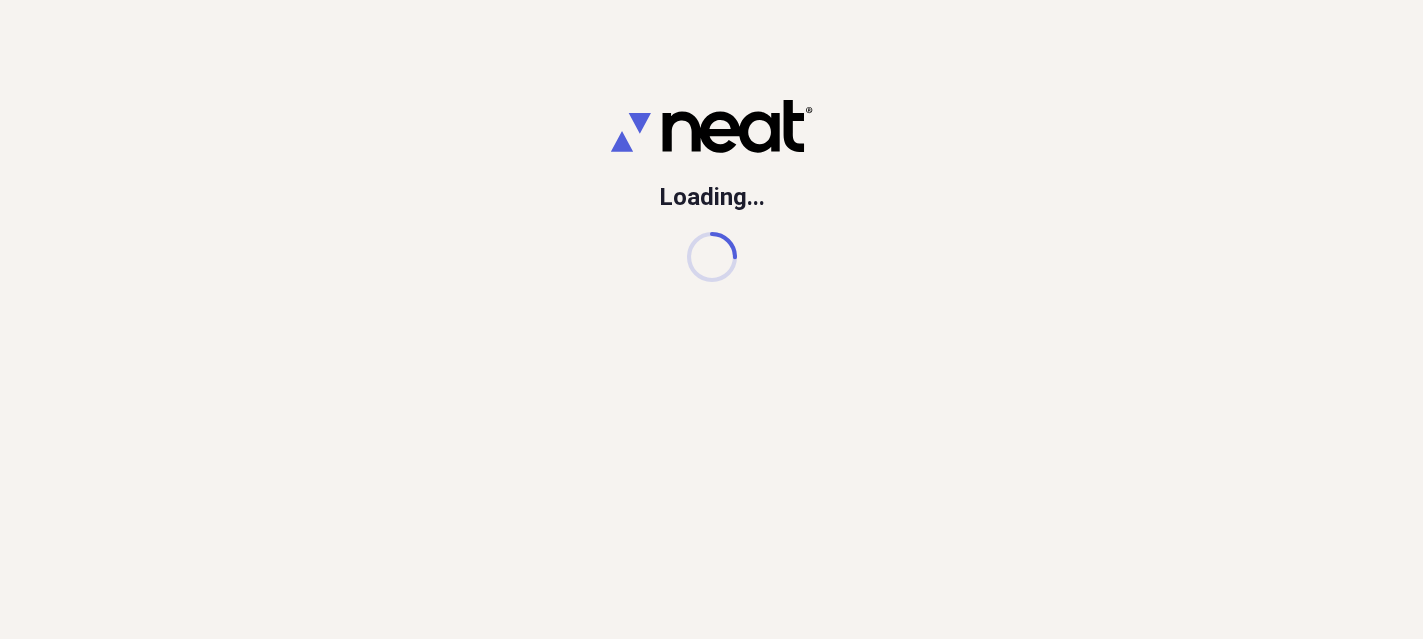 scroll, scrollTop: 0, scrollLeft: 0, axis: both 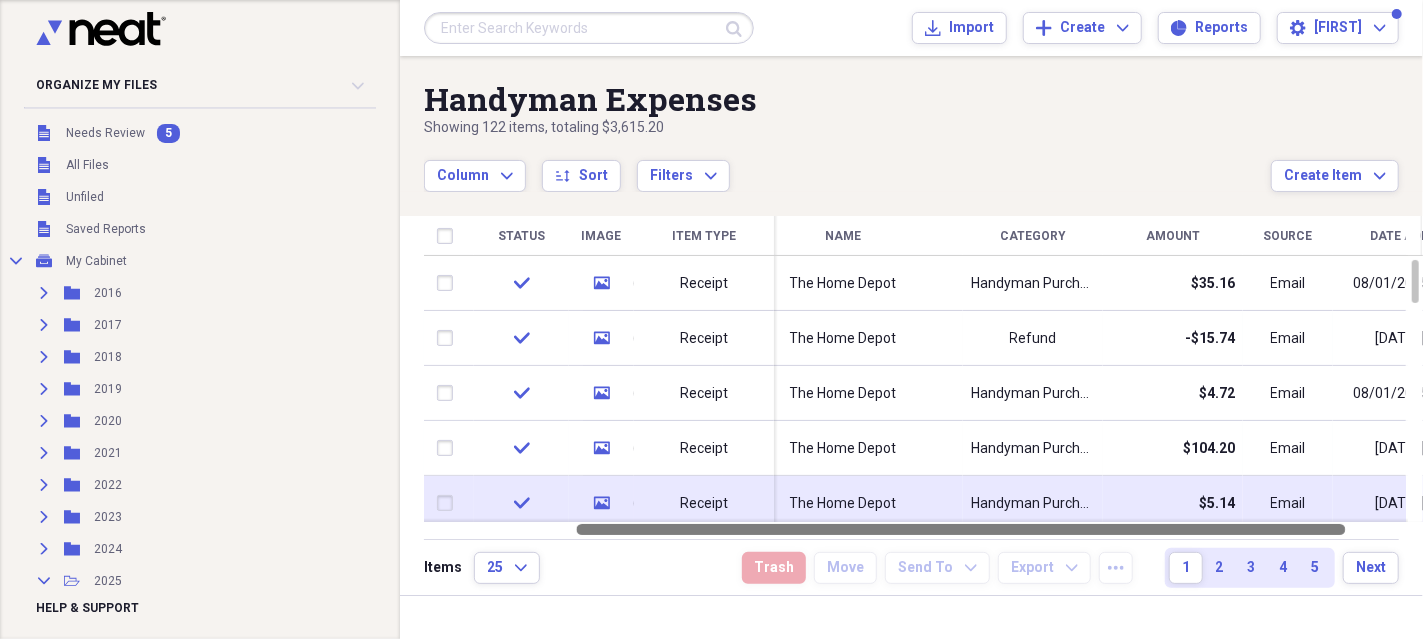 drag, startPoint x: 1068, startPoint y: 531, endPoint x: 1219, endPoint y: 495, distance: 155.23209 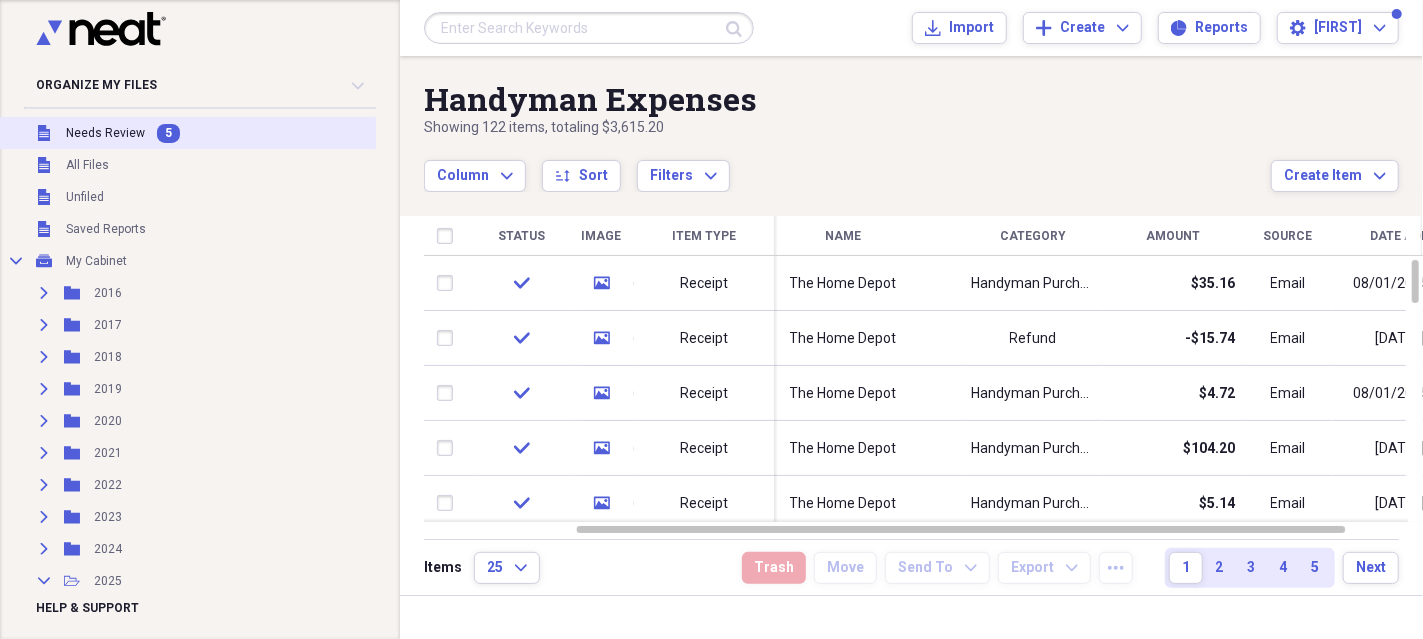 click on "Unfiled Needs Review 5" at bounding box center [236, 133] 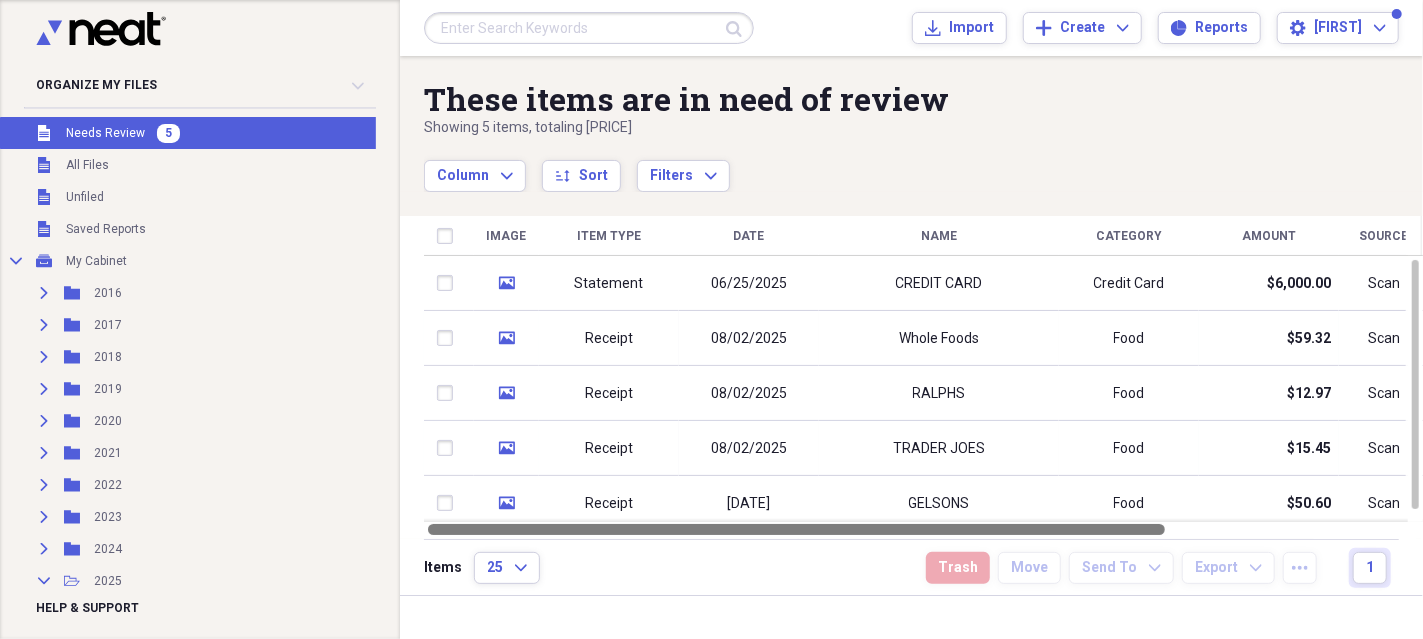 drag, startPoint x: 1004, startPoint y: 530, endPoint x: 940, endPoint y: 528, distance: 64.03124 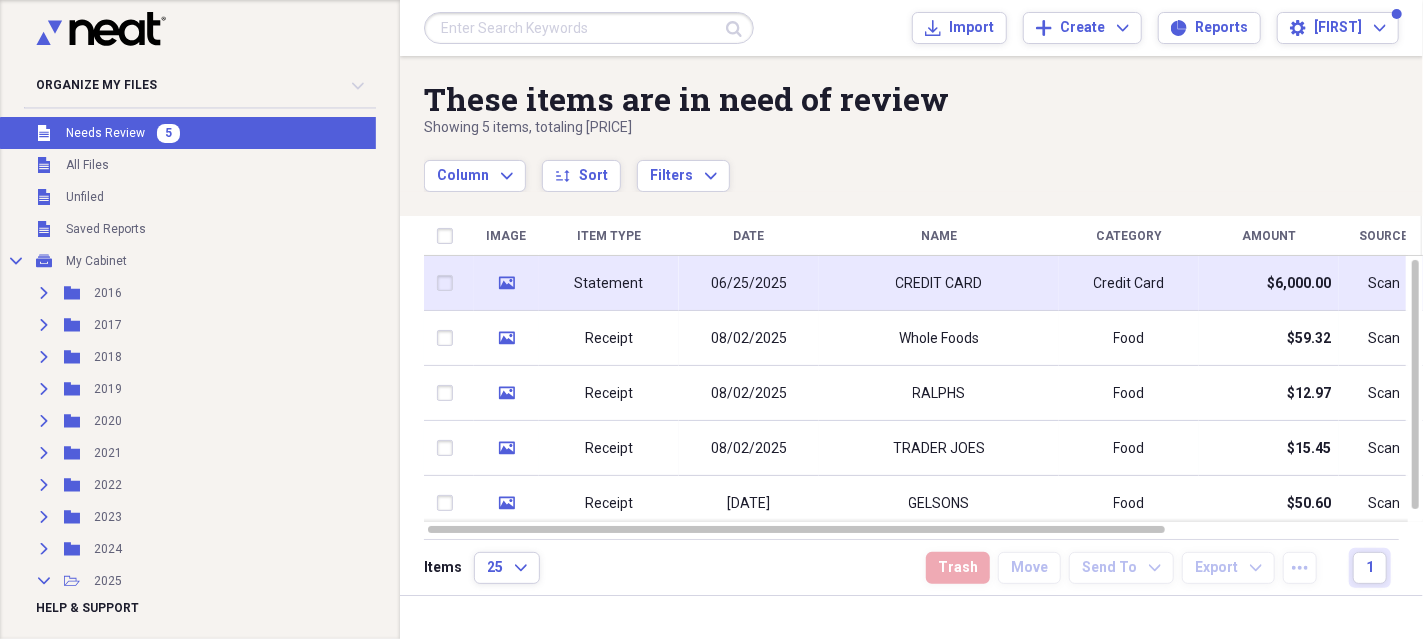 click on "06/25/2025" at bounding box center [749, 284] 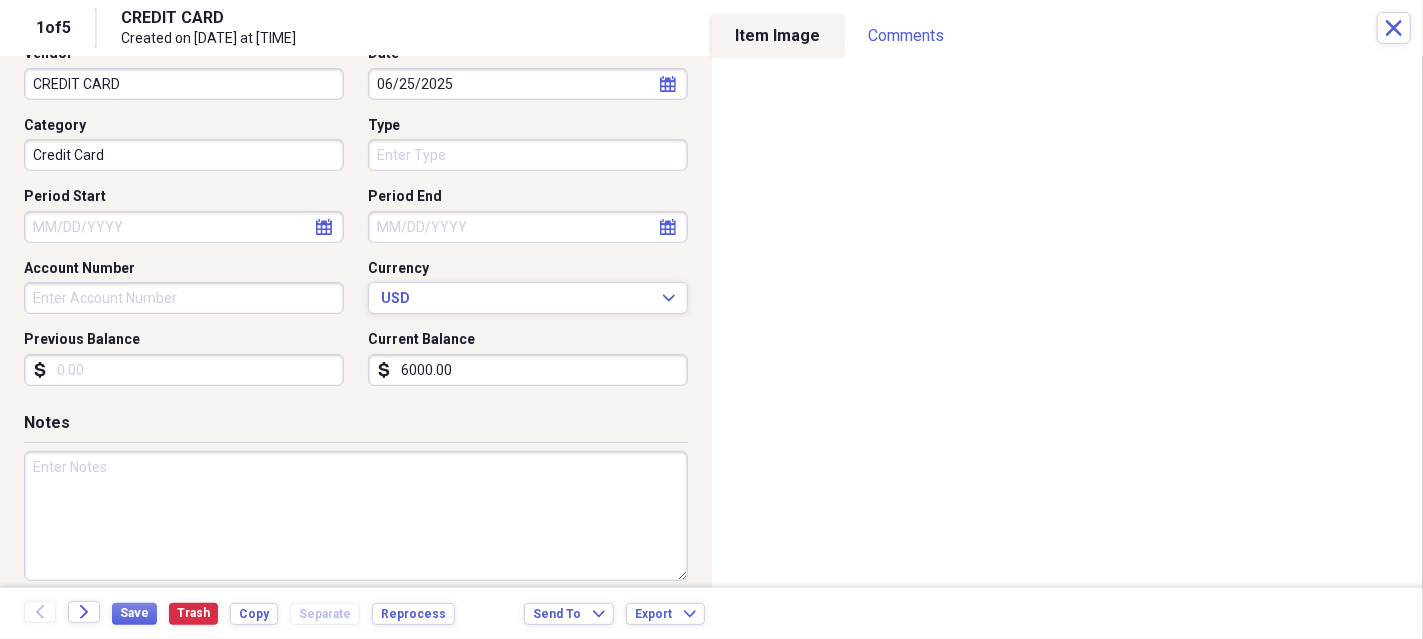 scroll, scrollTop: 173, scrollLeft: 0, axis: vertical 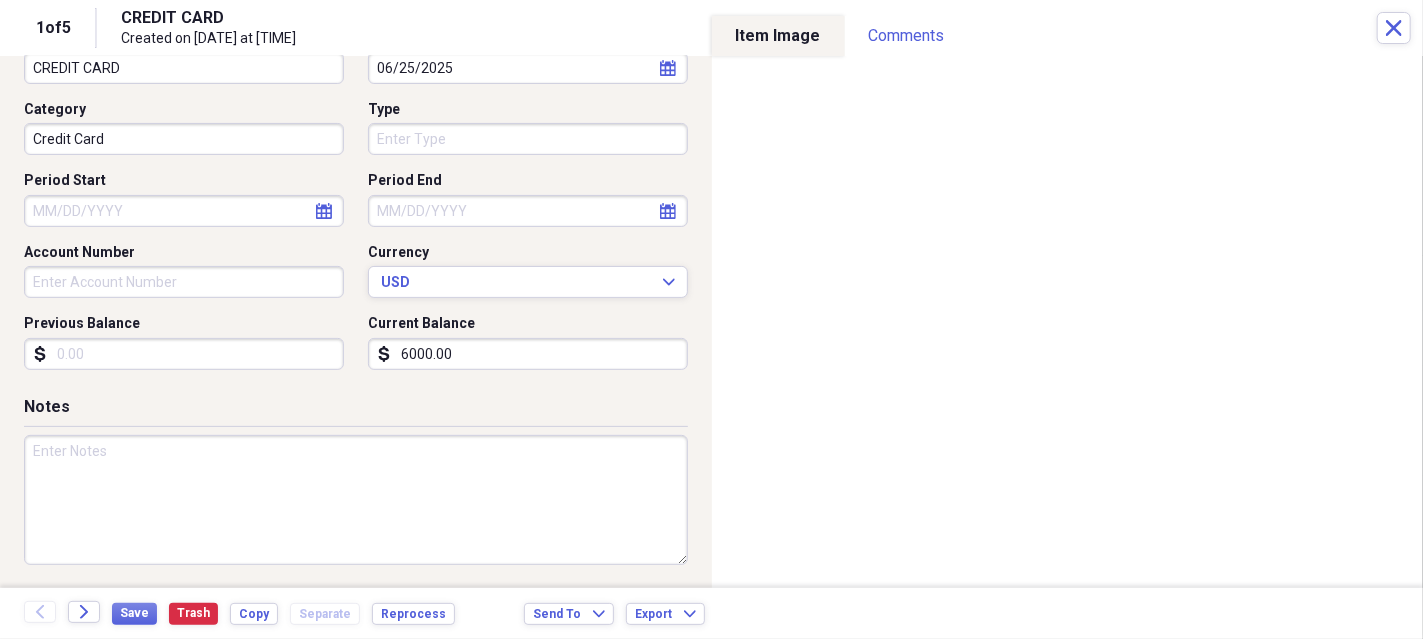 click on "6000.00" at bounding box center (528, 354) 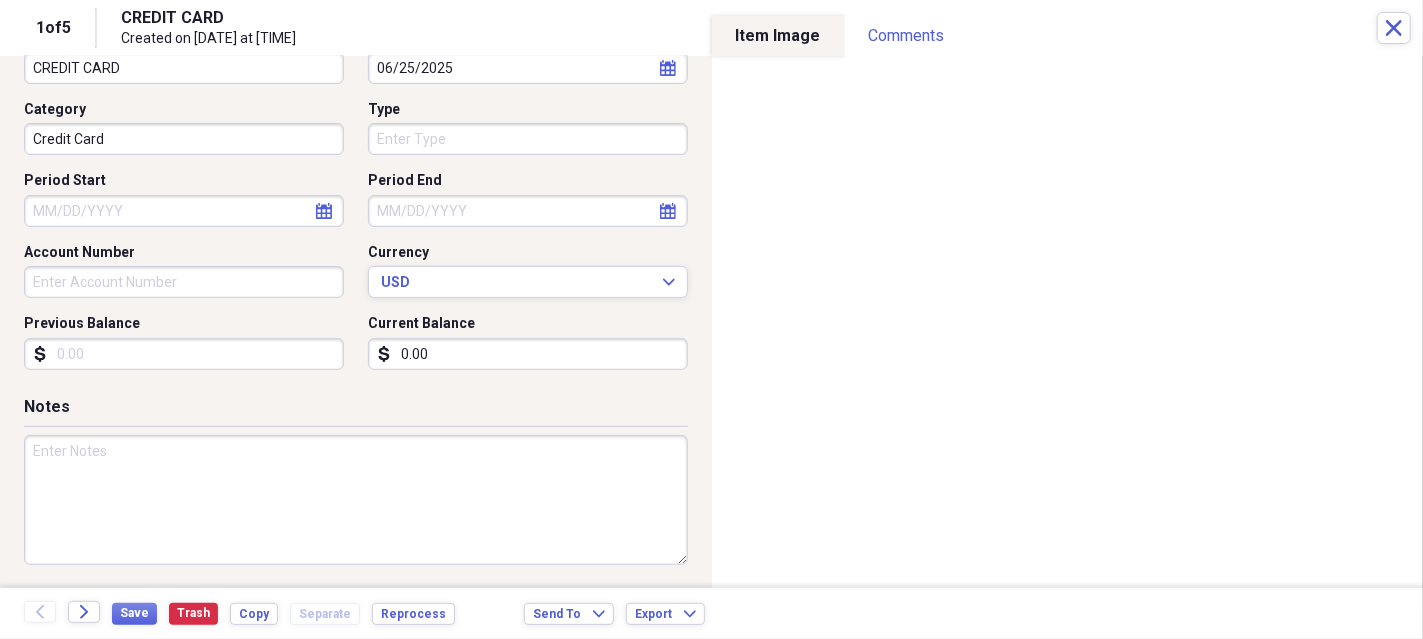 scroll, scrollTop: 0, scrollLeft: 0, axis: both 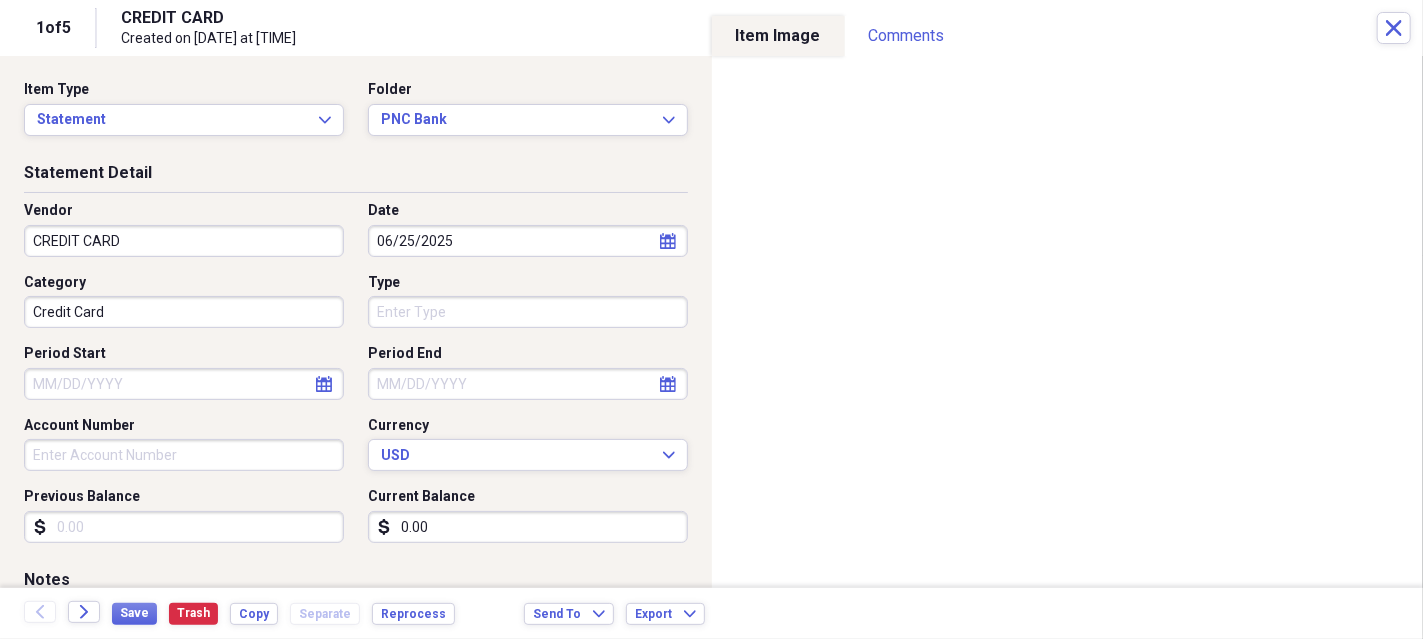 type on "0.00" 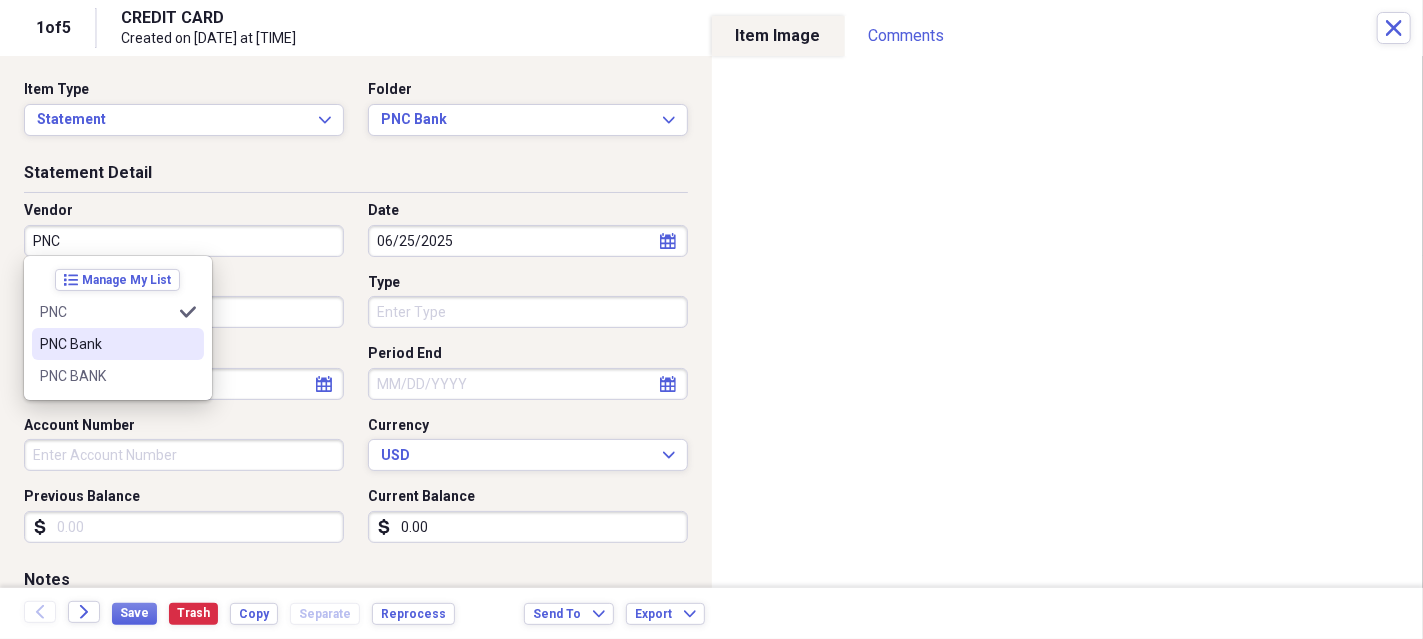 click on "PNC Bank" at bounding box center (106, 344) 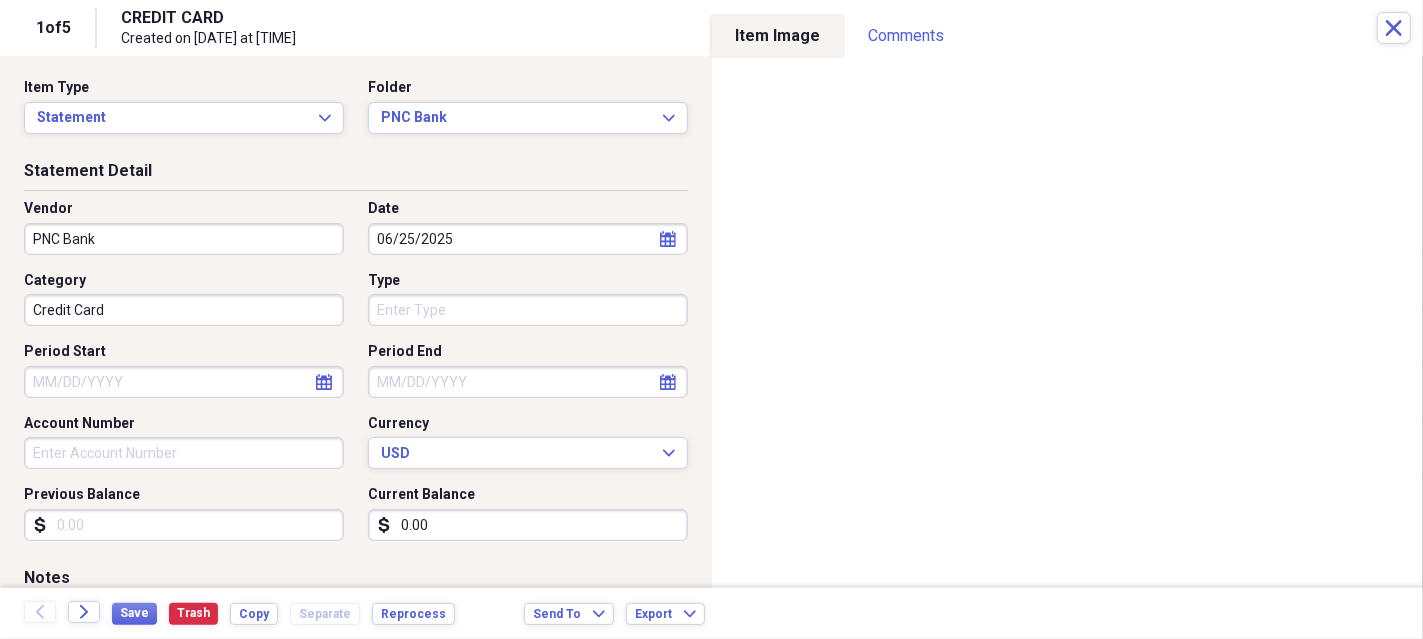scroll, scrollTop: 0, scrollLeft: 0, axis: both 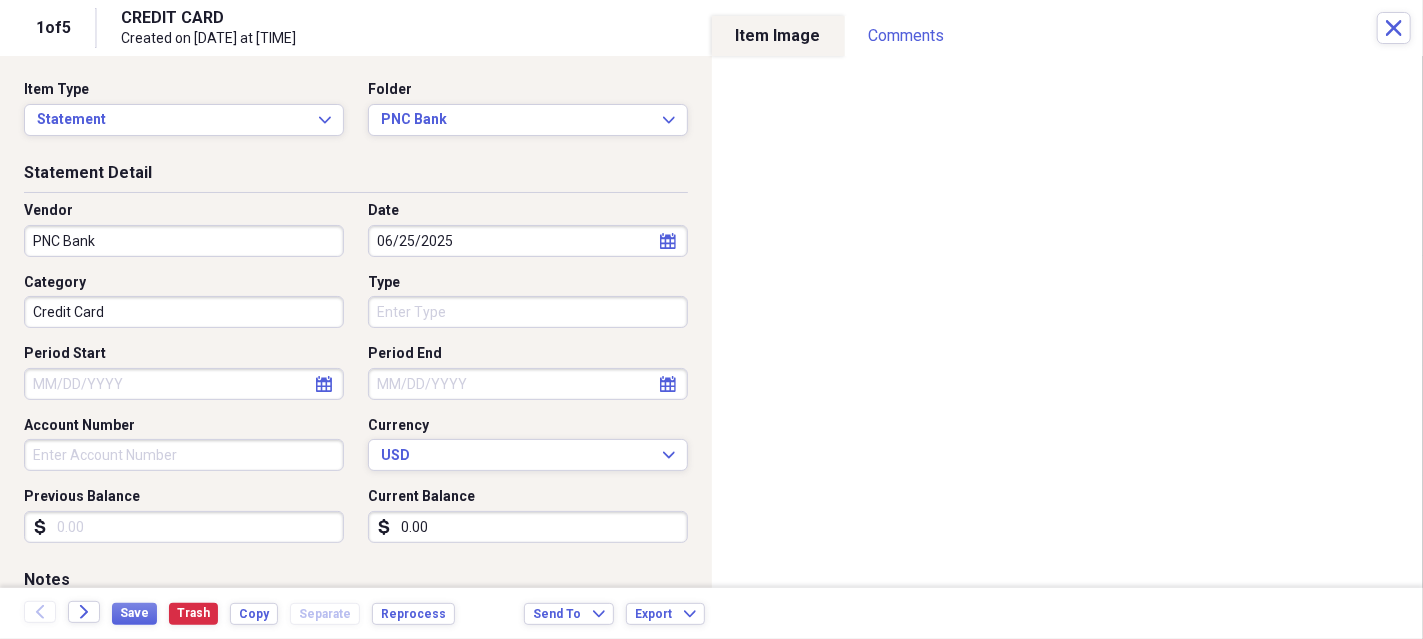 select on "7" 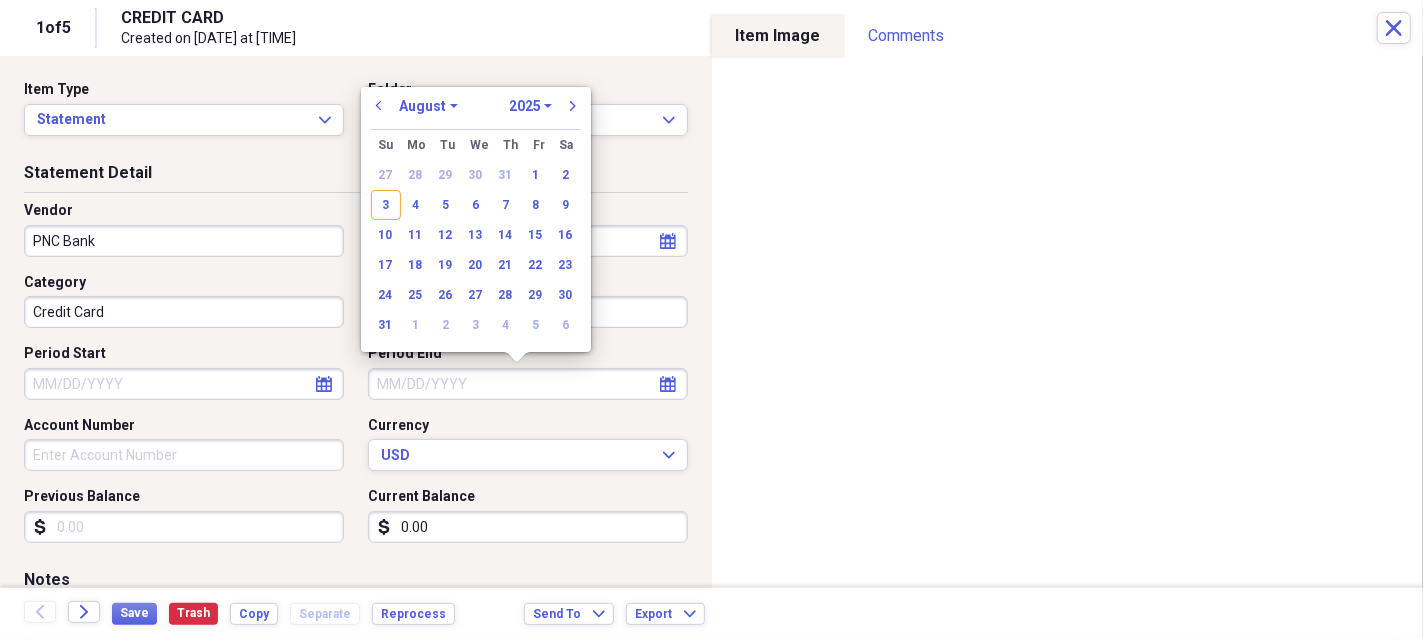 click on "Period End" at bounding box center (528, 384) 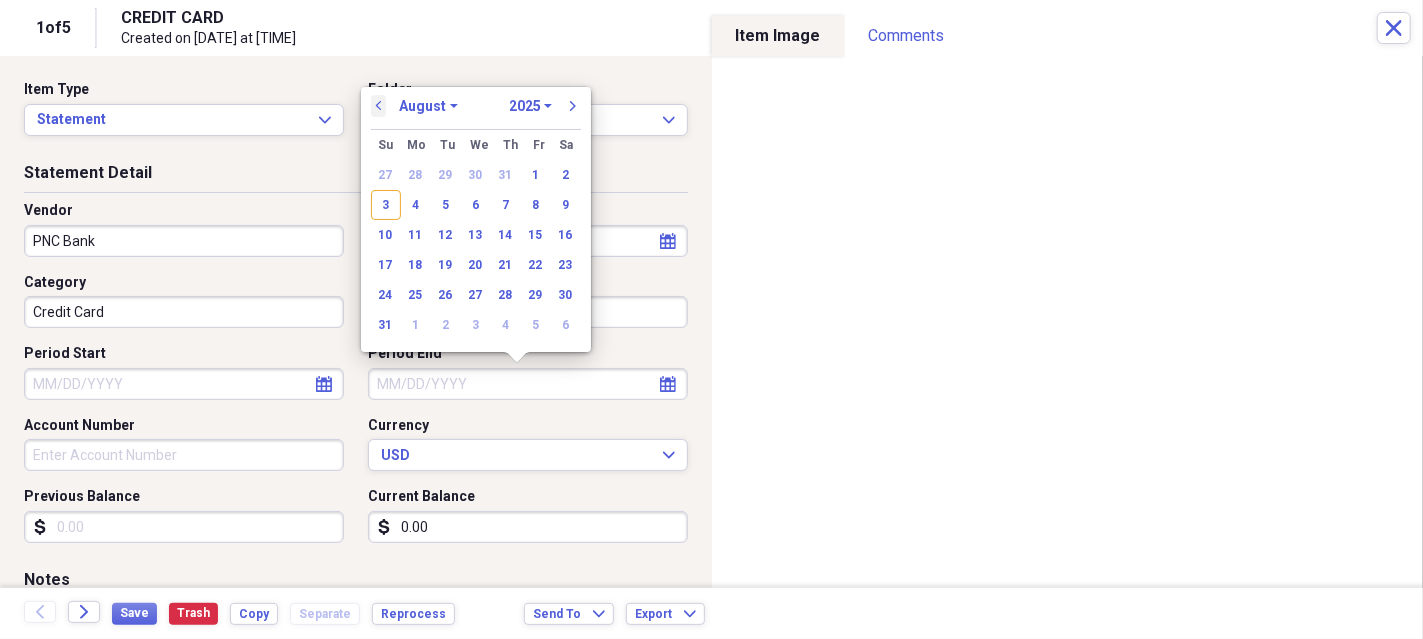 click on "previous" at bounding box center (379, 106) 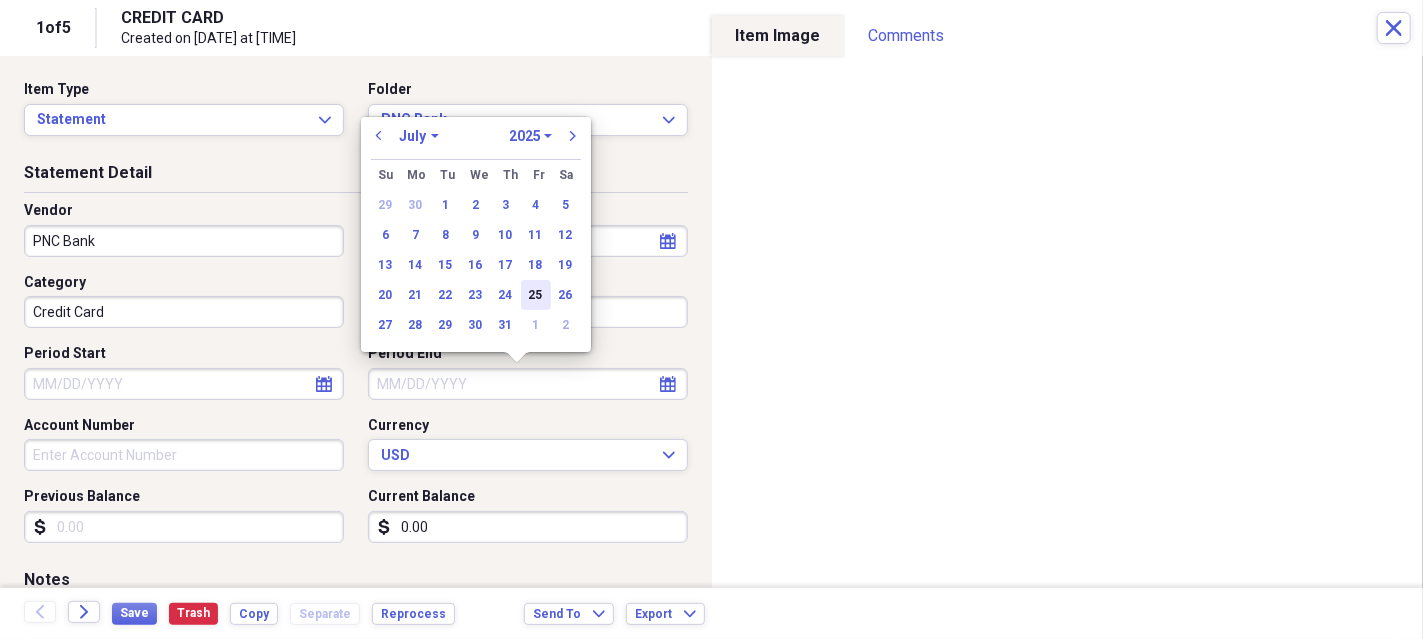click on "25" at bounding box center (536, 295) 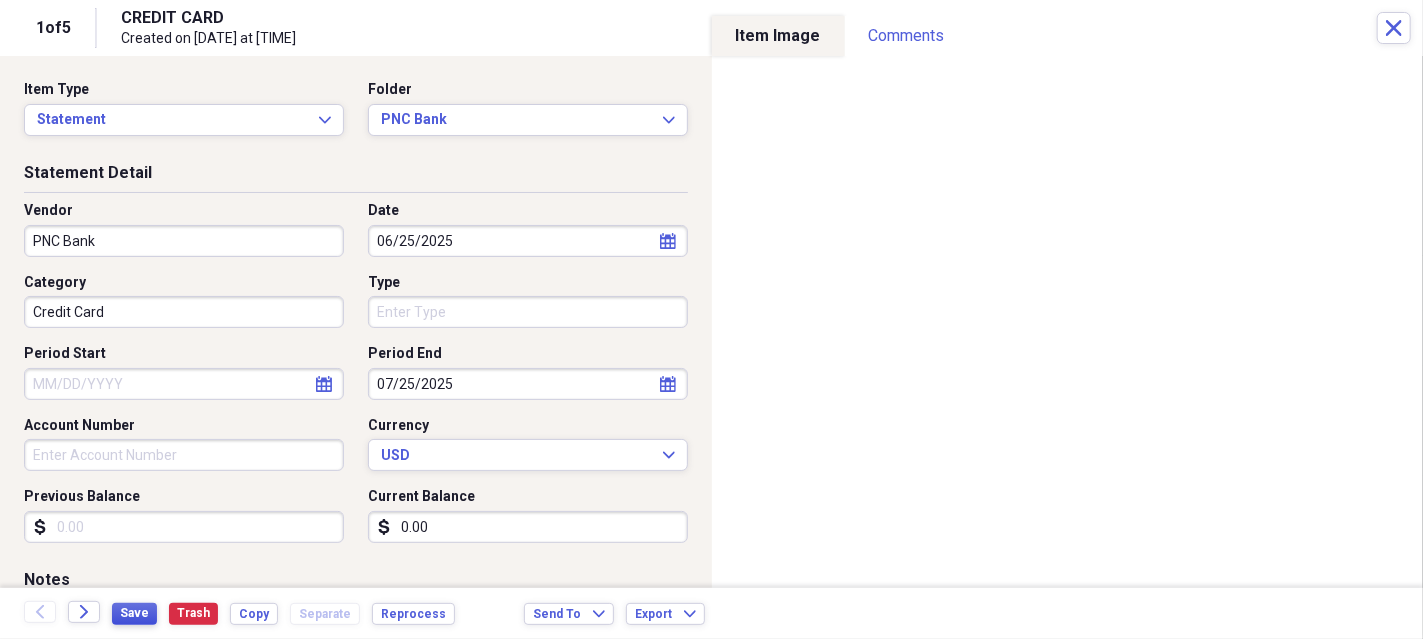 click on "Save Trash Copy Separate Reprocess" at bounding box center (289, 613) 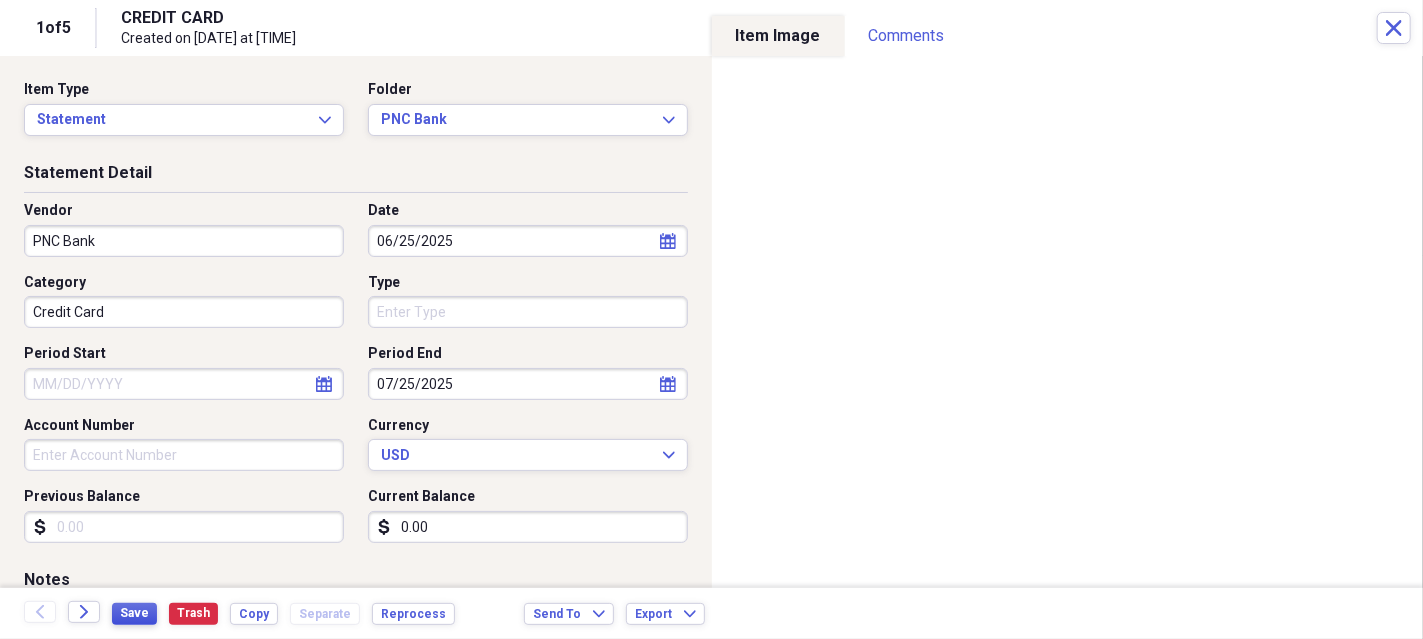 click on "Save" at bounding box center (134, 613) 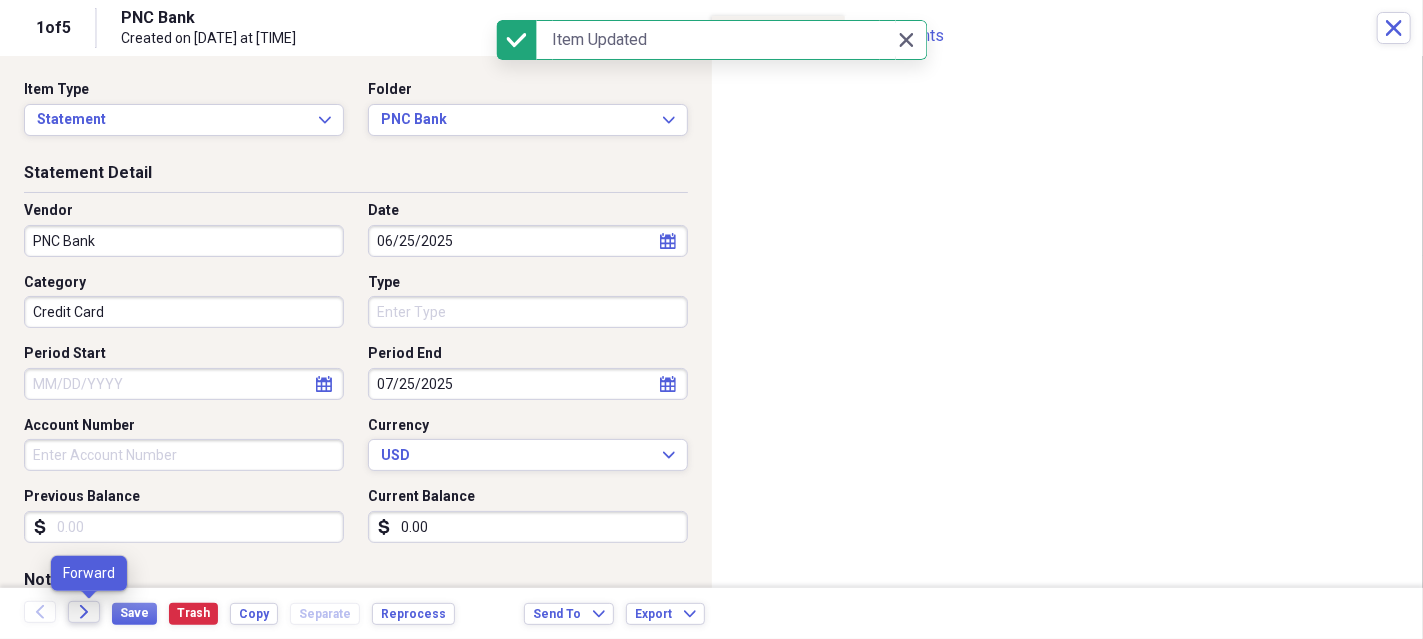 click 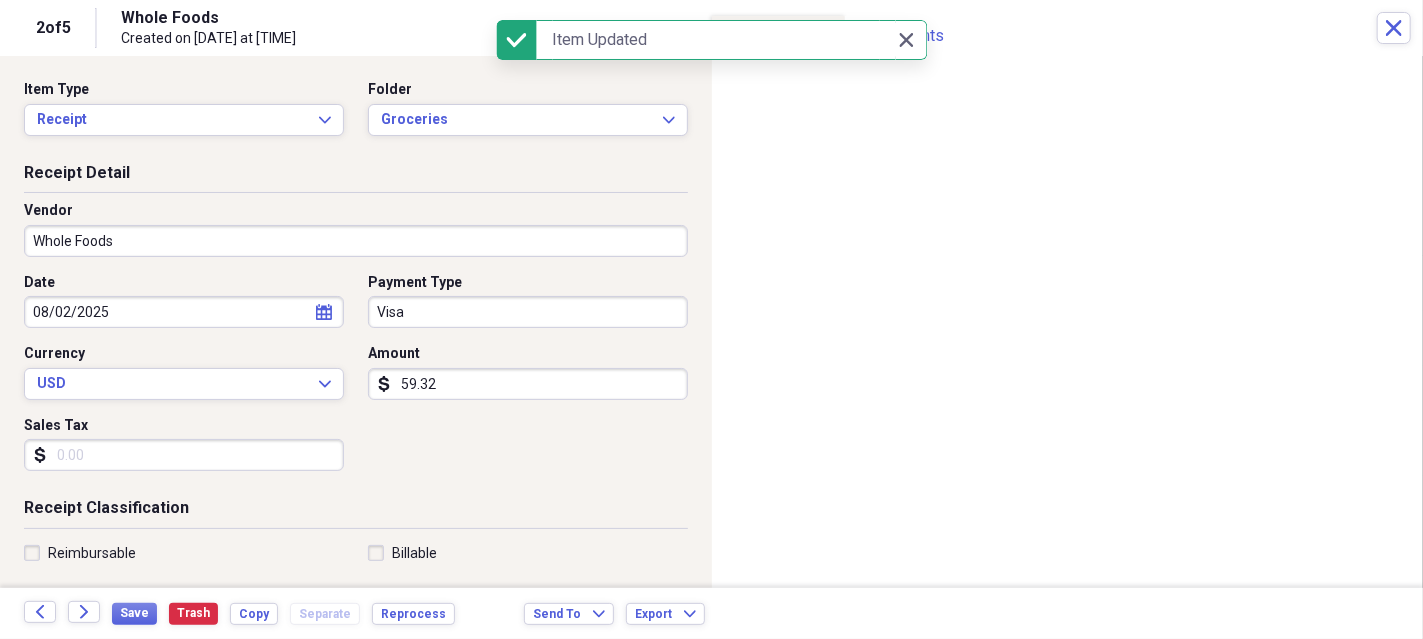 click on "Visa" at bounding box center (528, 312) 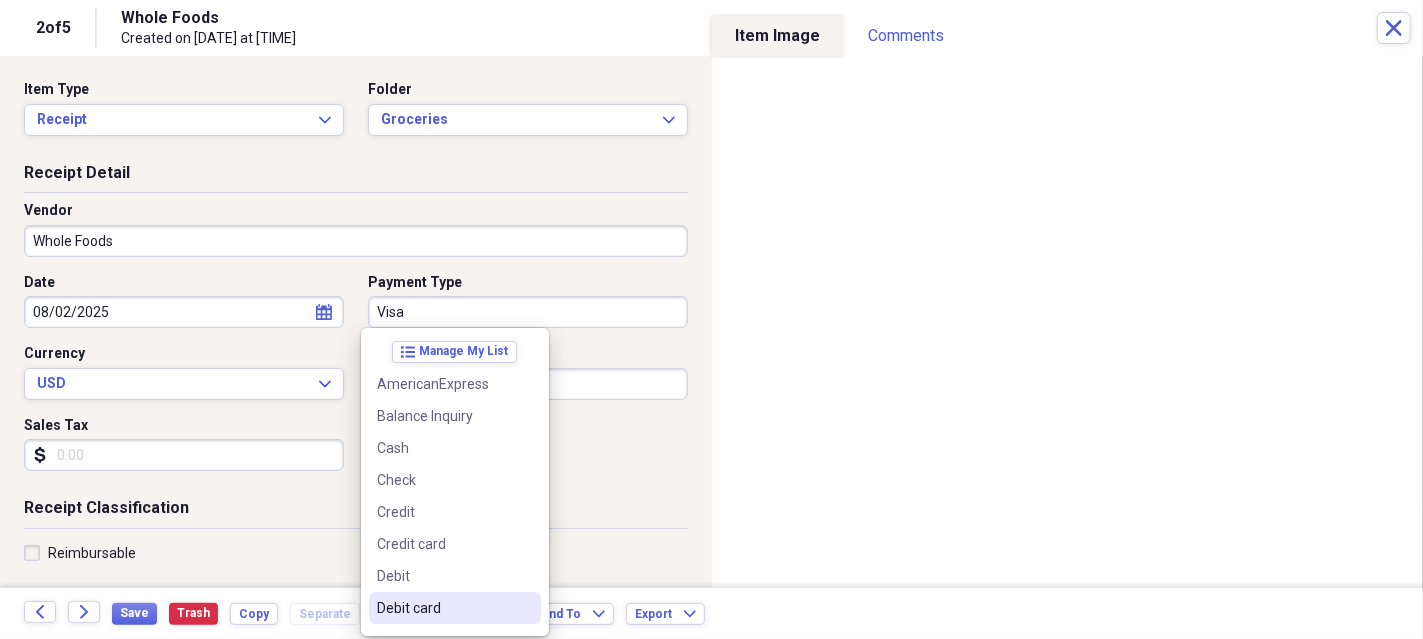click on "Debit card" at bounding box center (443, 608) 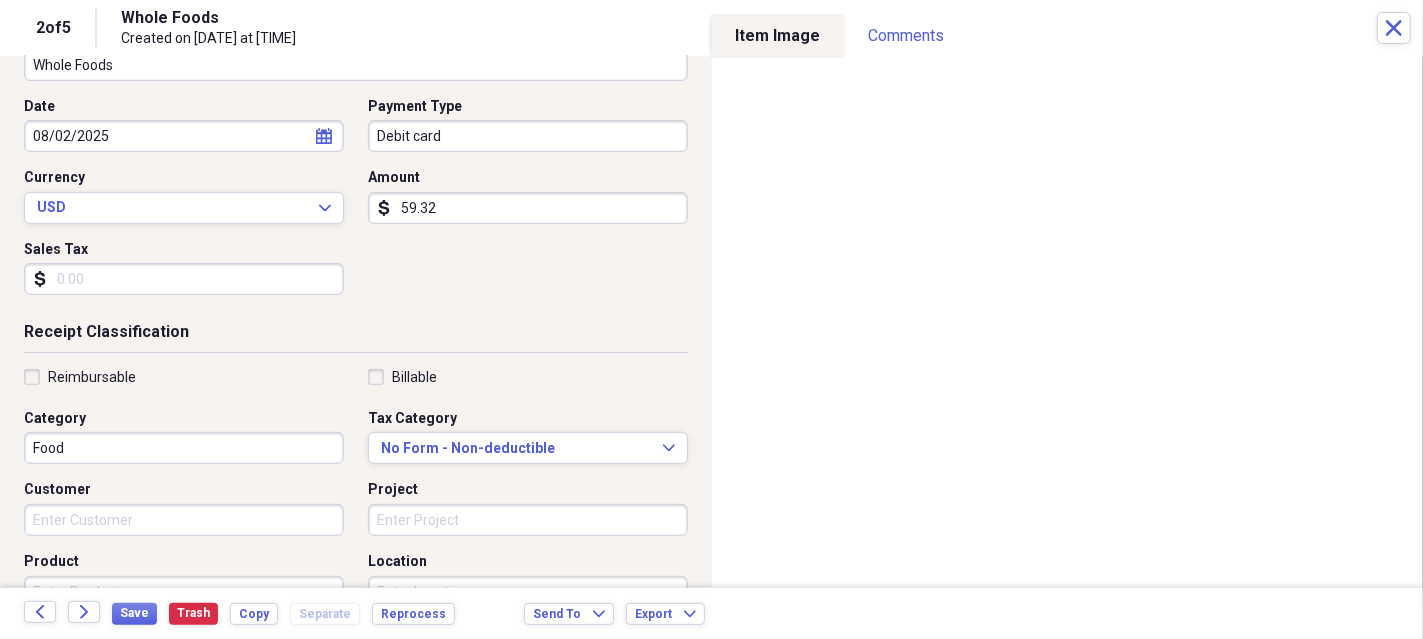 scroll, scrollTop: 199, scrollLeft: 0, axis: vertical 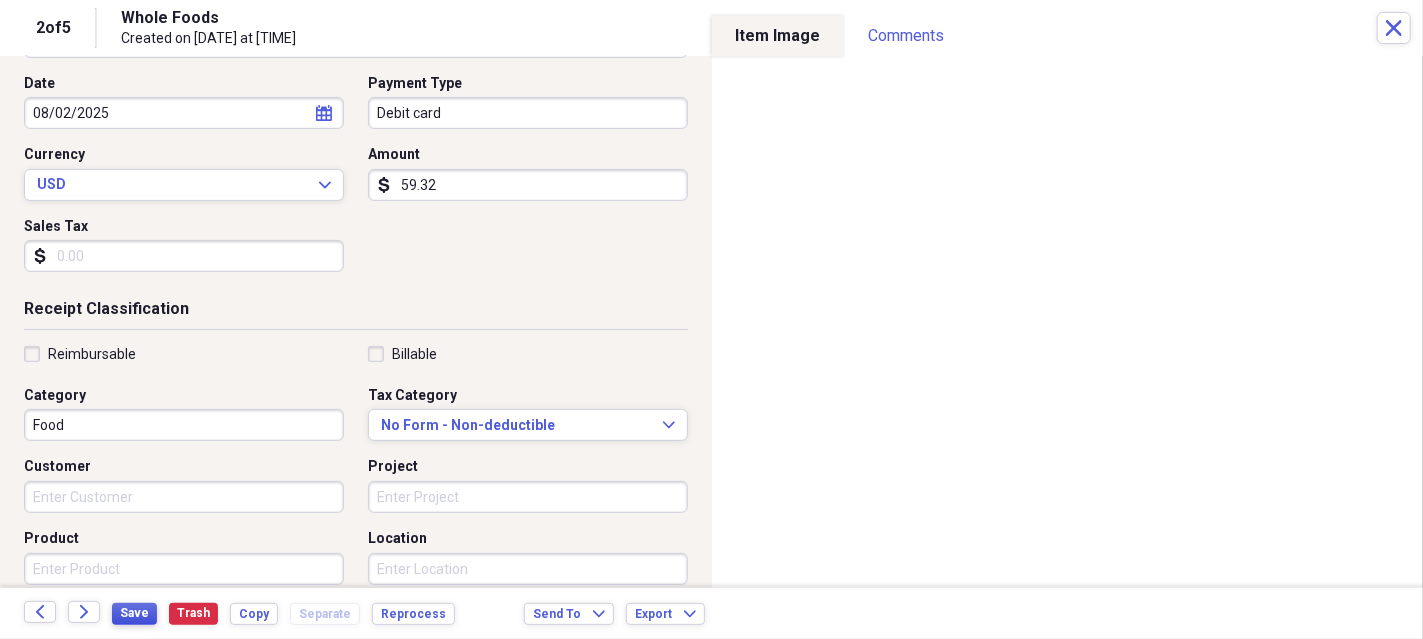 click on "Save" at bounding box center (134, 613) 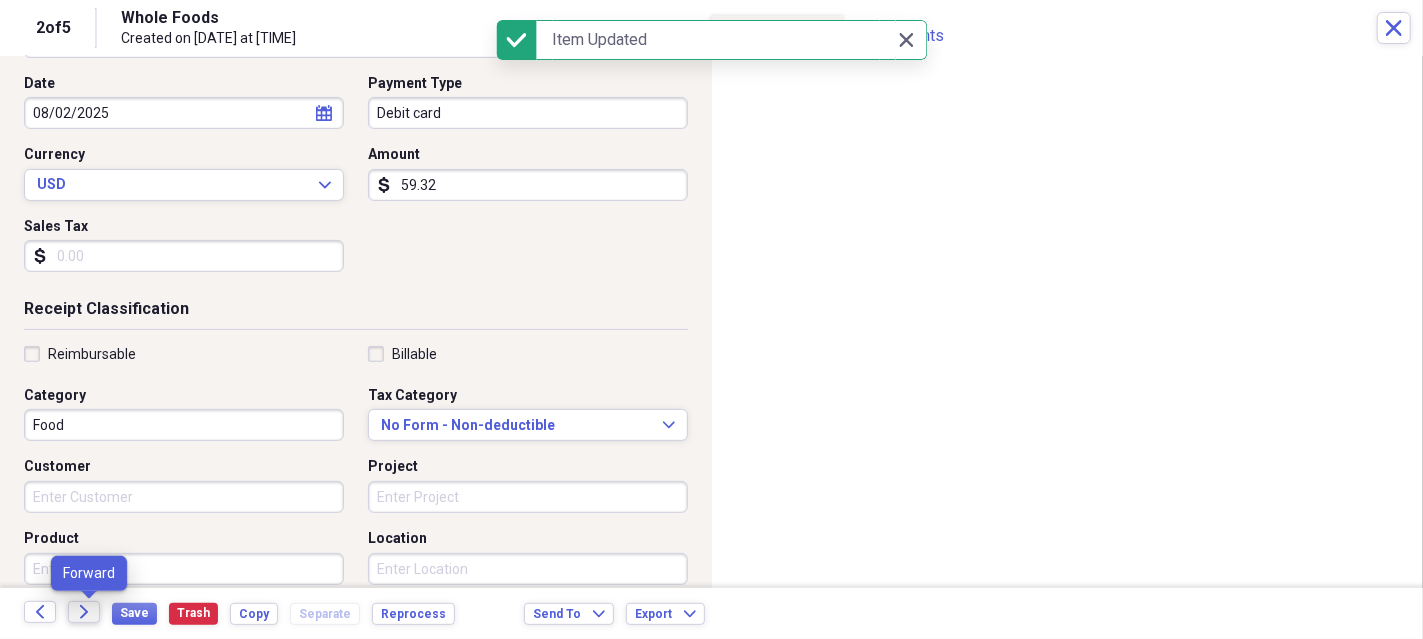 click 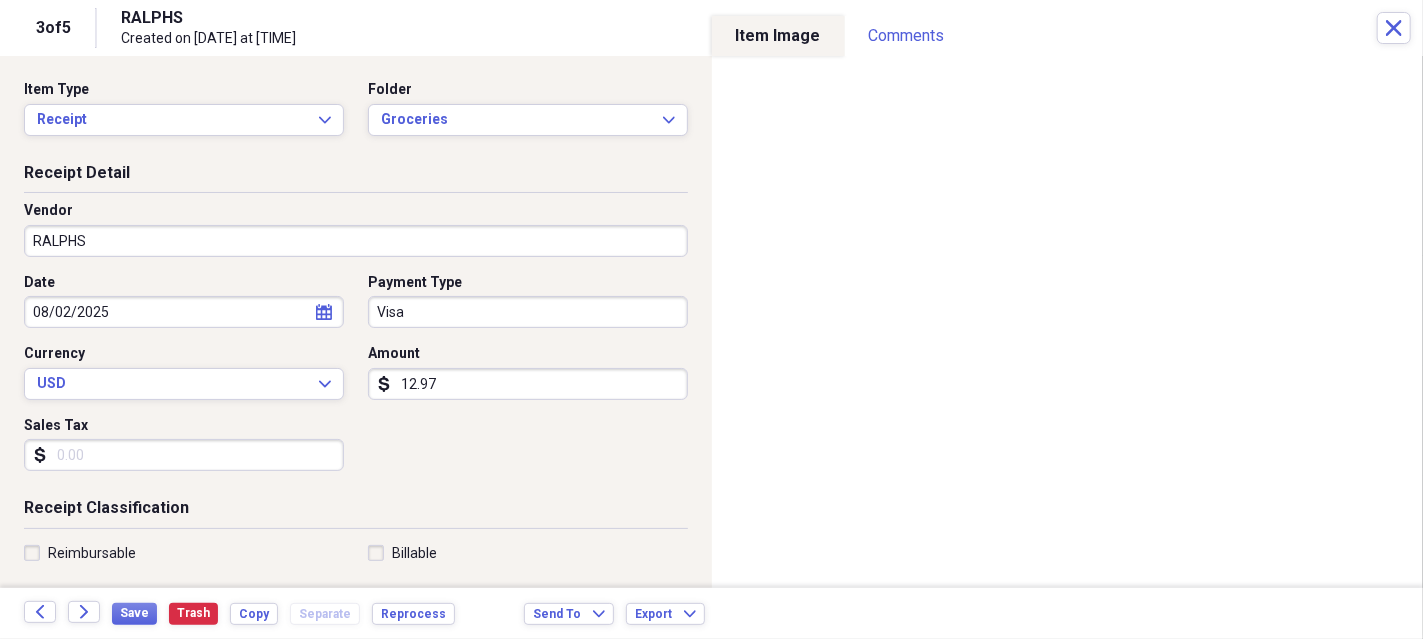 click on "Visa" at bounding box center (528, 312) 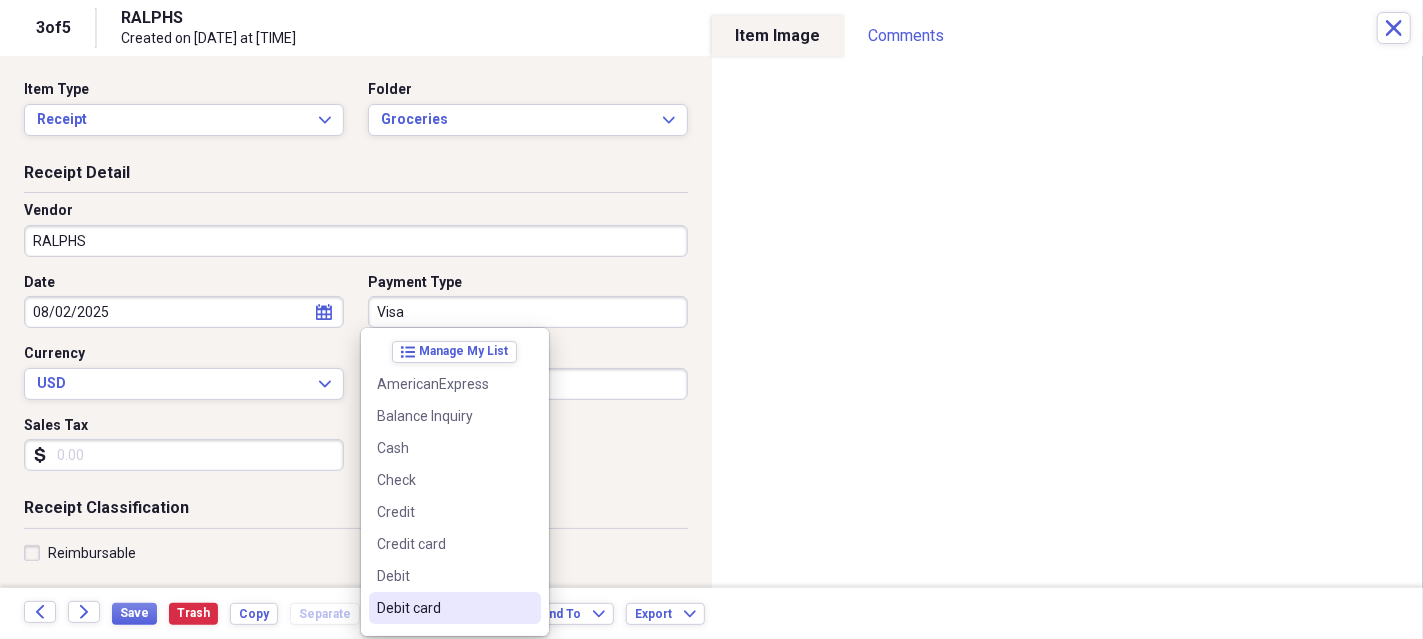 click on "Debit card" at bounding box center [443, 608] 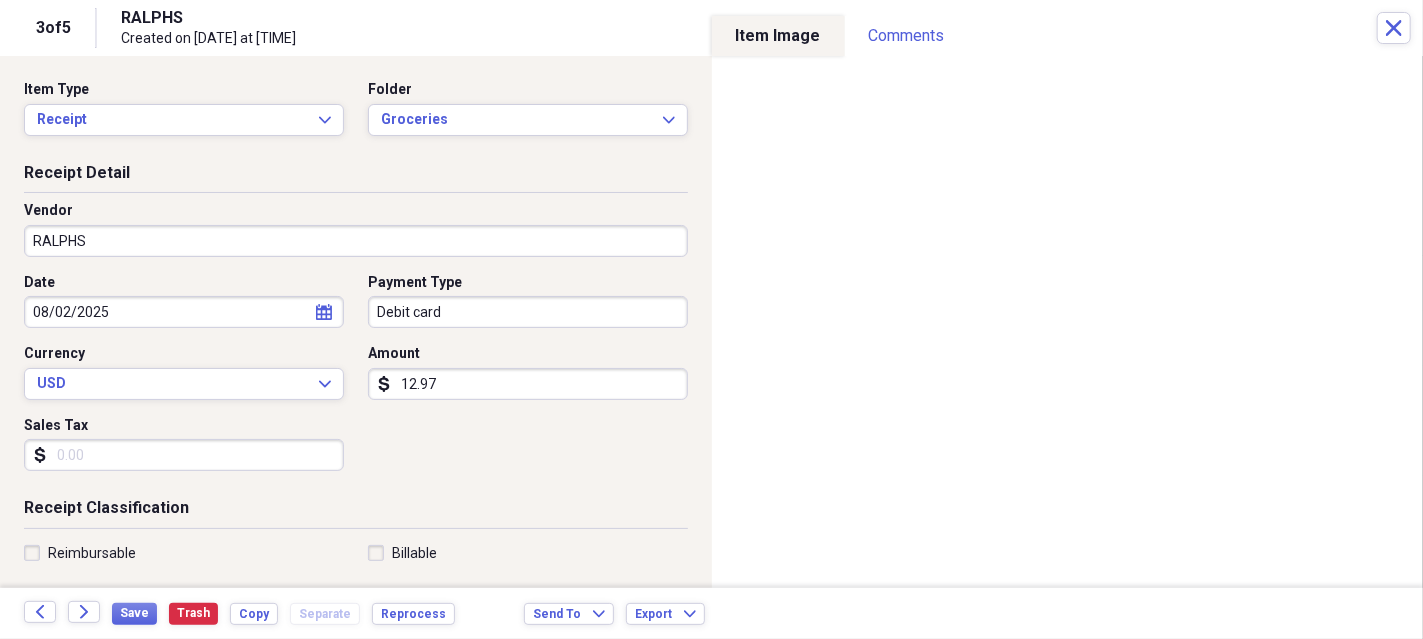 click on "Vendor" at bounding box center (356, 211) 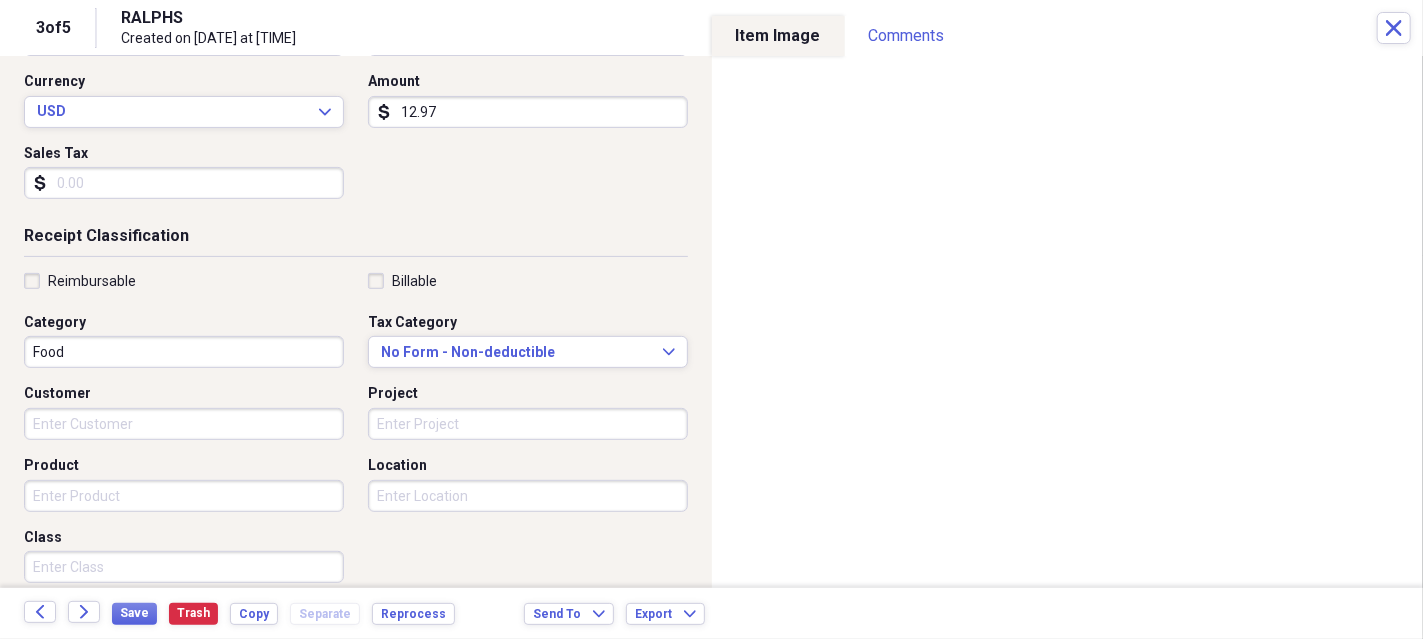 scroll, scrollTop: 399, scrollLeft: 0, axis: vertical 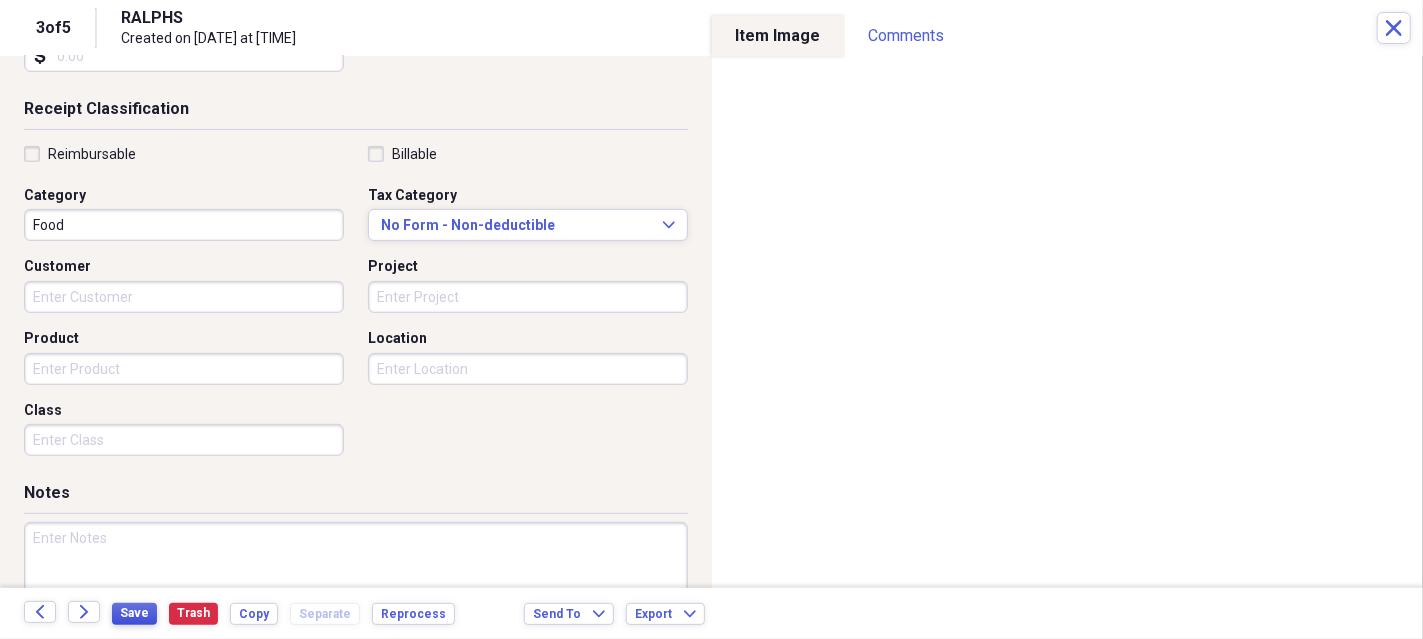 click on "Save" at bounding box center [134, 613] 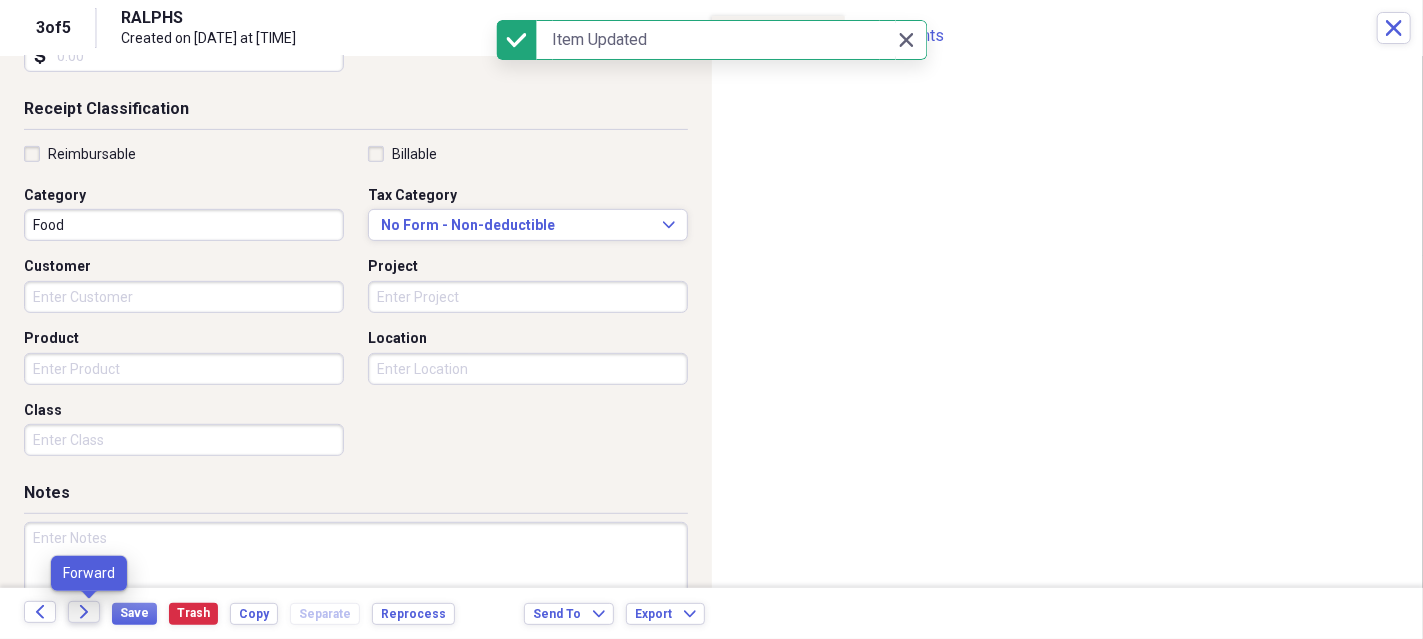 click on "Forward" 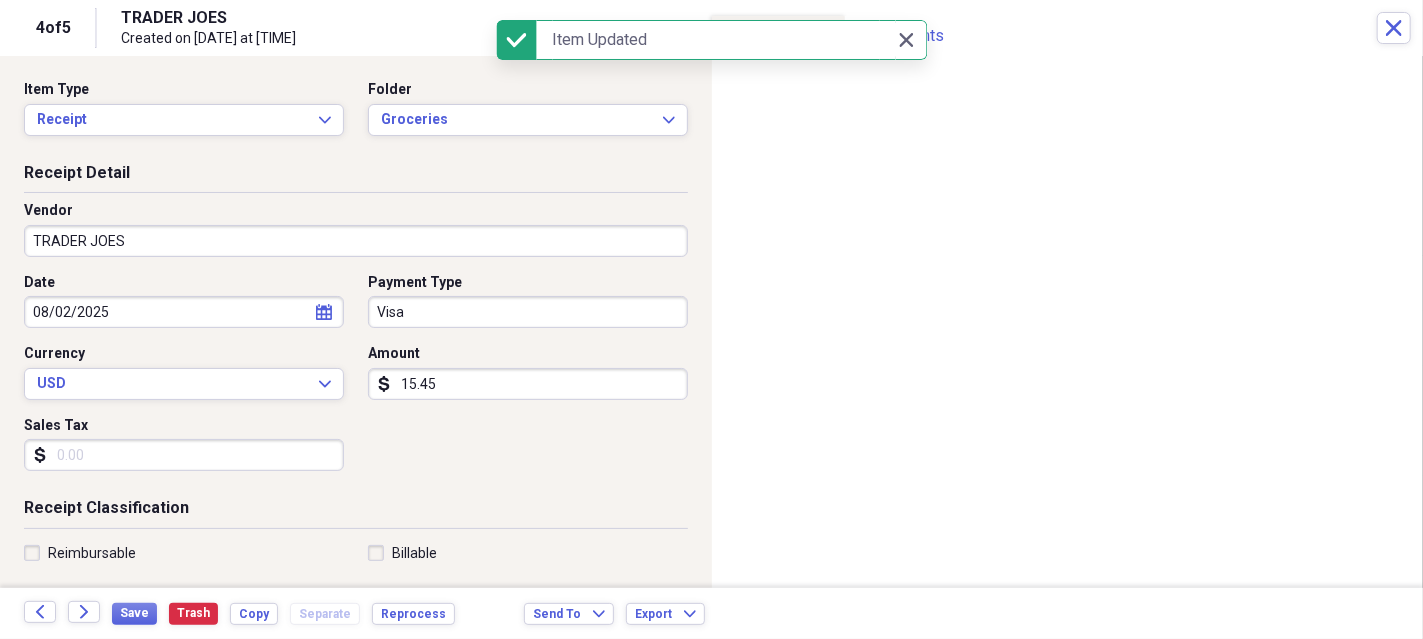 click on "Visa" at bounding box center (528, 312) 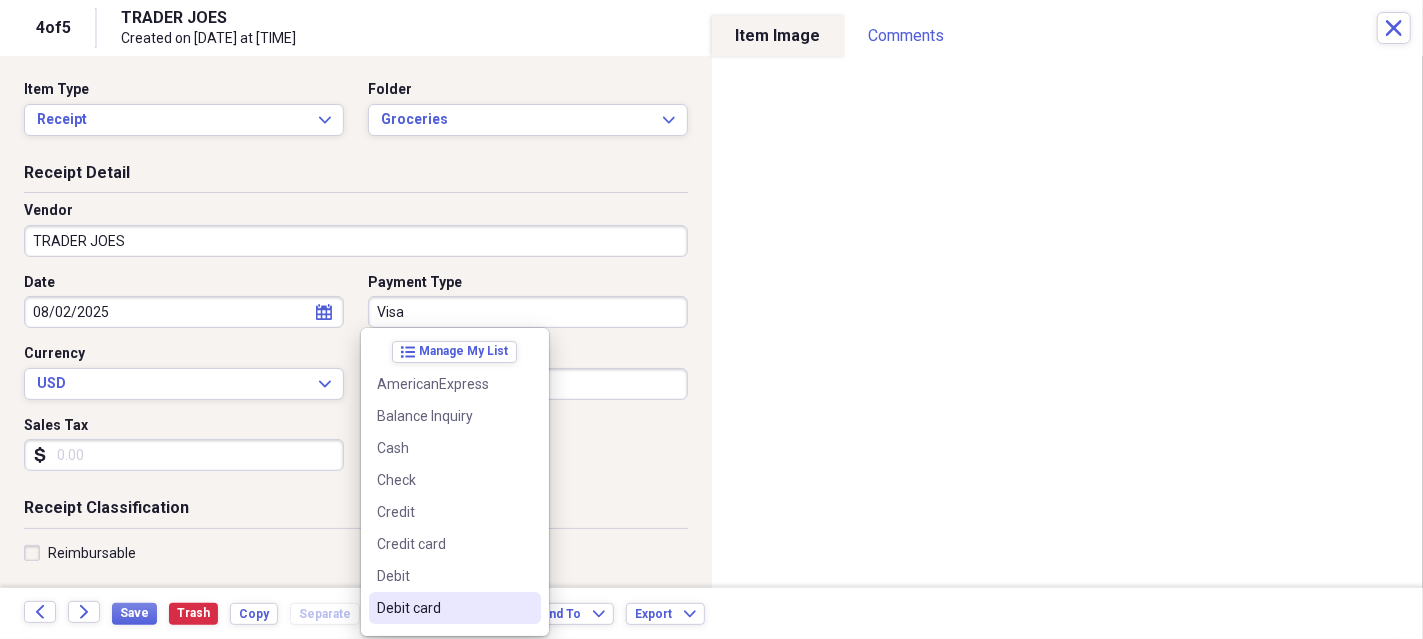 click on "Debit card" at bounding box center [443, 608] 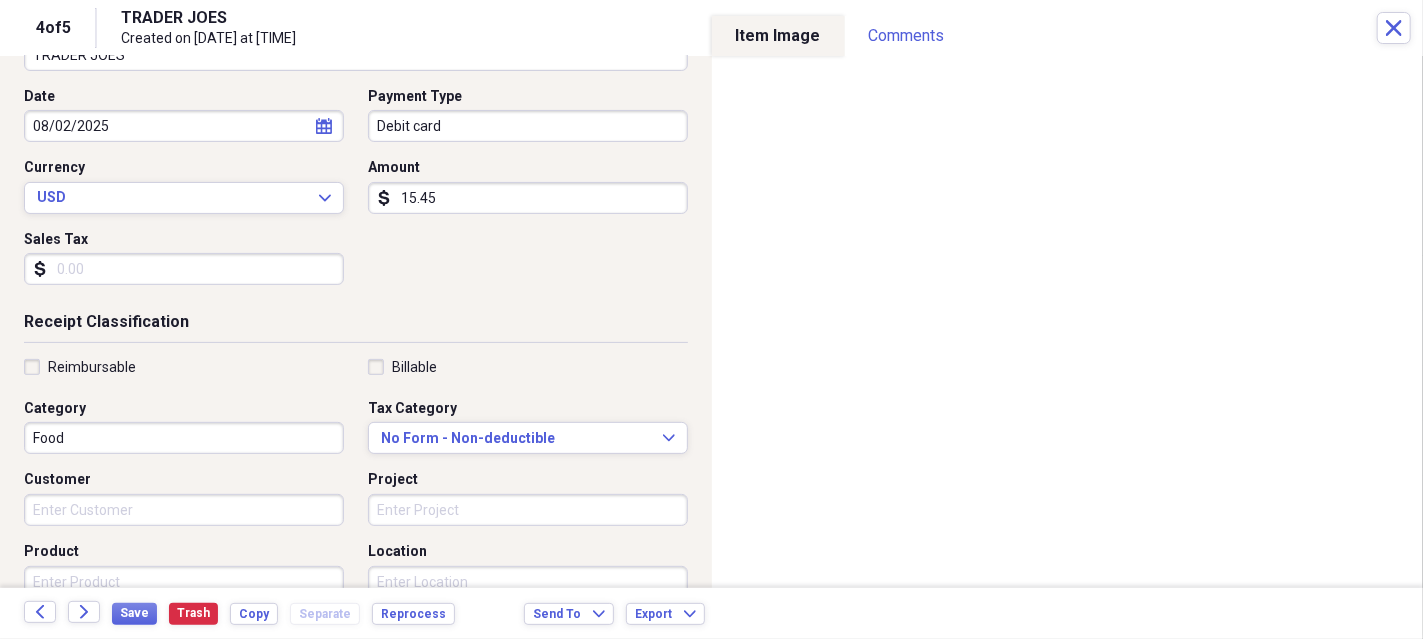 scroll, scrollTop: 199, scrollLeft: 0, axis: vertical 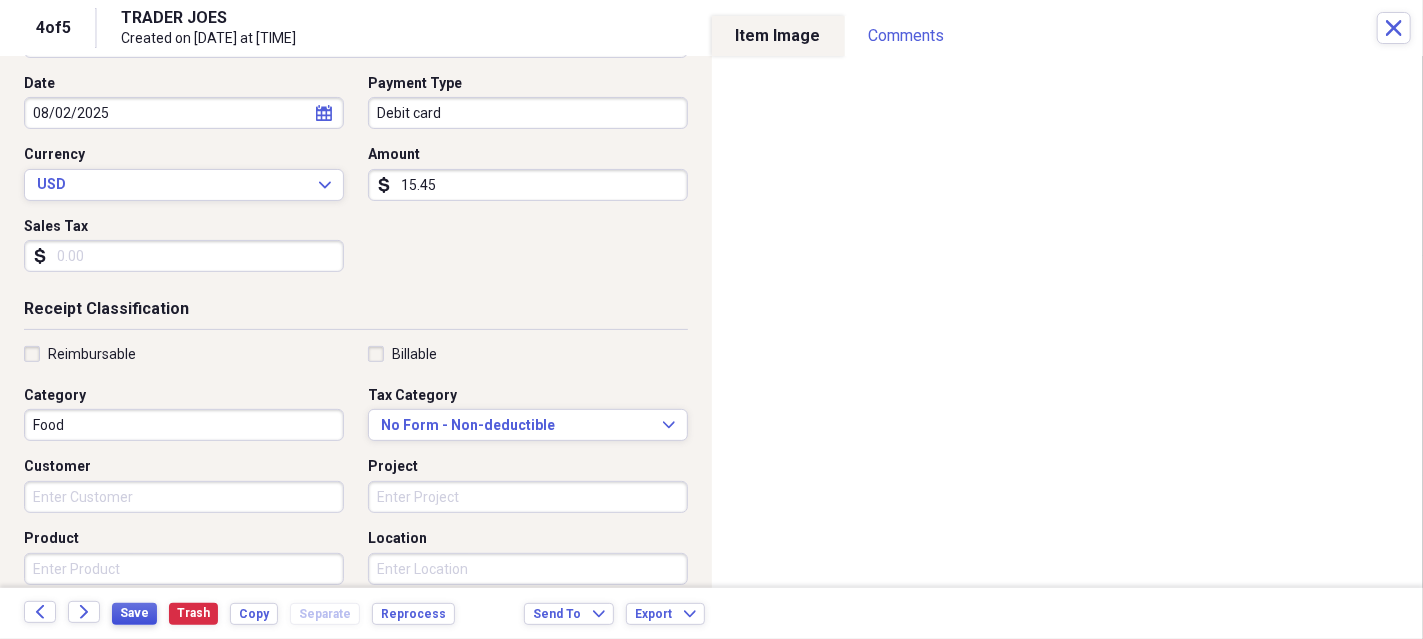 click on "Save" at bounding box center [134, 613] 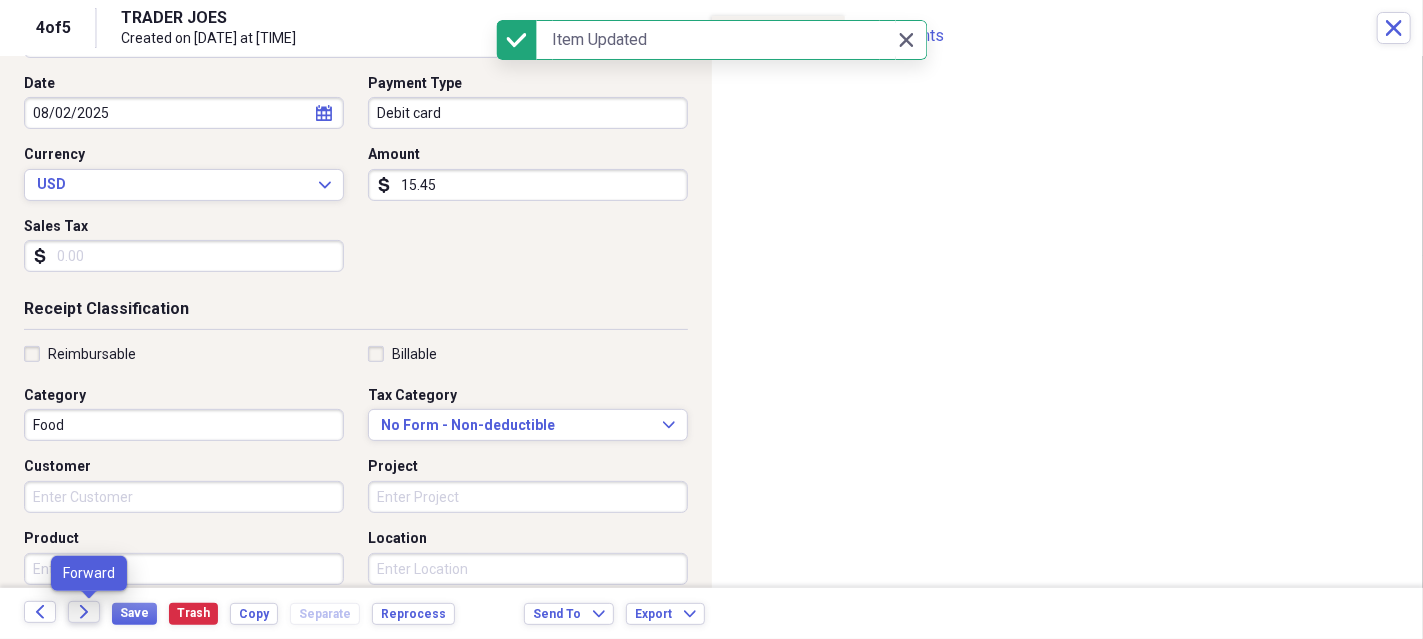 click on "Forward" 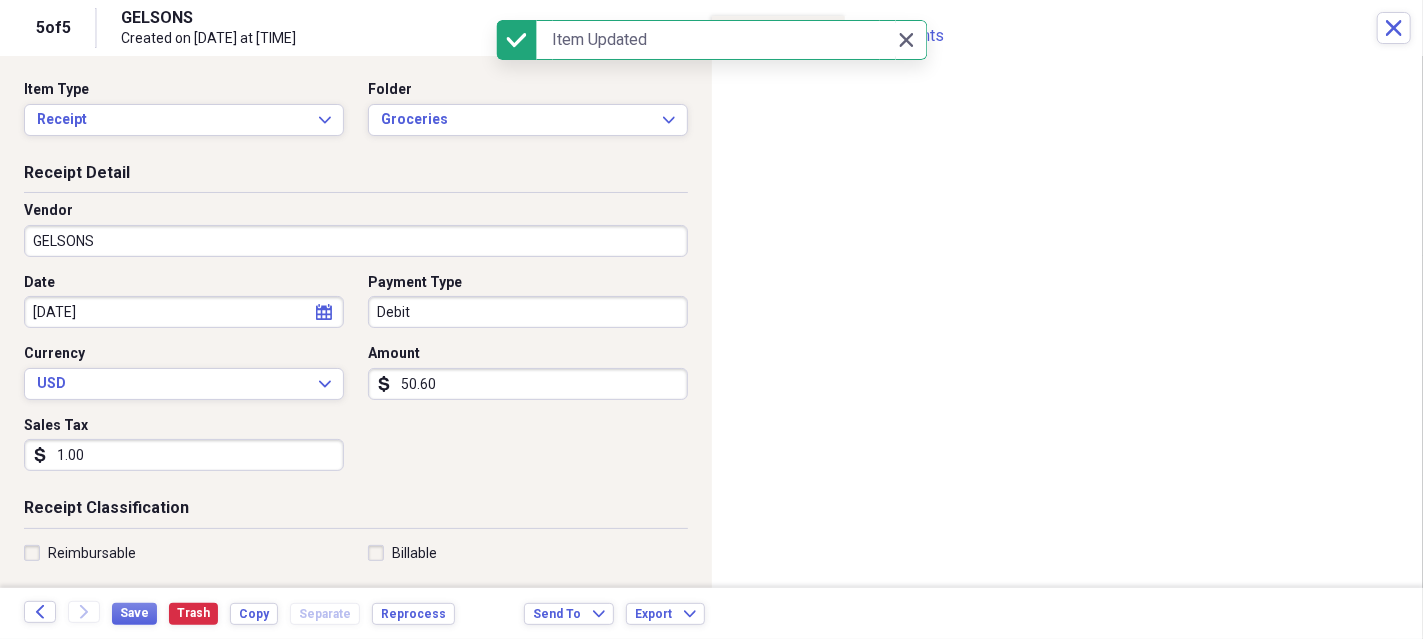 click on "Debit" at bounding box center [528, 312] 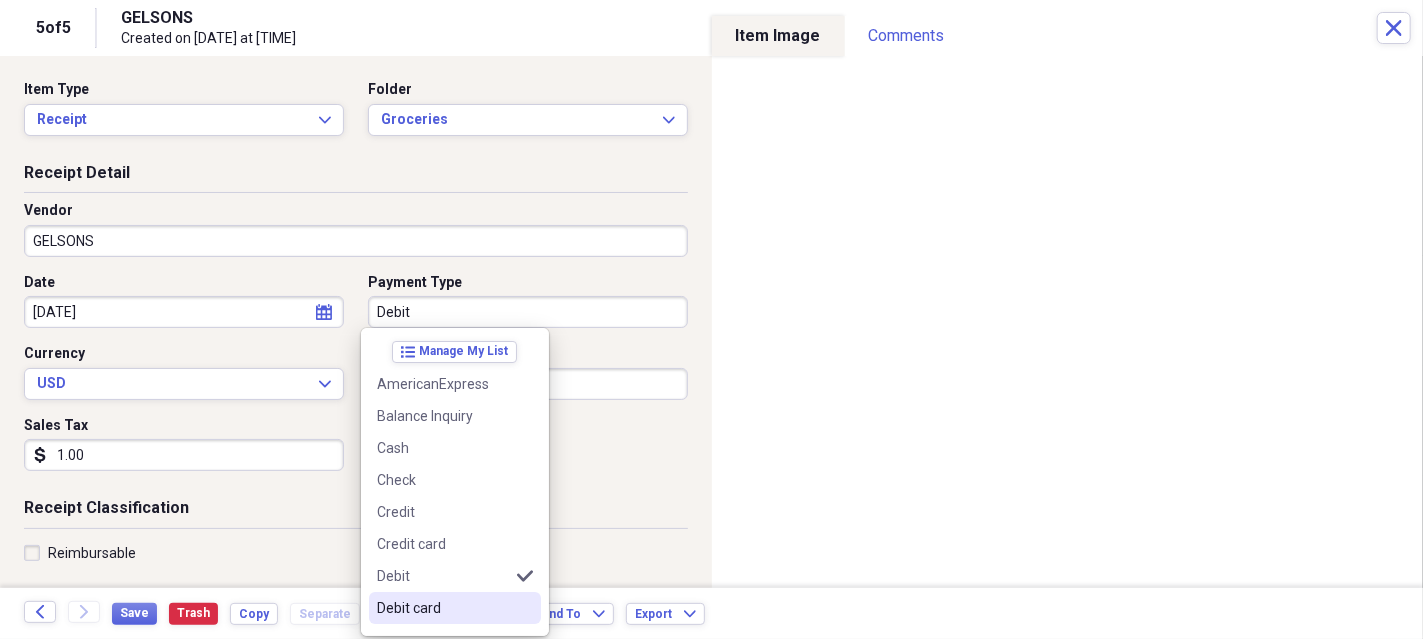 click on "Debit card" at bounding box center (443, 608) 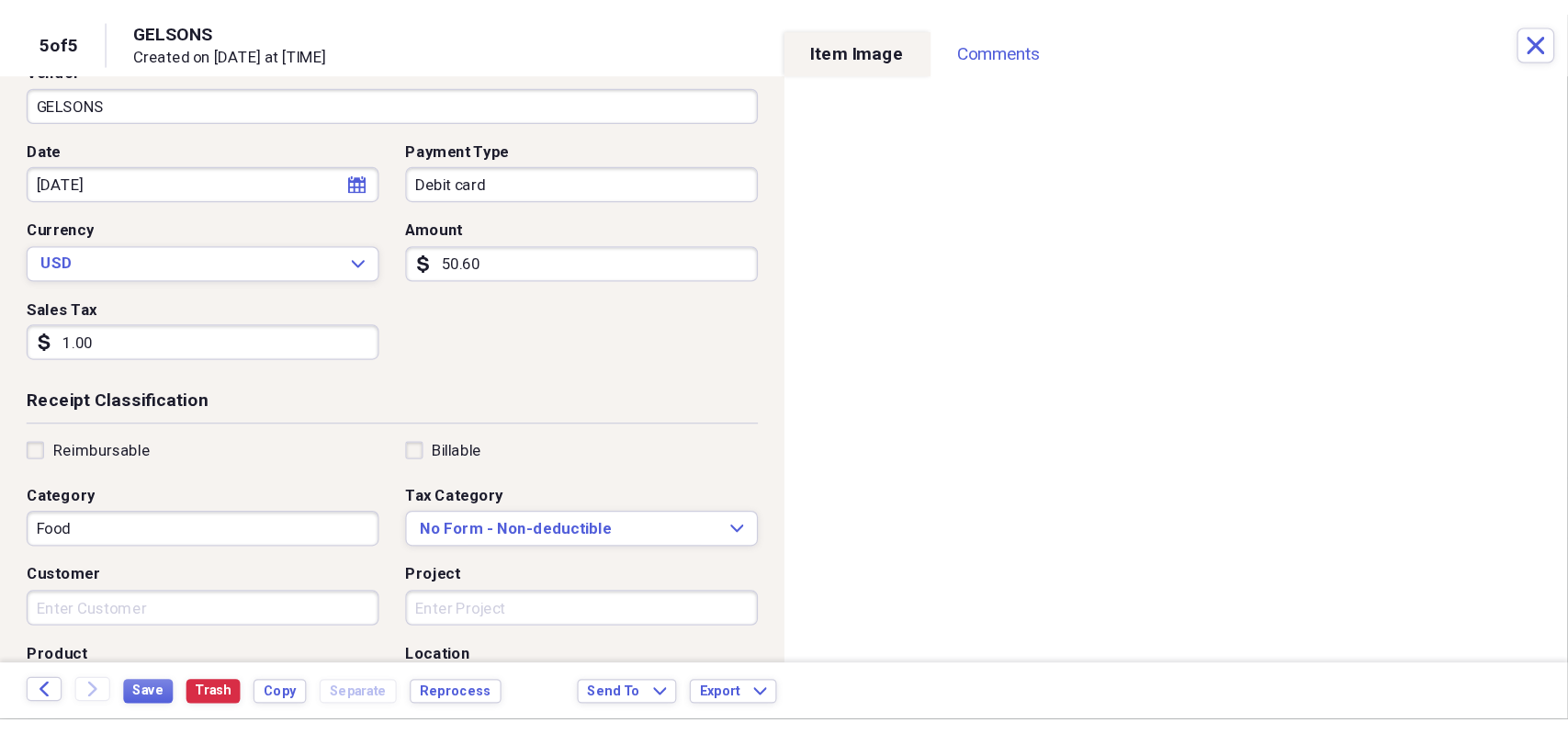 scroll, scrollTop: 183, scrollLeft: 0, axis: vertical 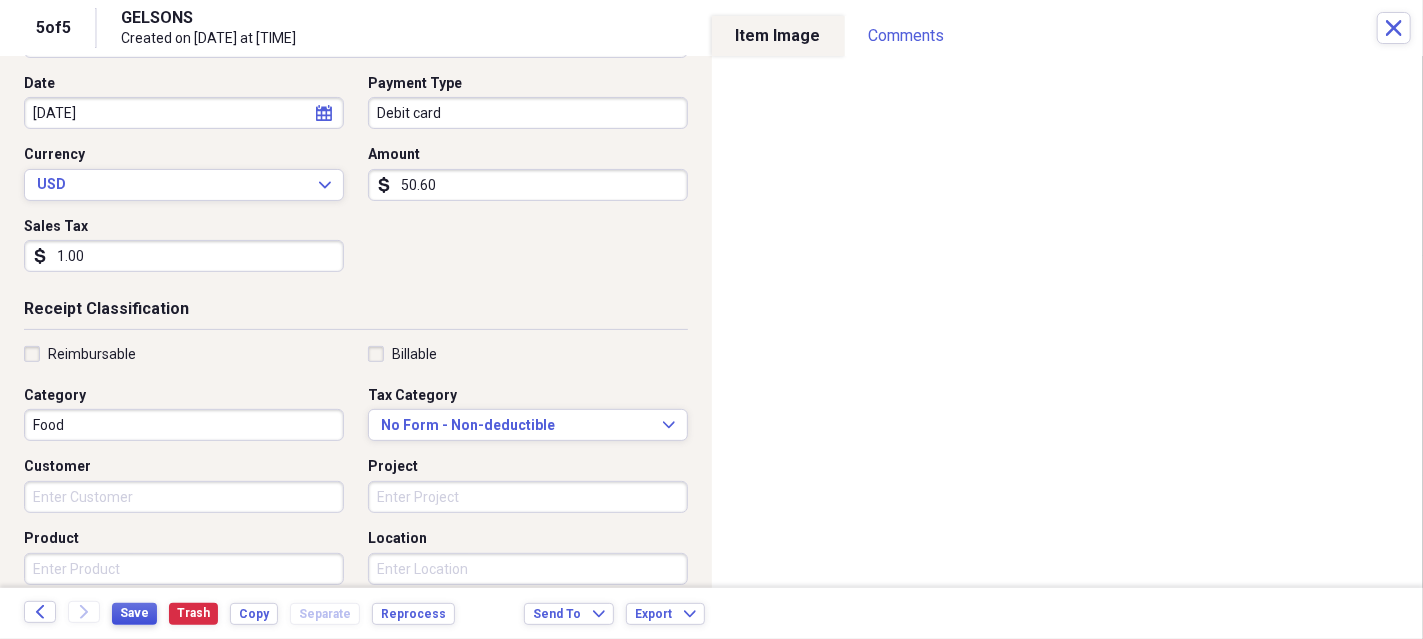 click on "Save" at bounding box center [134, 614] 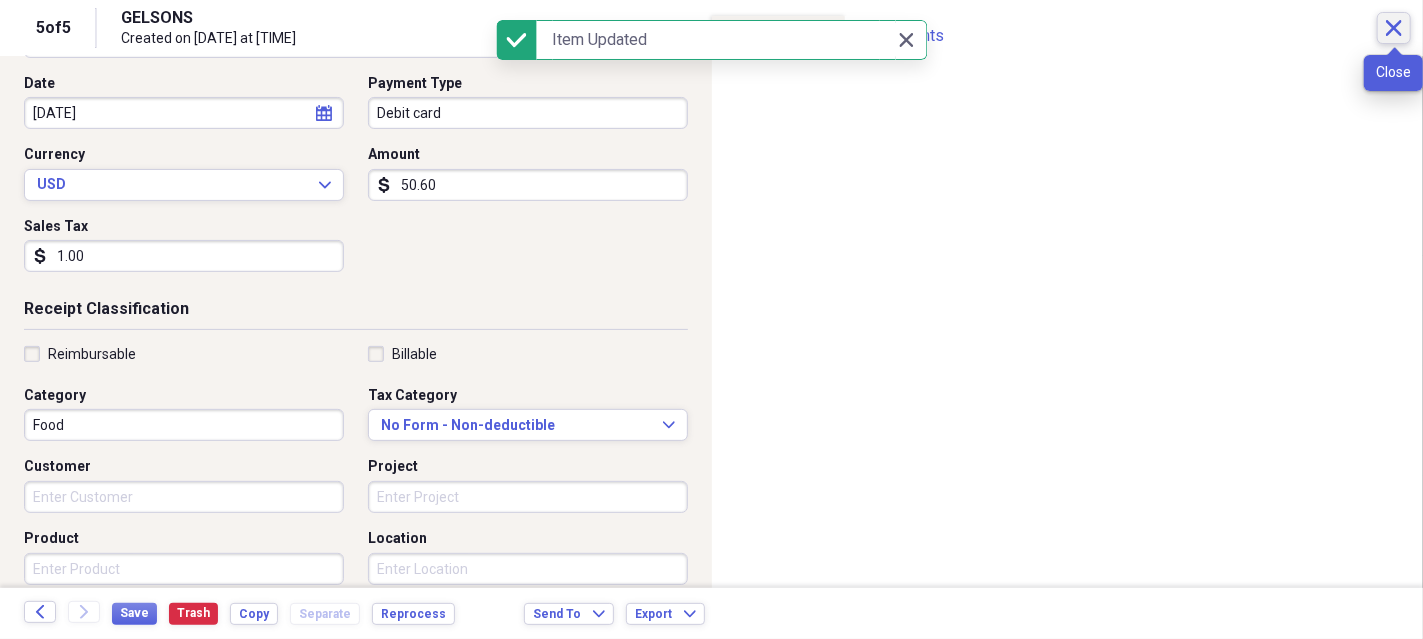 click 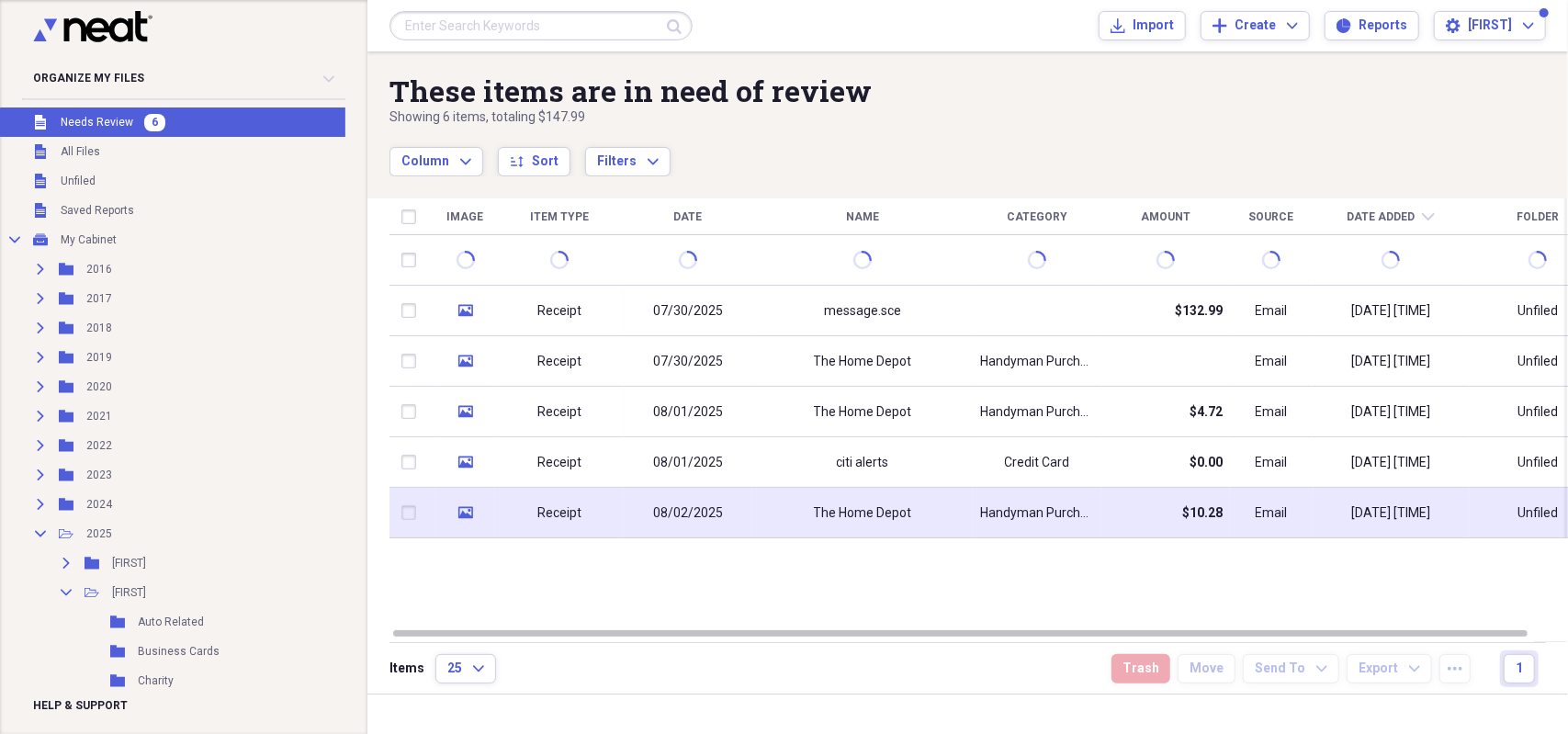 click on "08/02/2025" at bounding box center (688, 513) 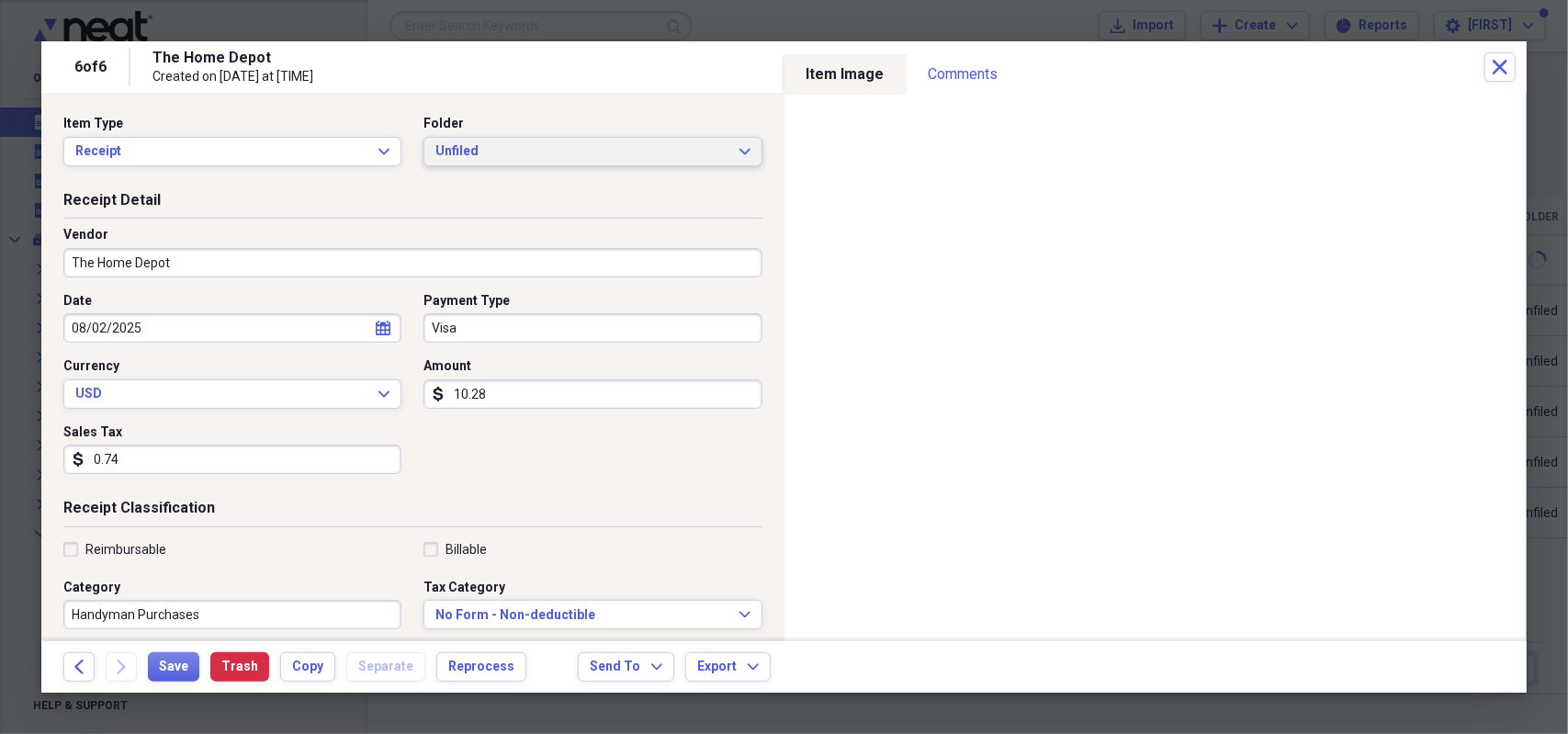 click on "Expand" 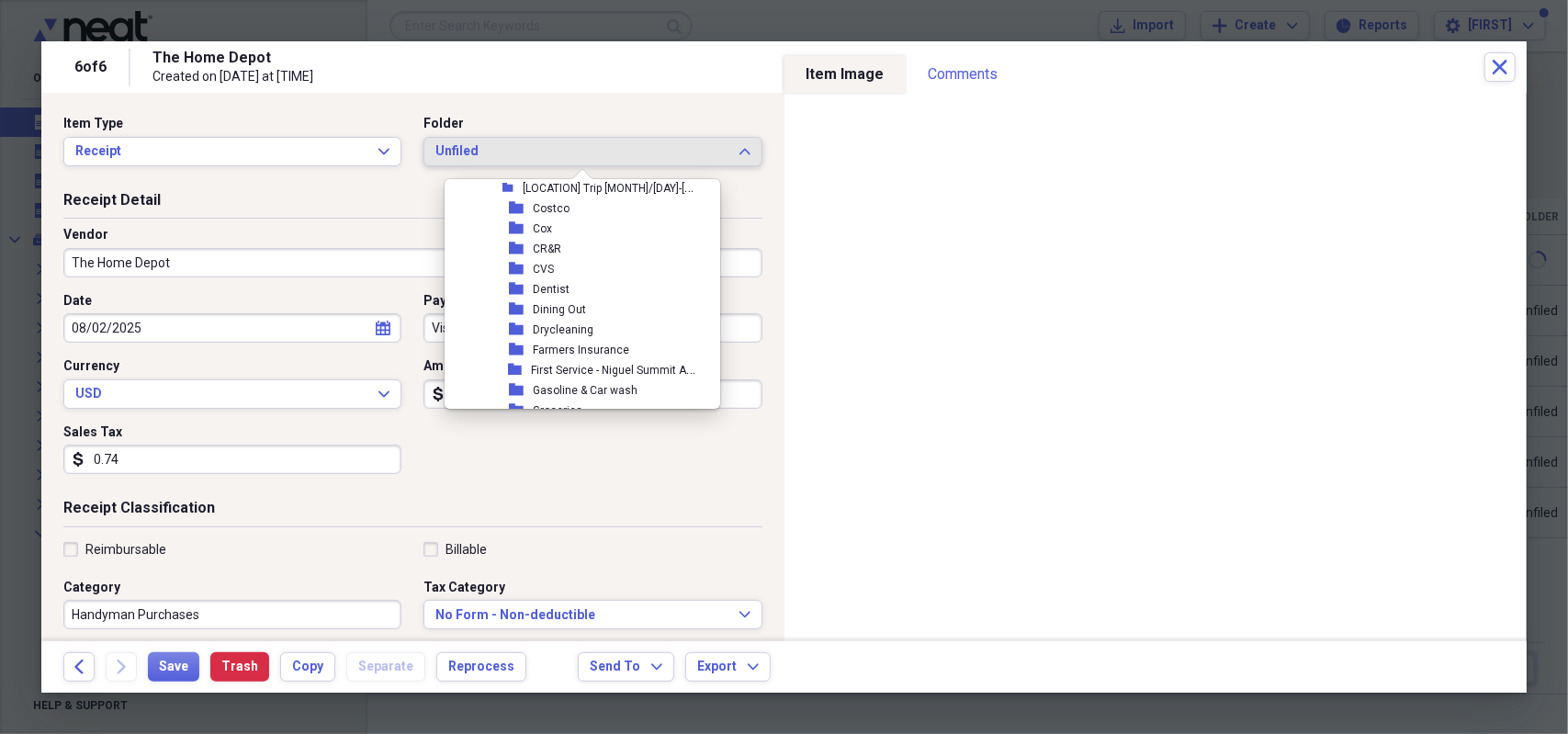 scroll, scrollTop: 551, scrollLeft: 0, axis: vertical 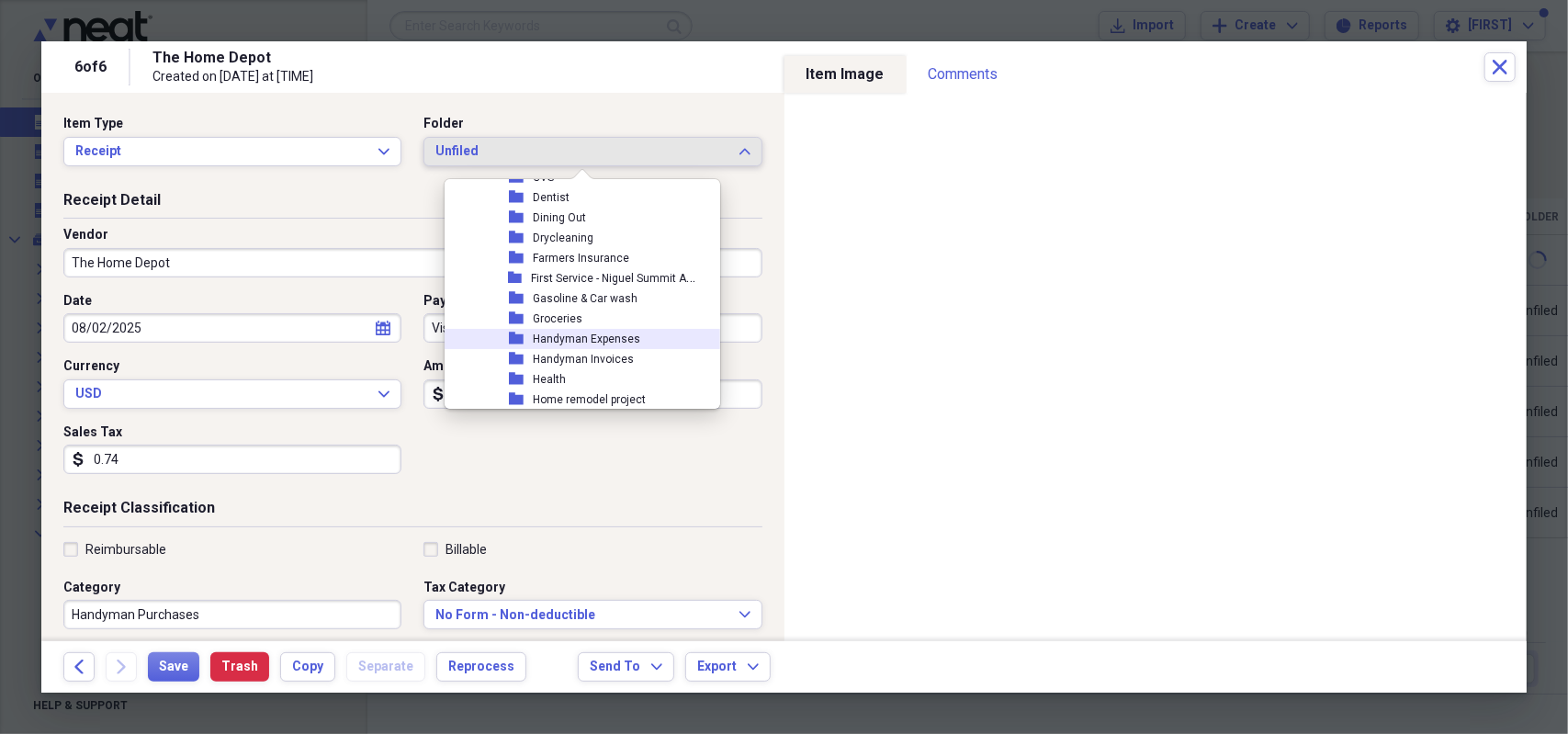 click on "Handyman Expenses" at bounding box center (586, 339) 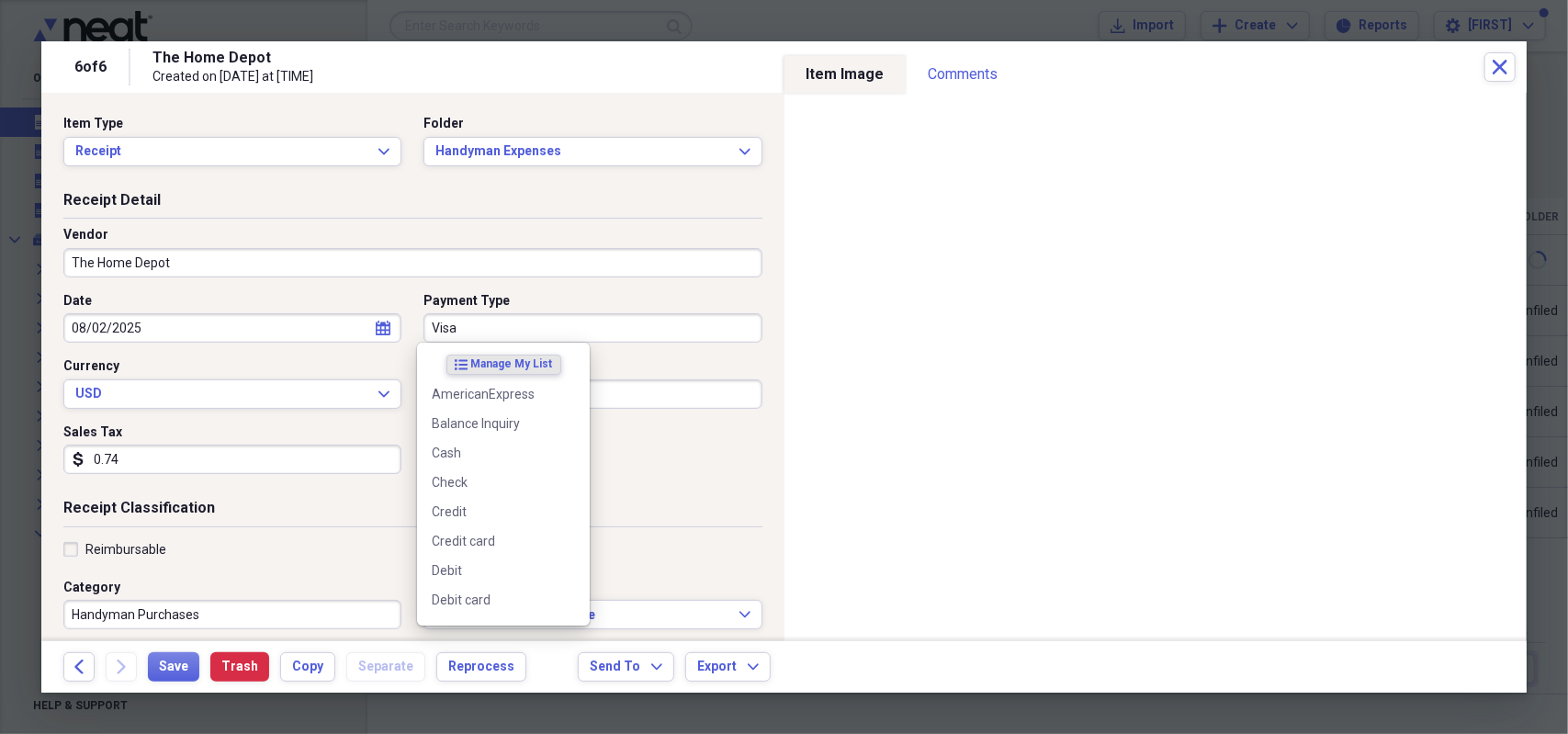 click on "Visa" at bounding box center [592, 328] 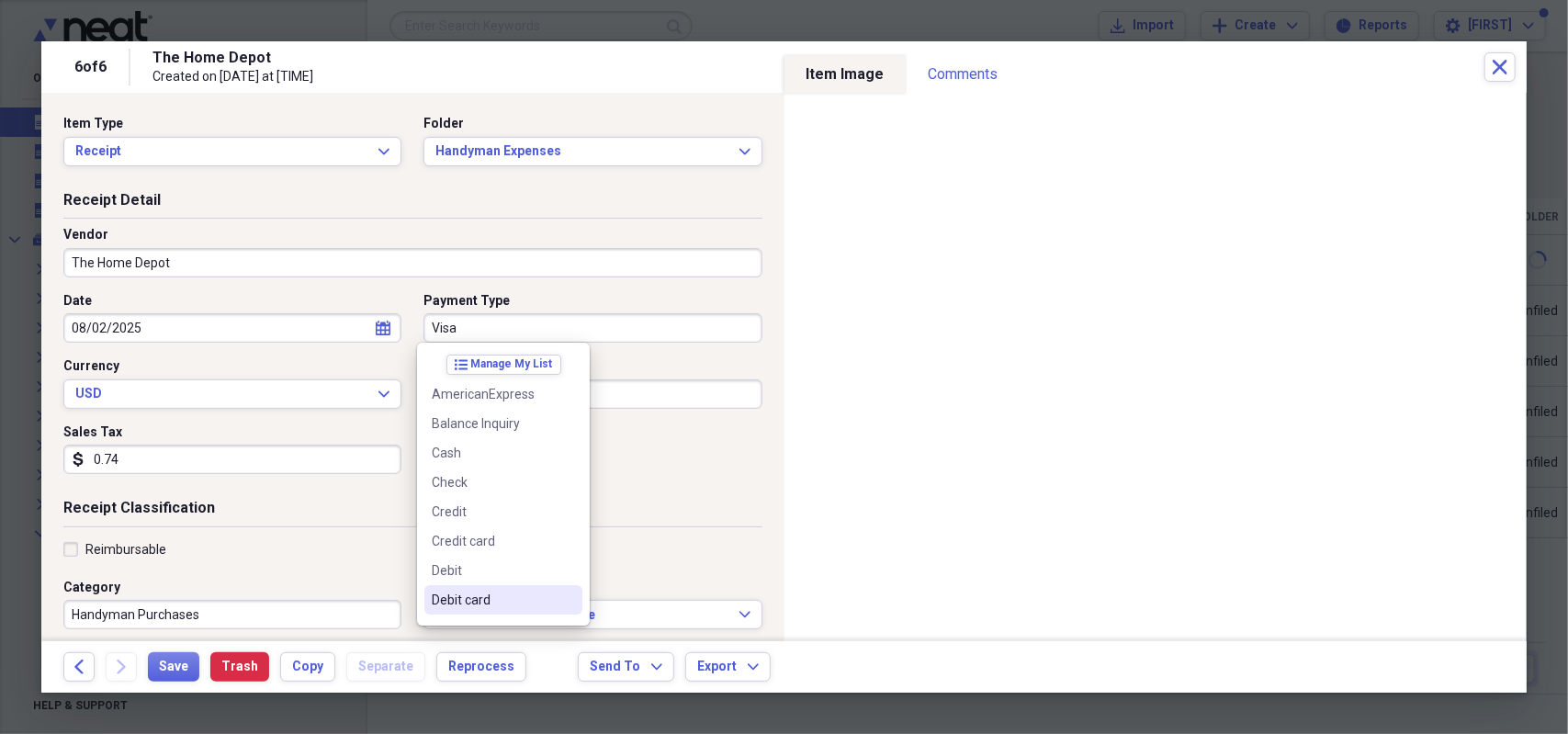 click on "Debit card" at bounding box center (492, 600) 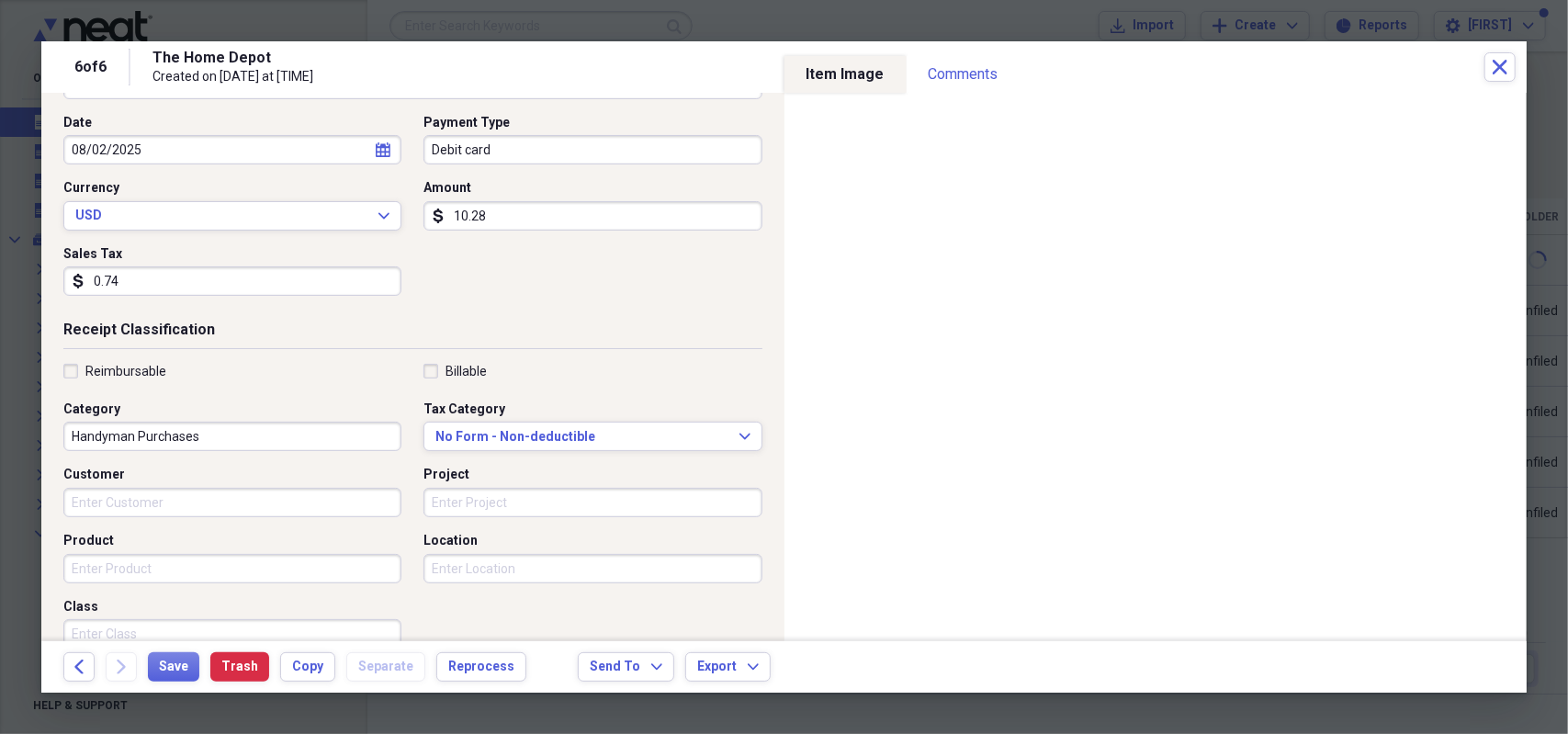 scroll, scrollTop: 184, scrollLeft: 0, axis: vertical 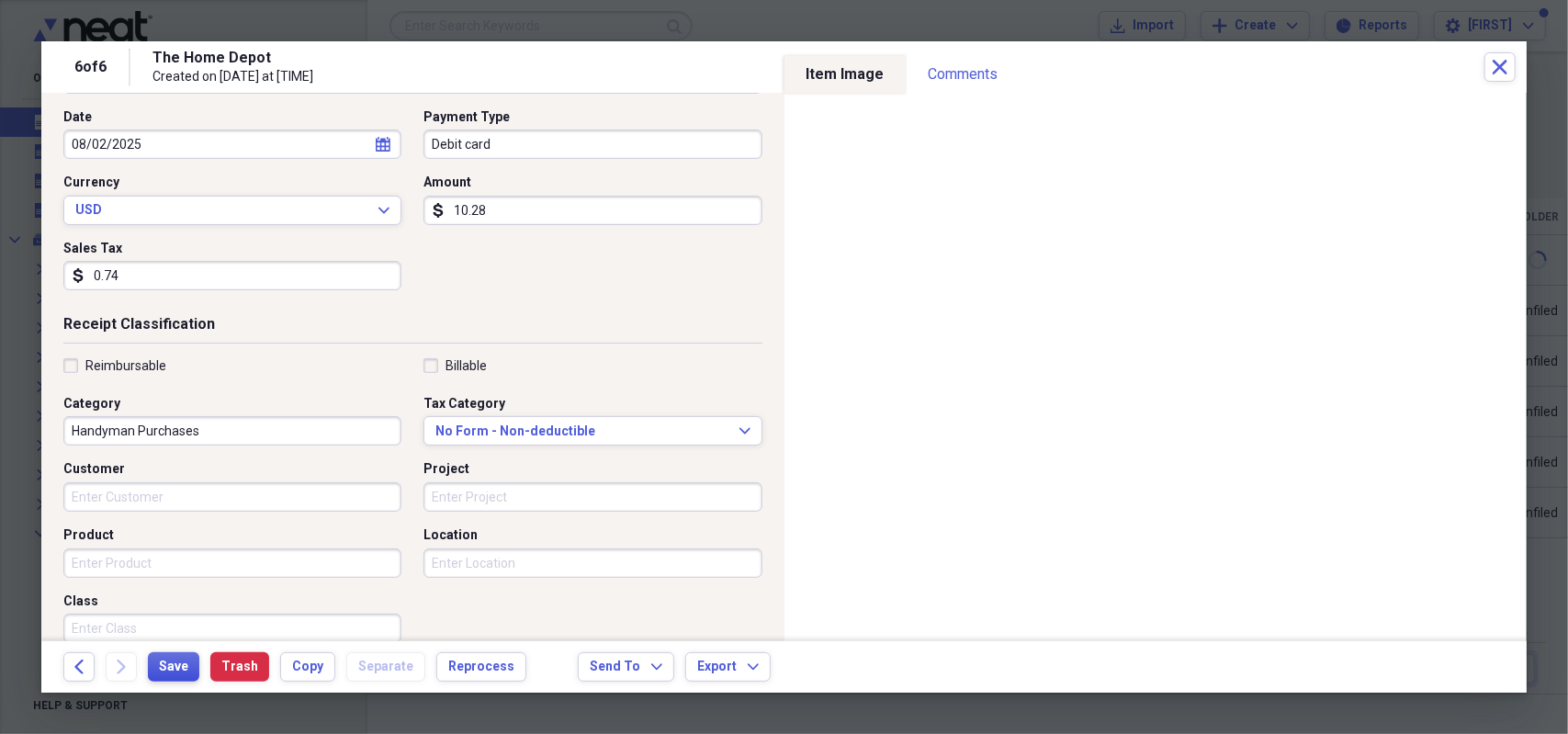 click on "Save" at bounding box center [174, 667] 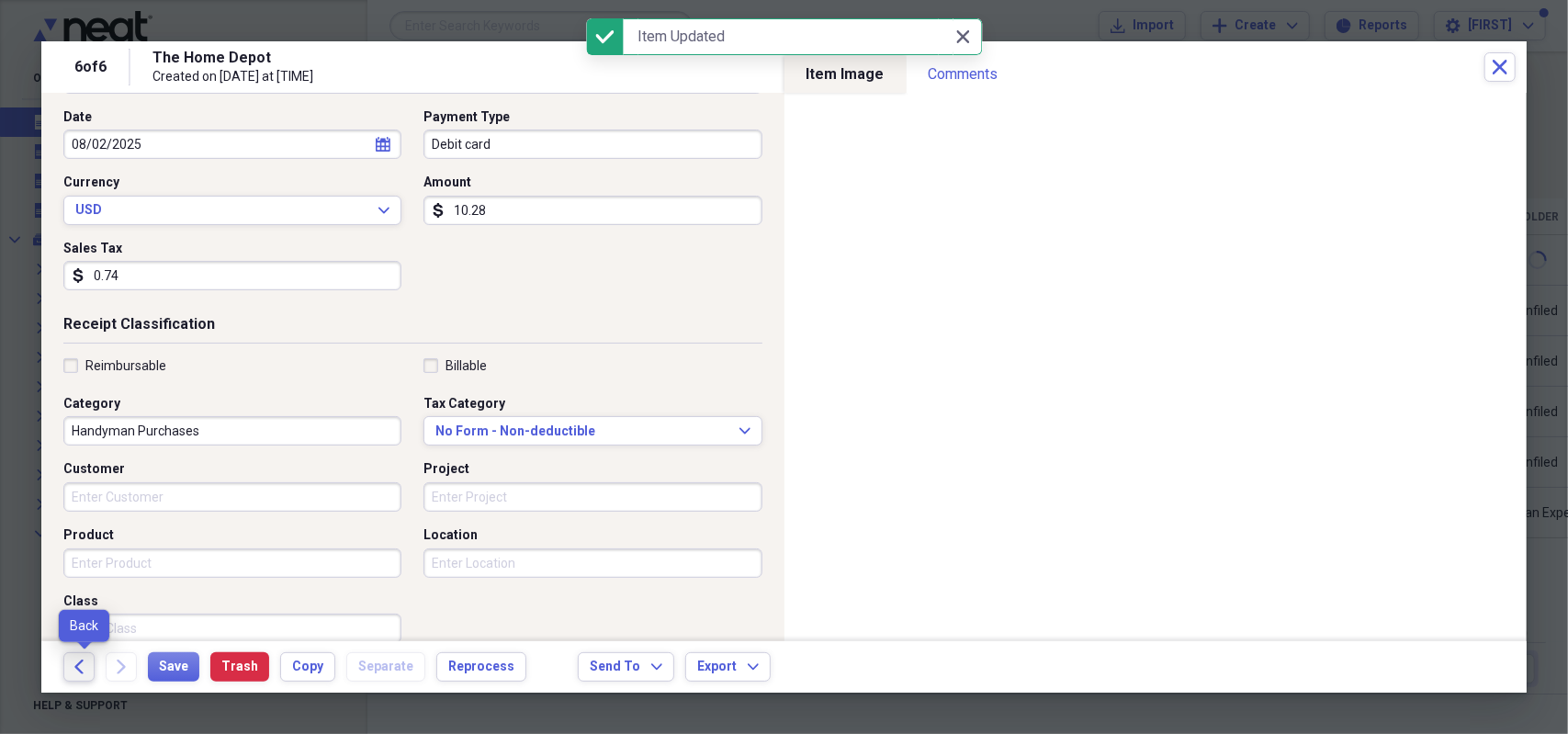 click on "Back" 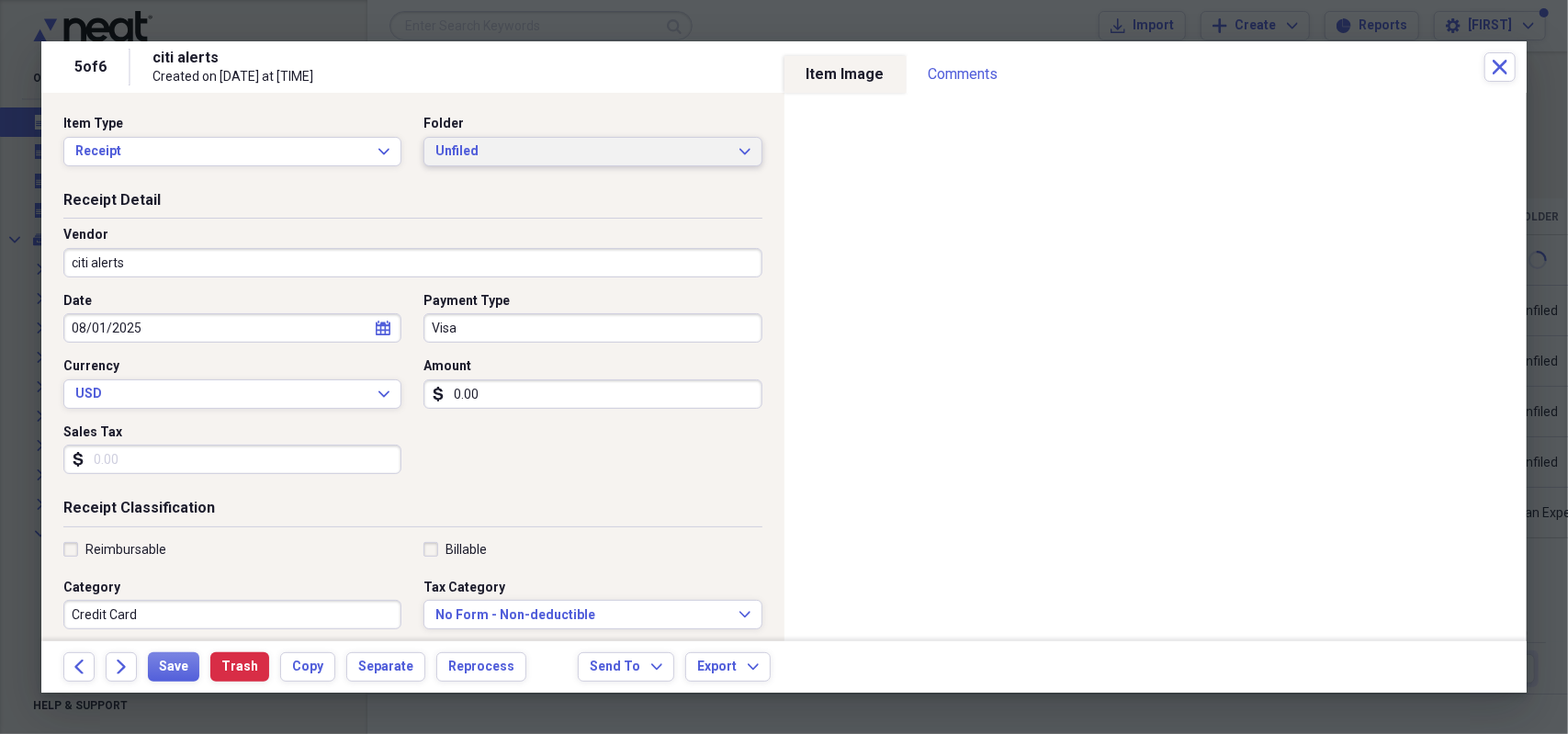 click on "Expand" 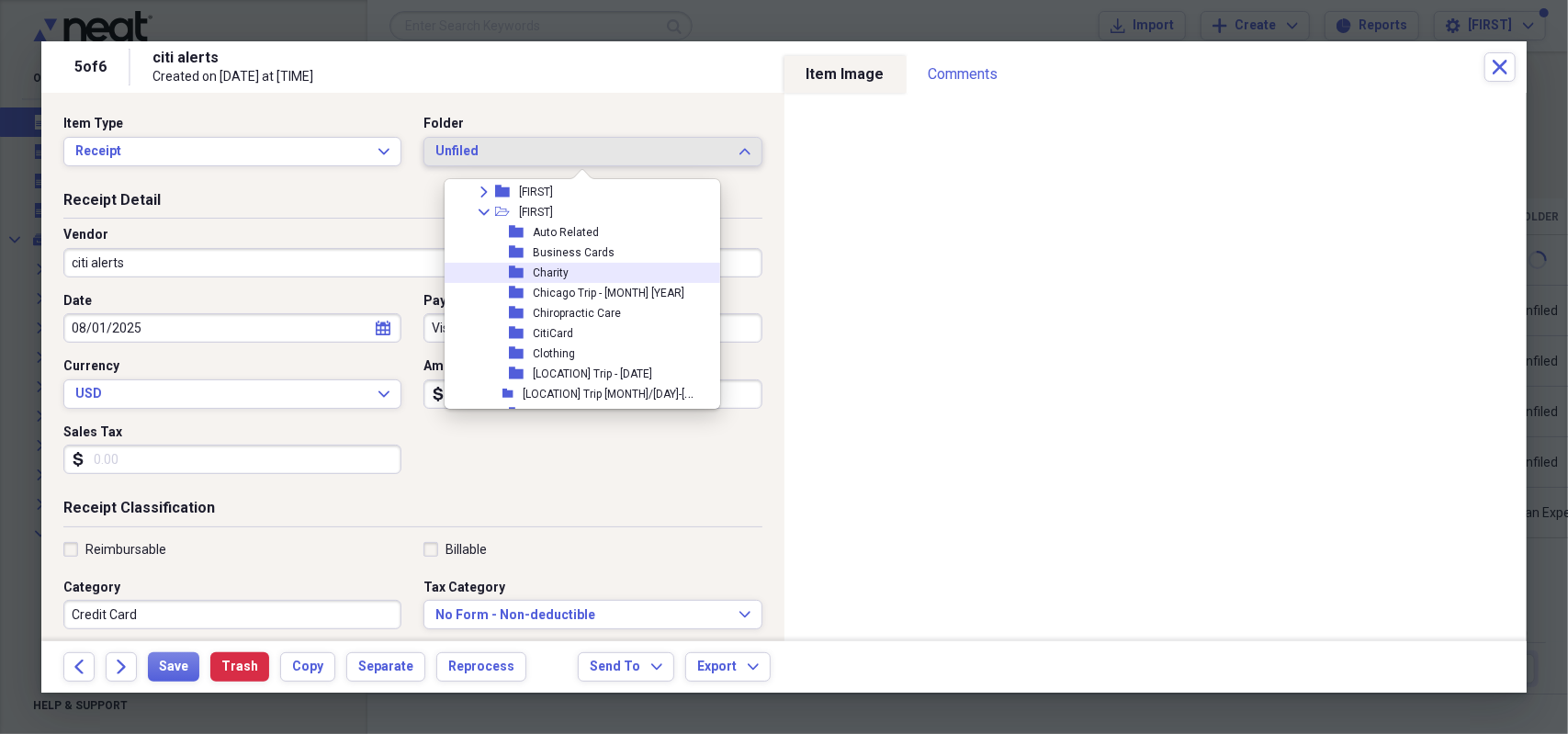 scroll, scrollTop: 276, scrollLeft: 0, axis: vertical 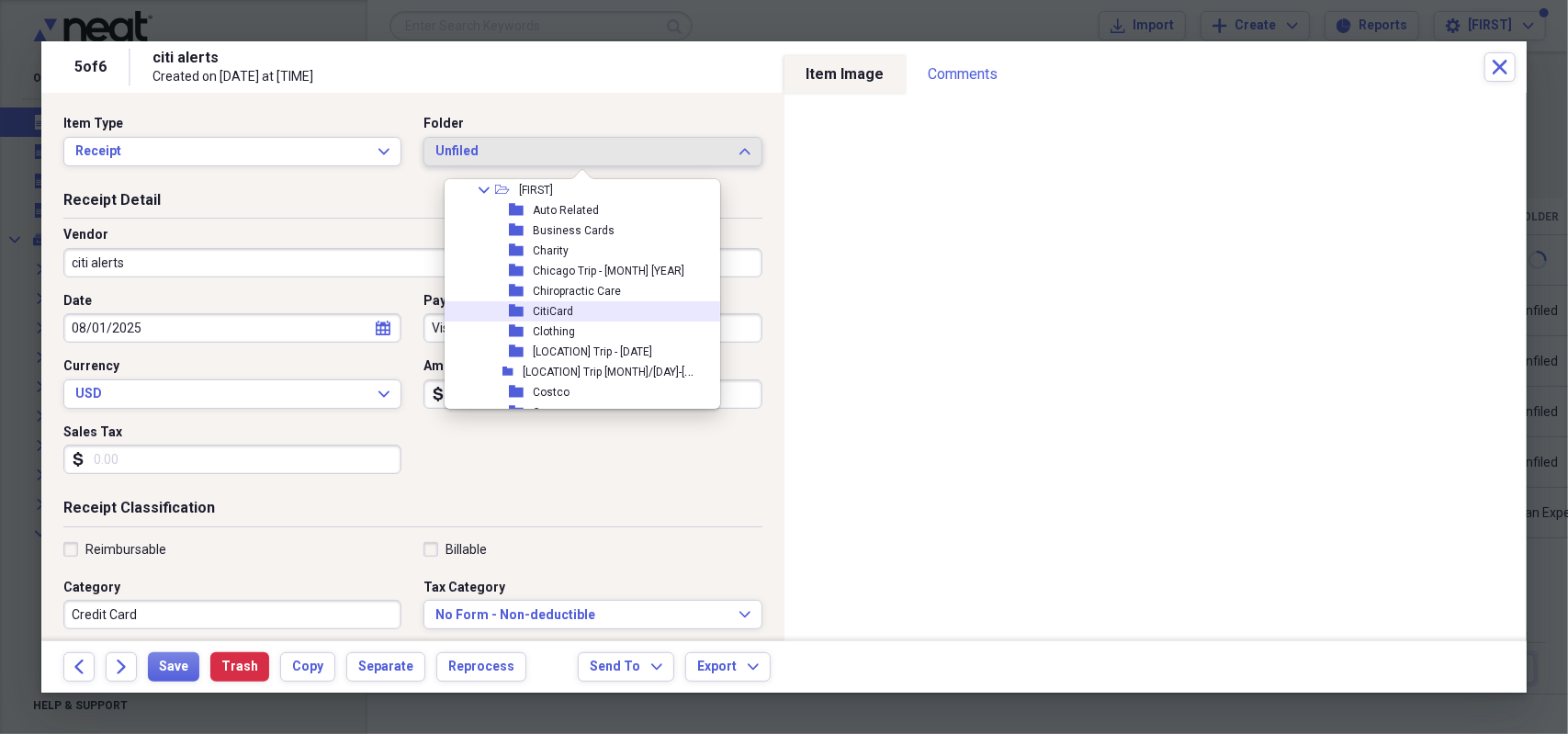 click on "CitiCard" at bounding box center [553, 311] 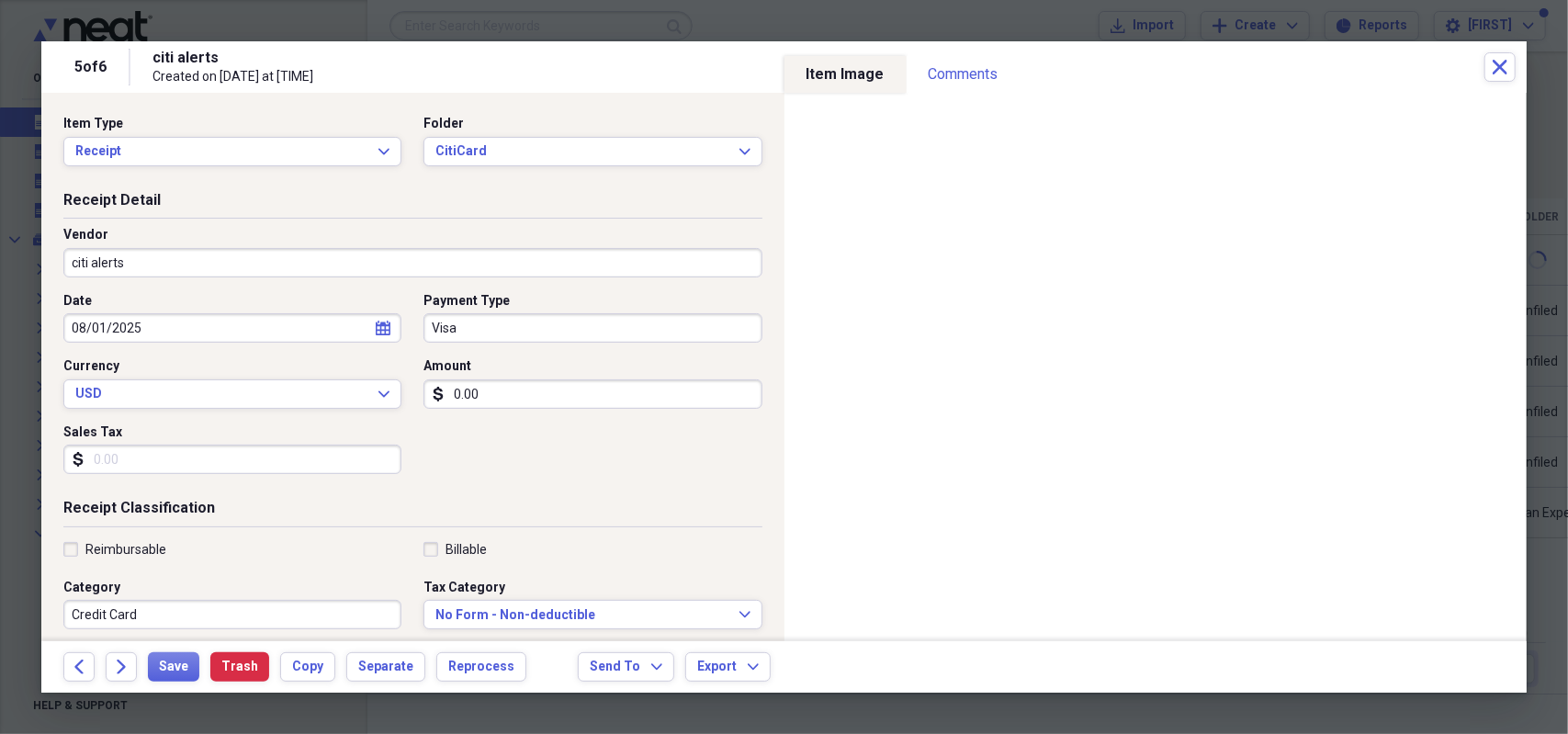 click on "citi alerts" at bounding box center (412, 263) 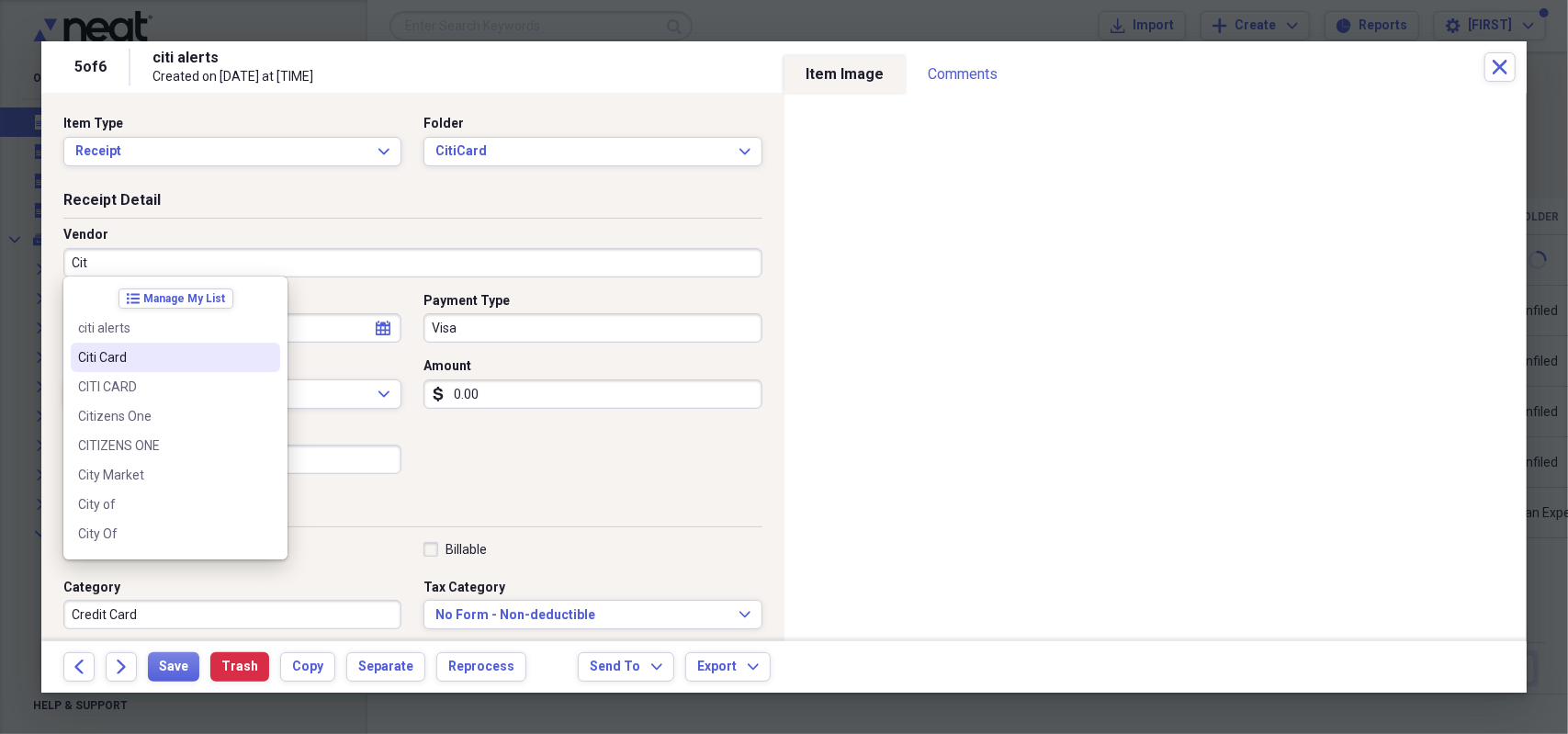 click on "Citi Card" at bounding box center (164, 357) 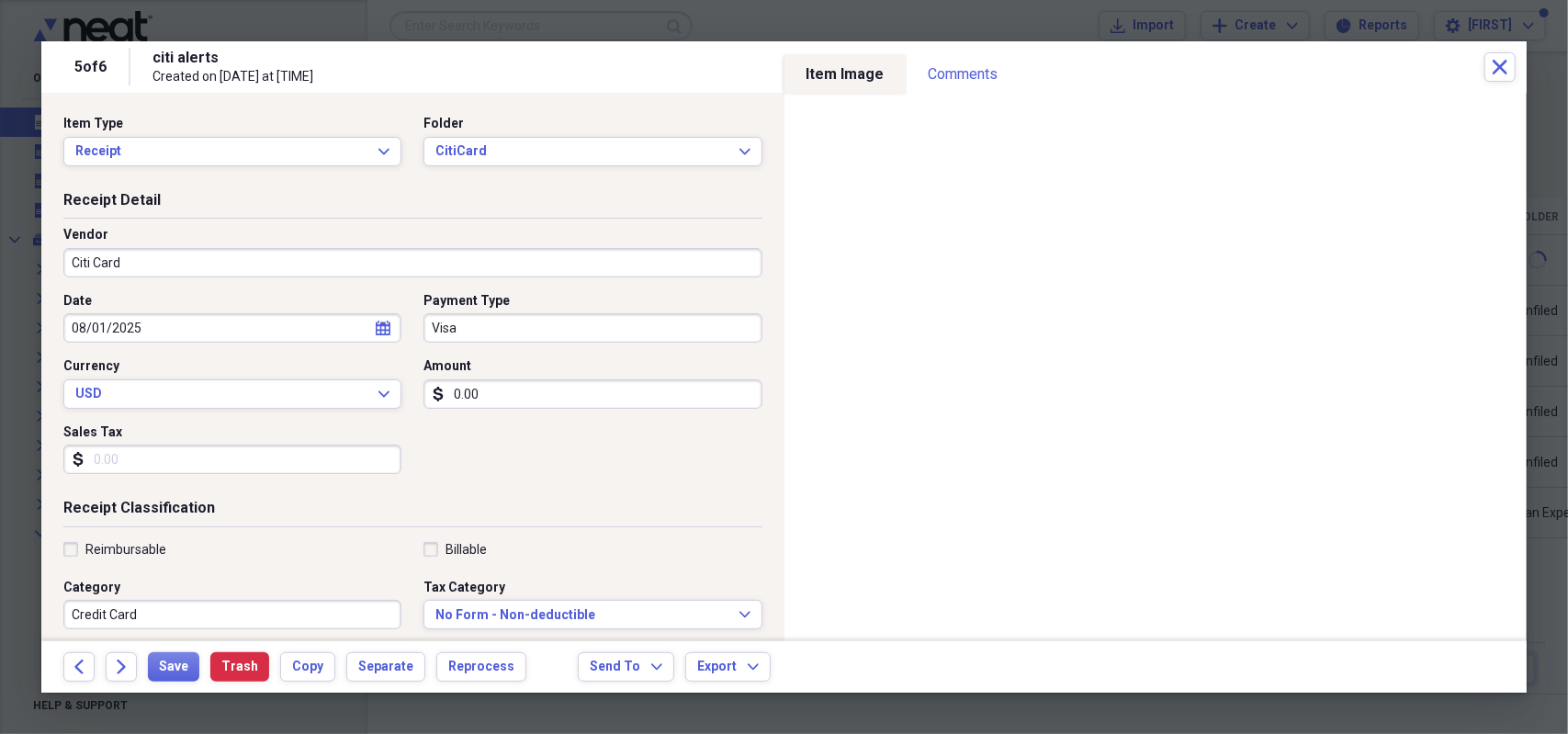 click on "Visa" at bounding box center (592, 328) 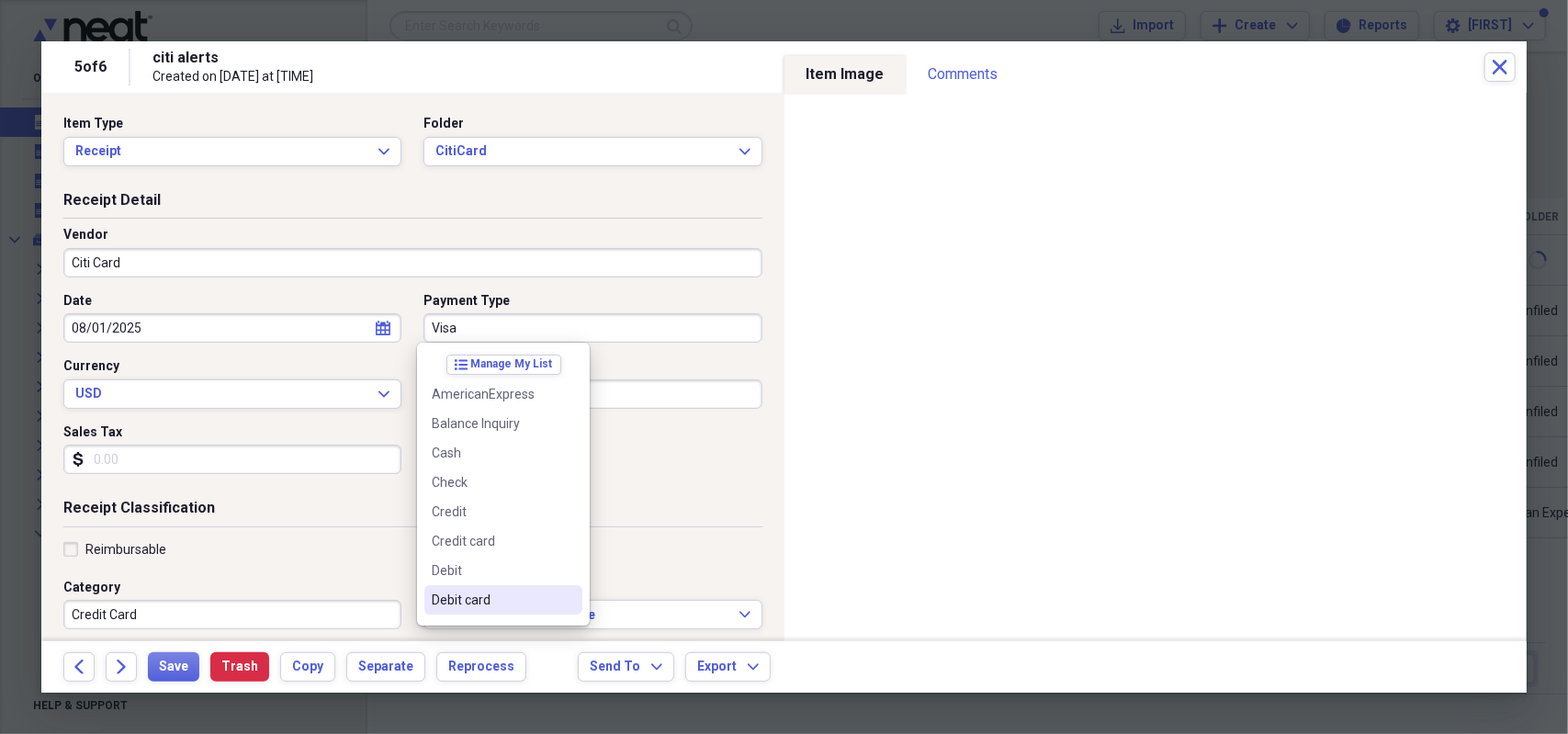 click on "Debit card" at bounding box center (492, 600) 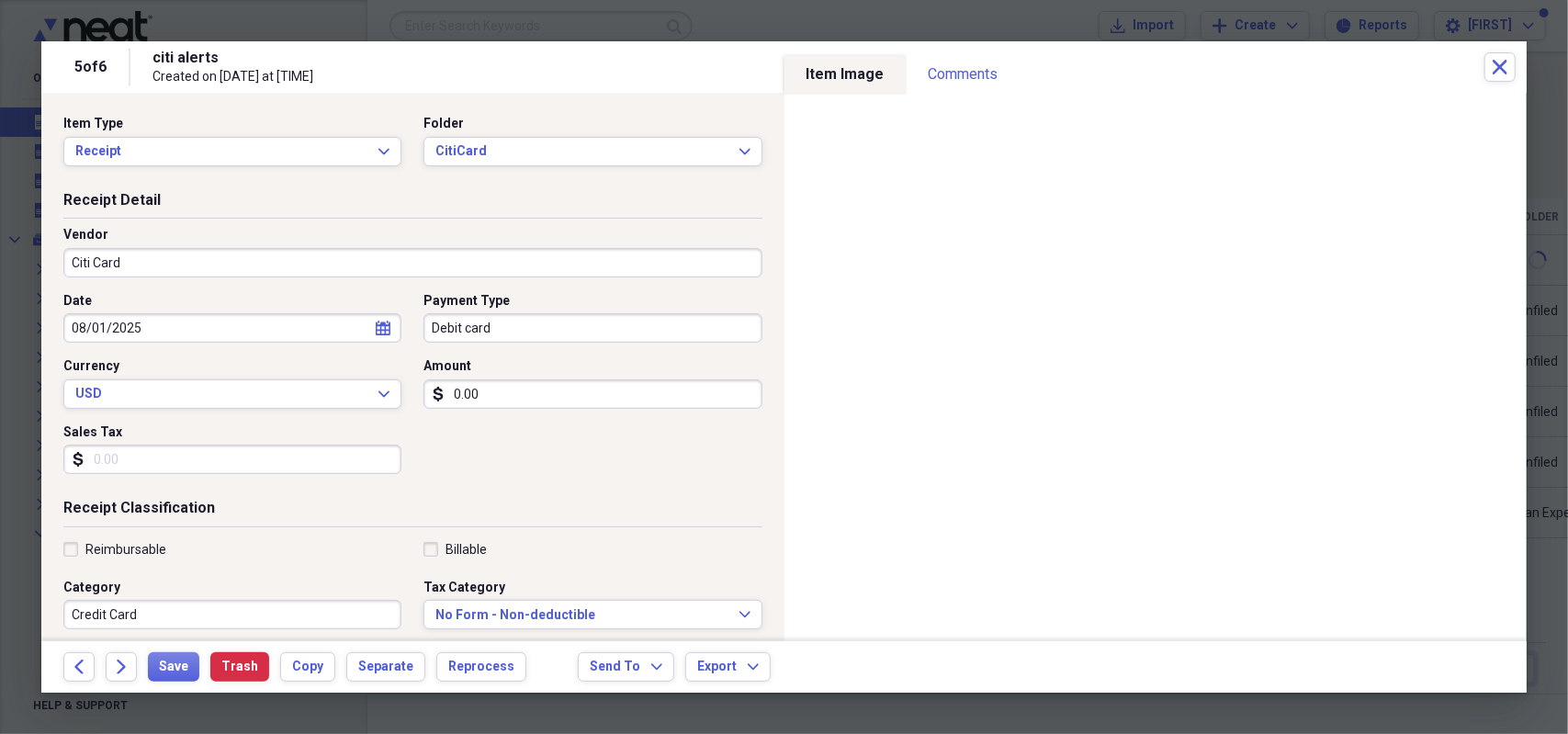 click on "Debit card" at bounding box center [592, 328] 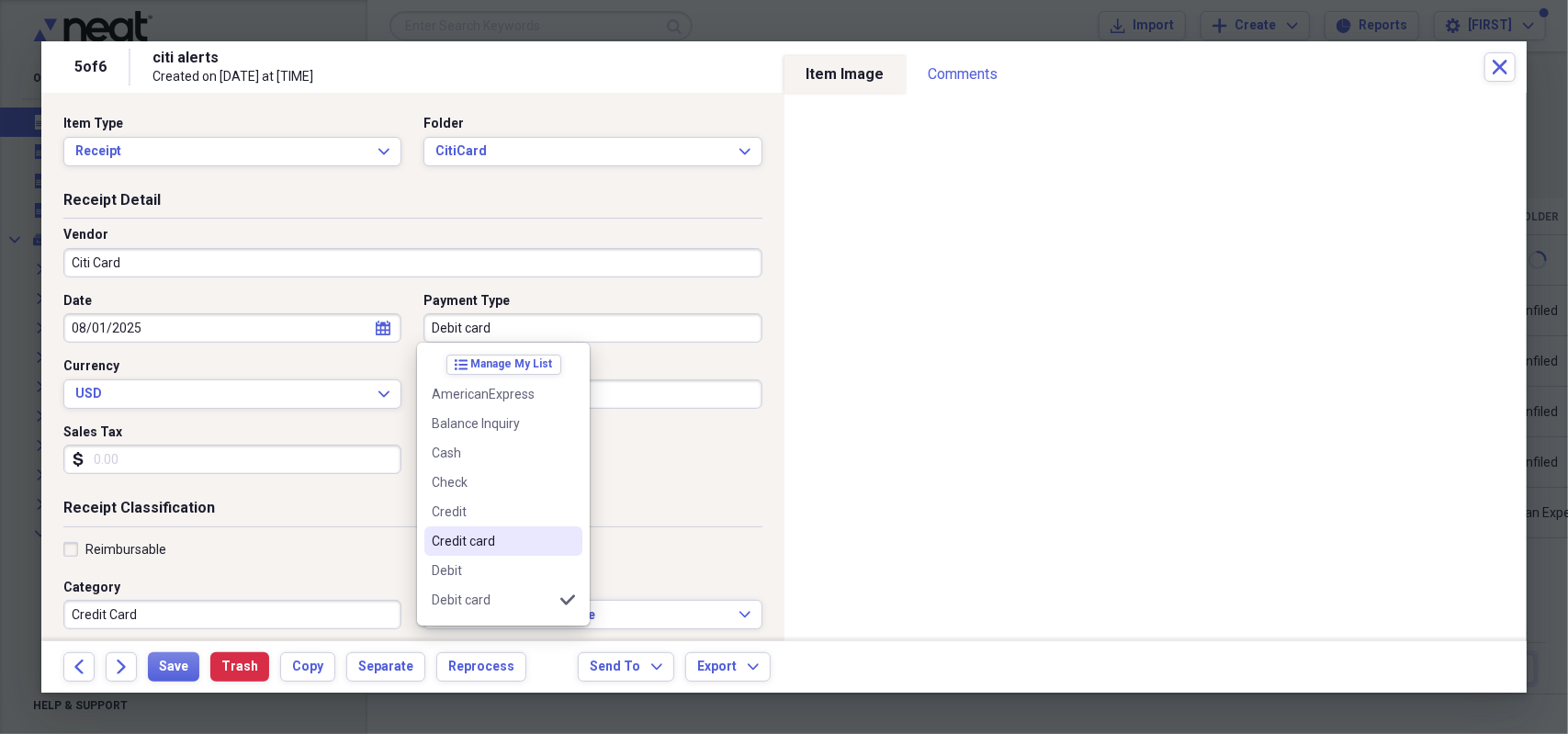 click on "Credit card" at bounding box center [492, 541] 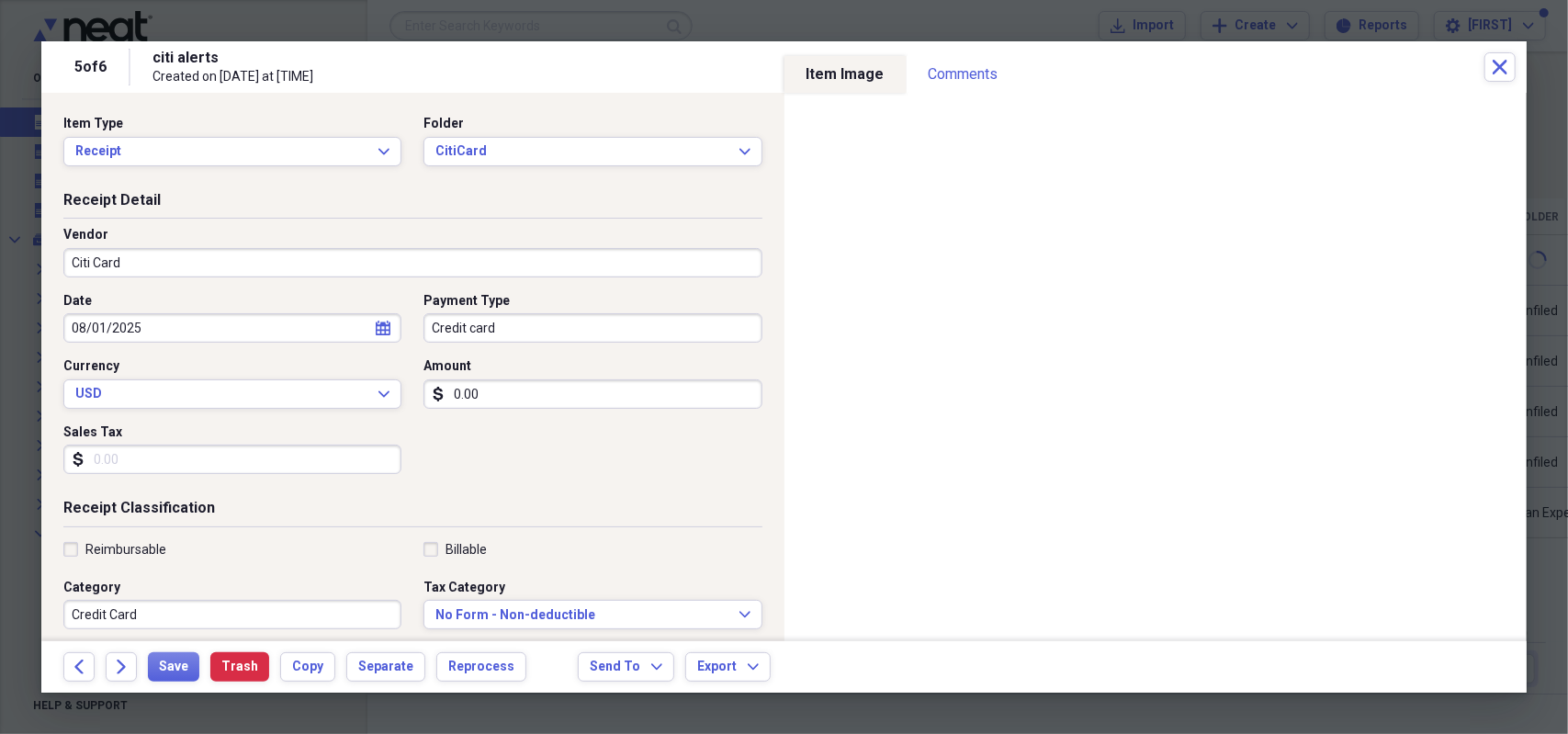 click on "0.00" at bounding box center [592, 394] 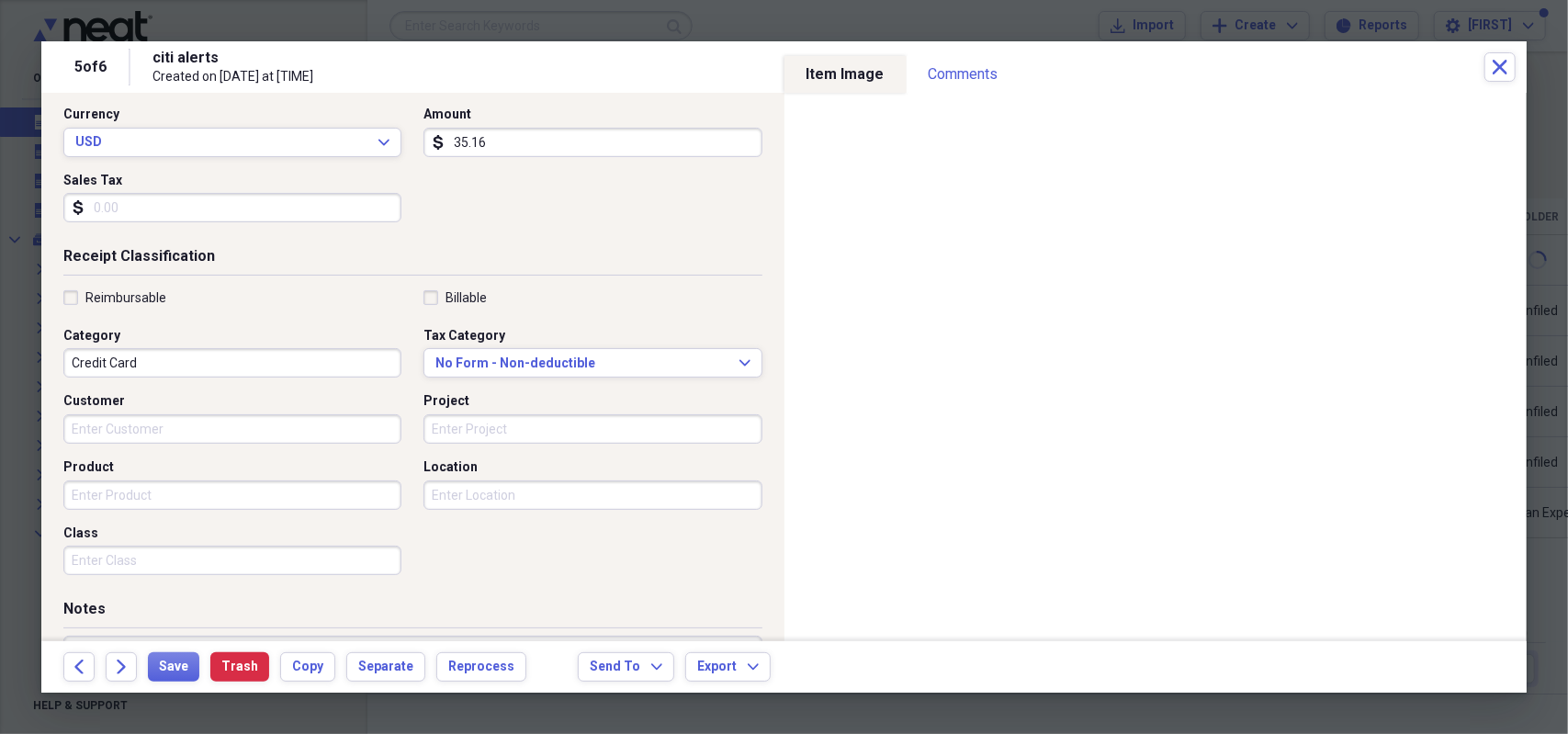 scroll, scrollTop: 276, scrollLeft: 0, axis: vertical 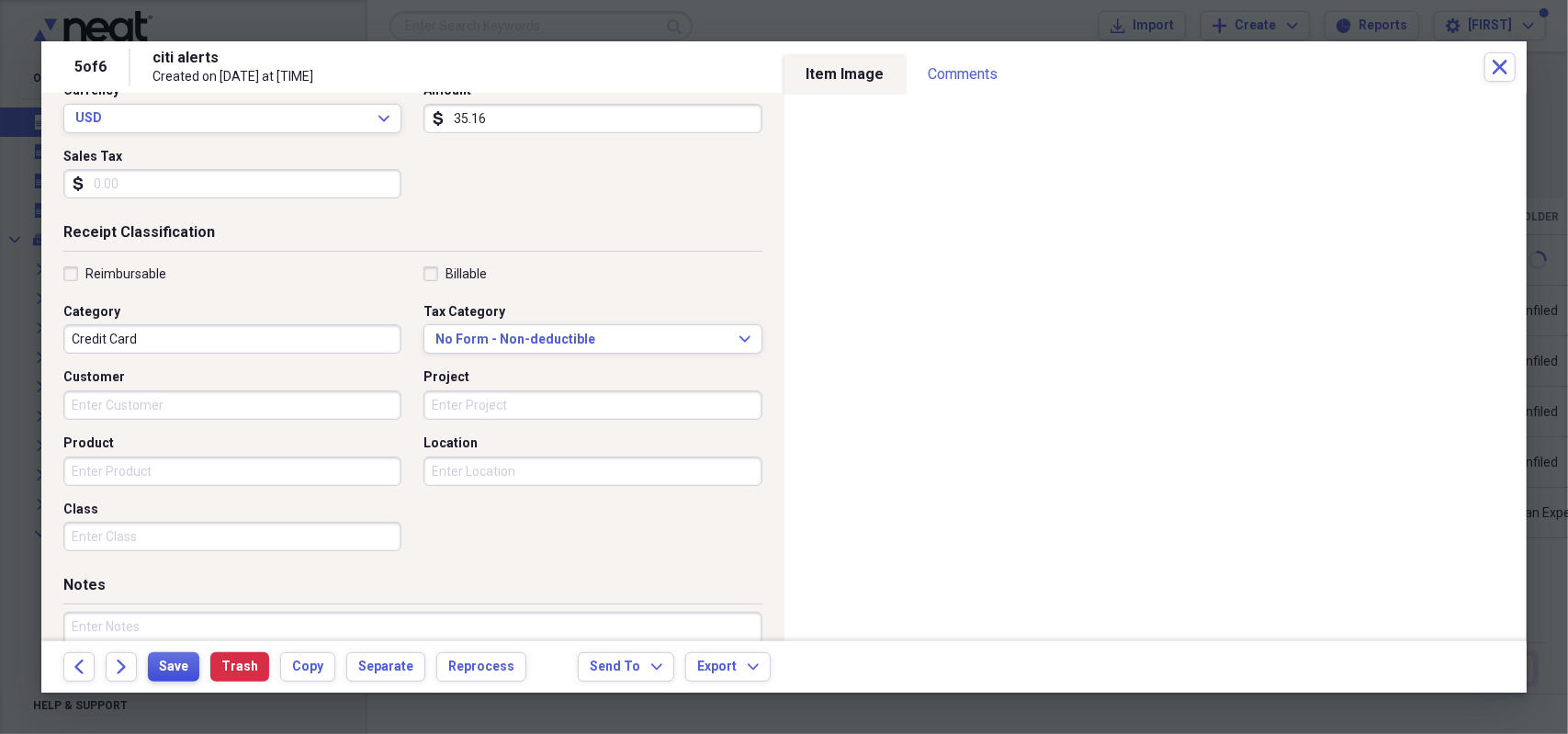 type on "35.16" 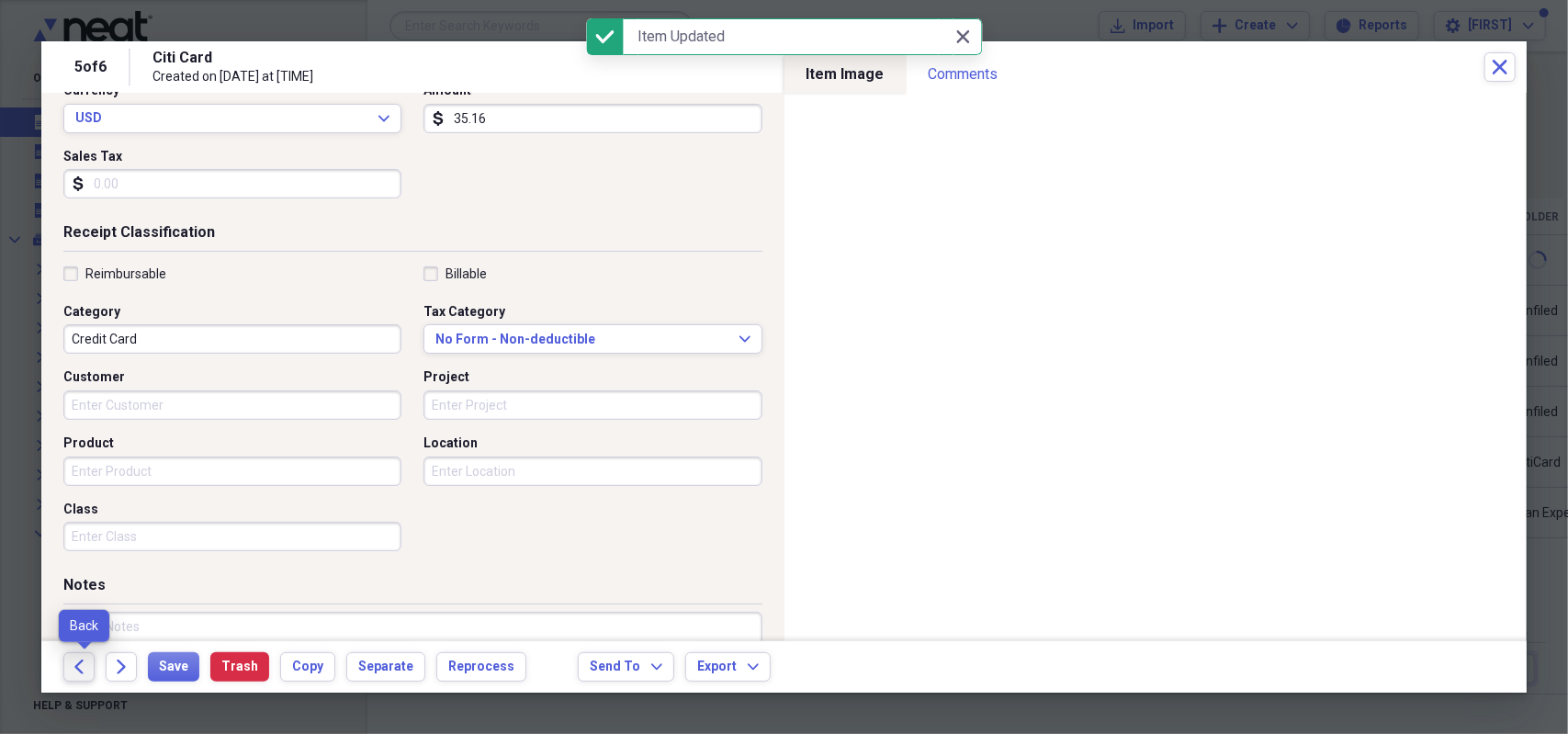 click on "Back" 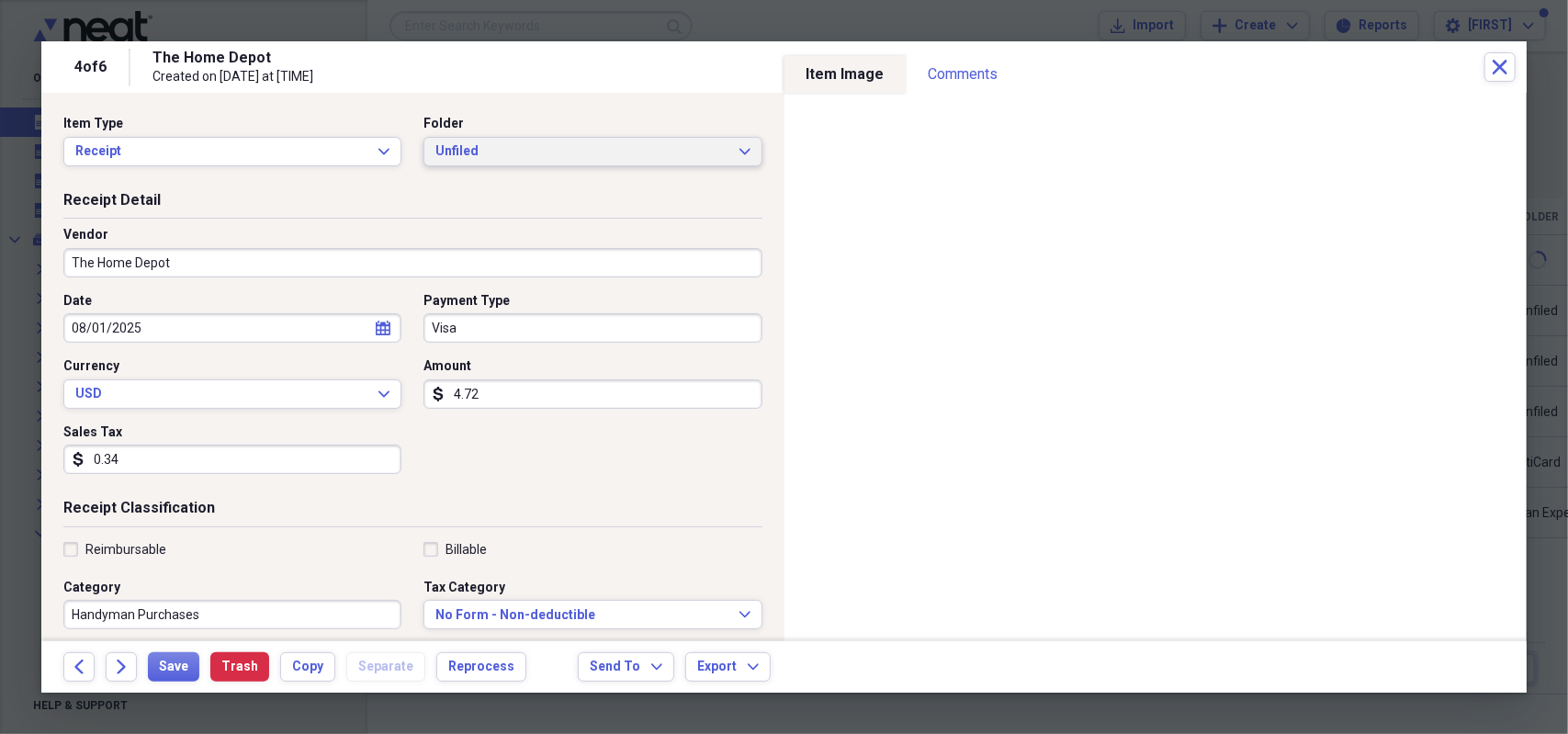 click on "Expand" 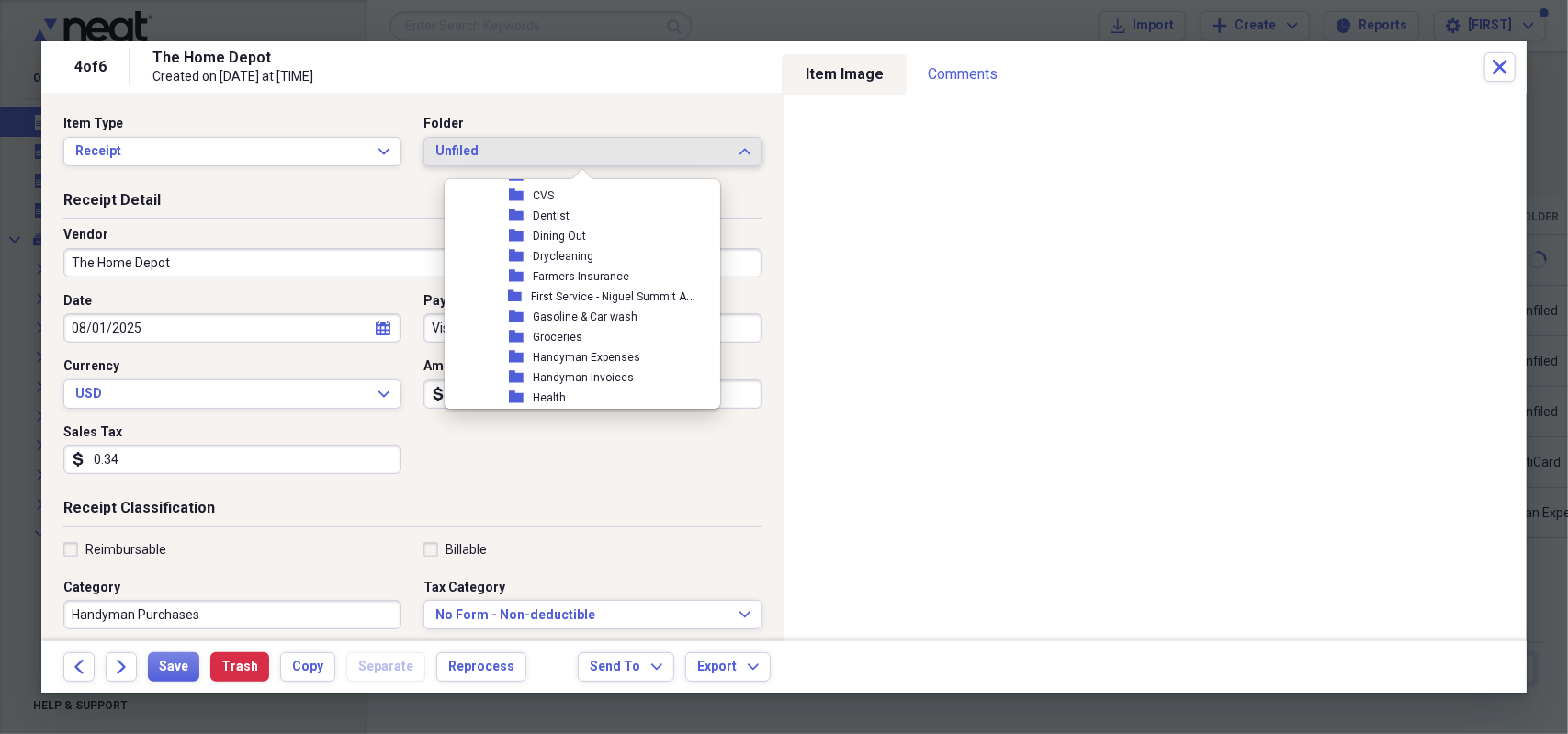 scroll, scrollTop: 551, scrollLeft: 0, axis: vertical 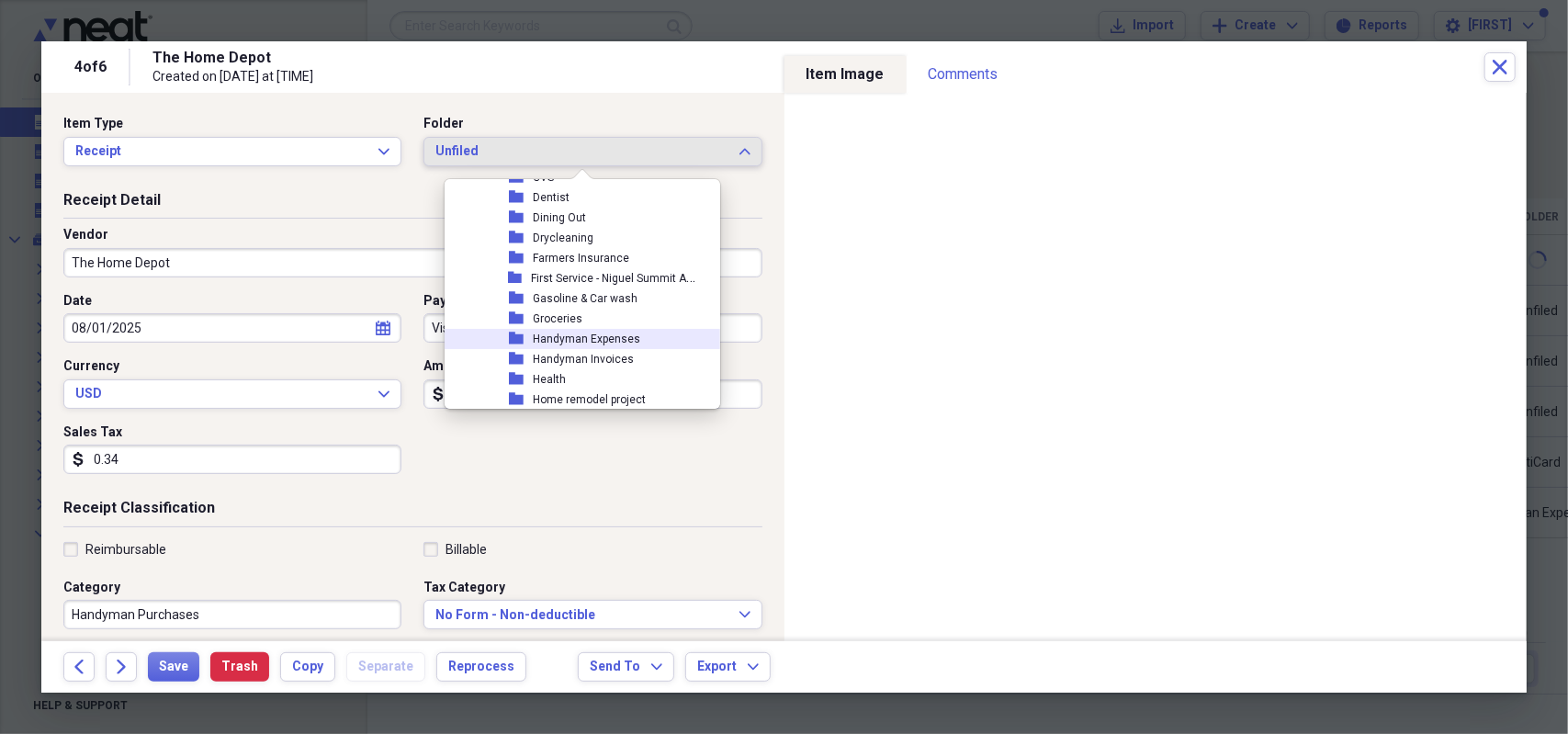 click on "Handyman Expenses" at bounding box center [586, 339] 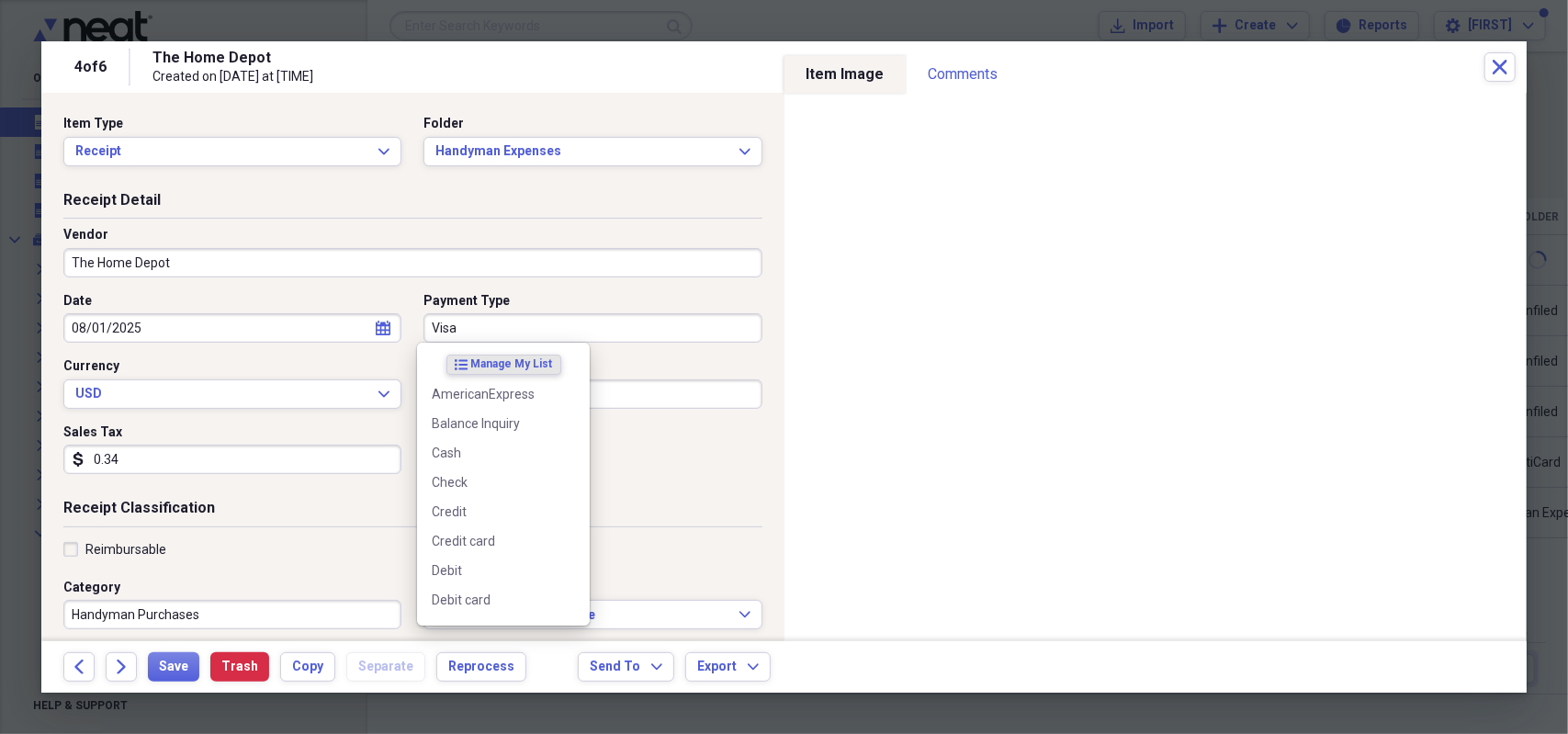 click on "Visa" at bounding box center [592, 328] 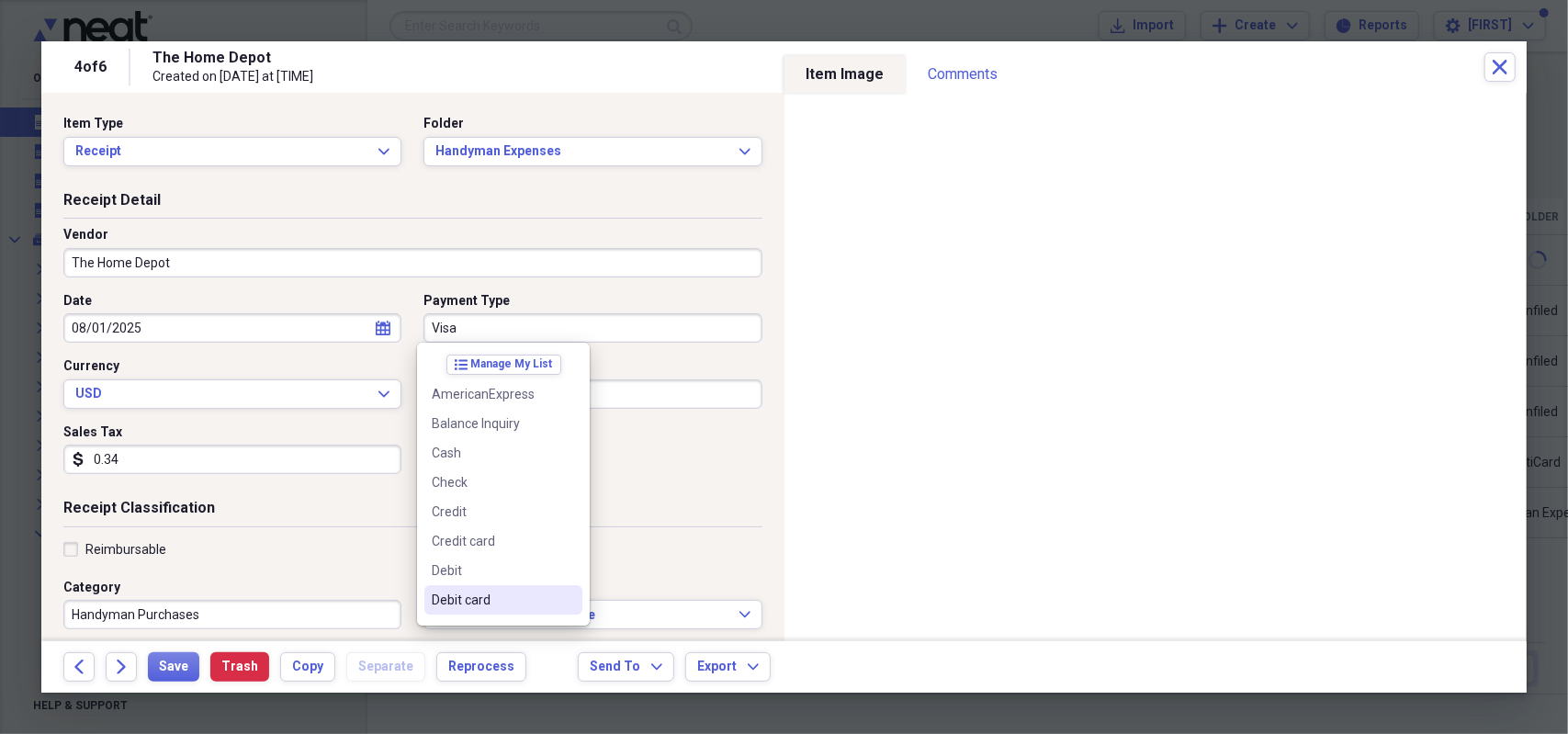 click on "Debit card" at bounding box center [492, 600] 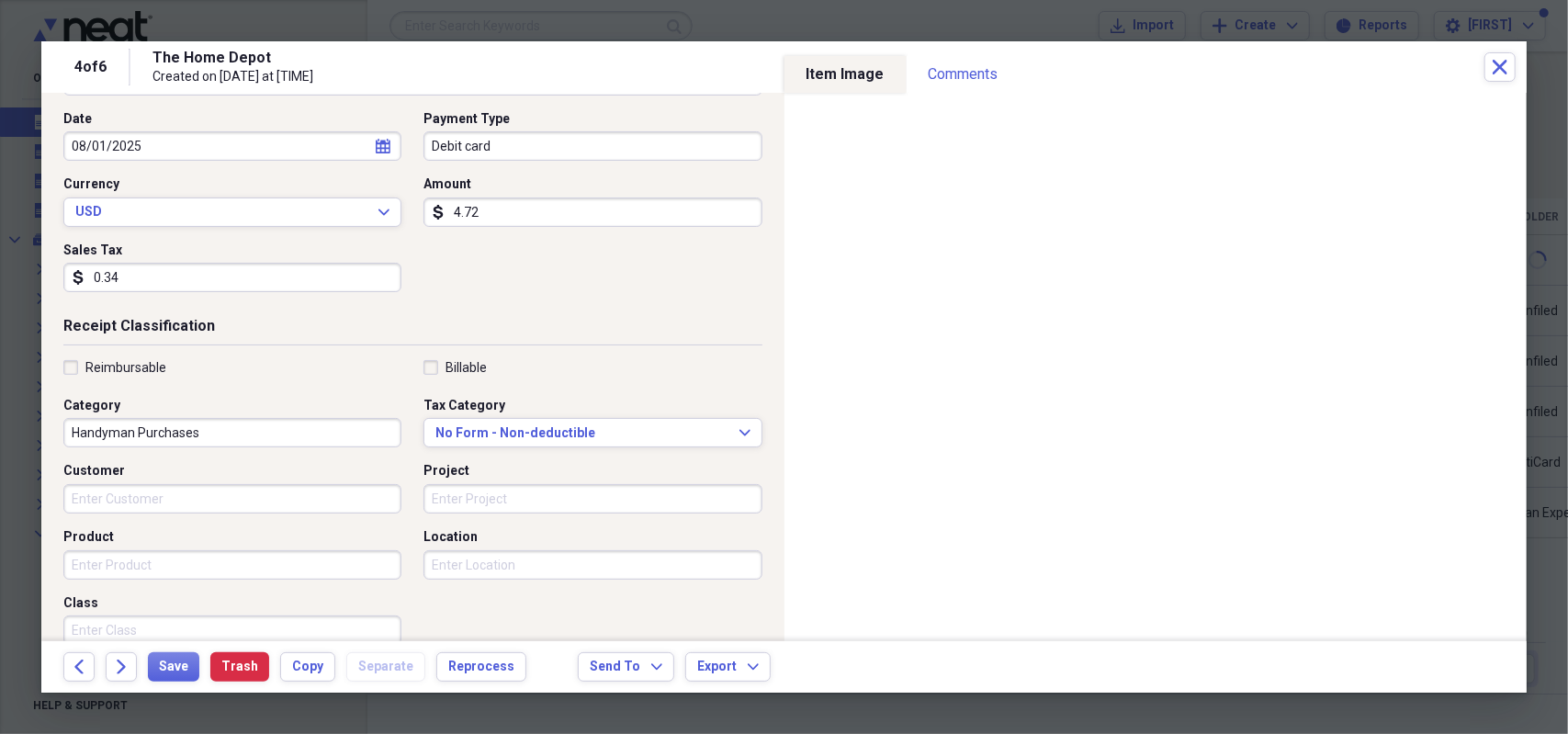 scroll, scrollTop: 184, scrollLeft: 0, axis: vertical 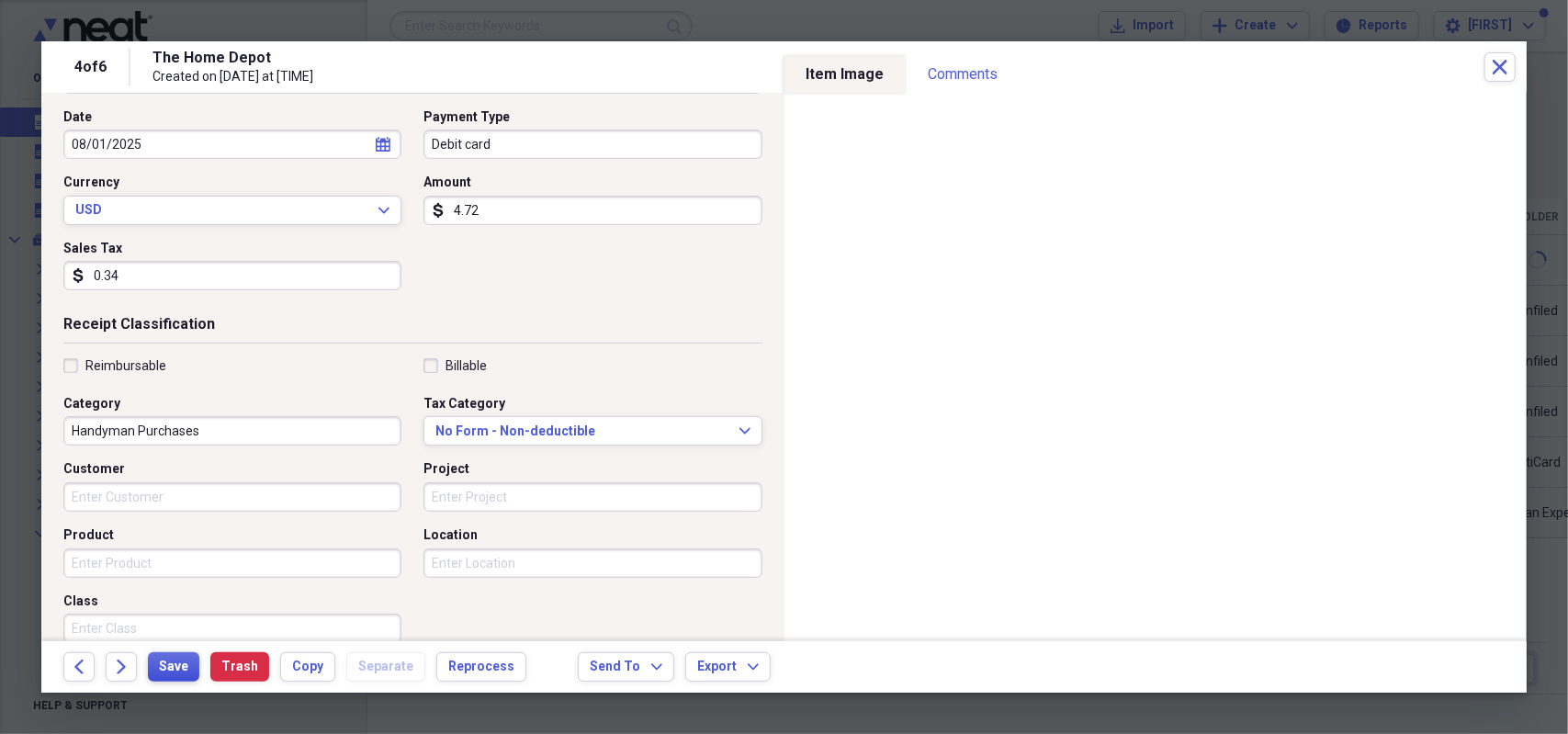 click on "Save" at bounding box center (174, 667) 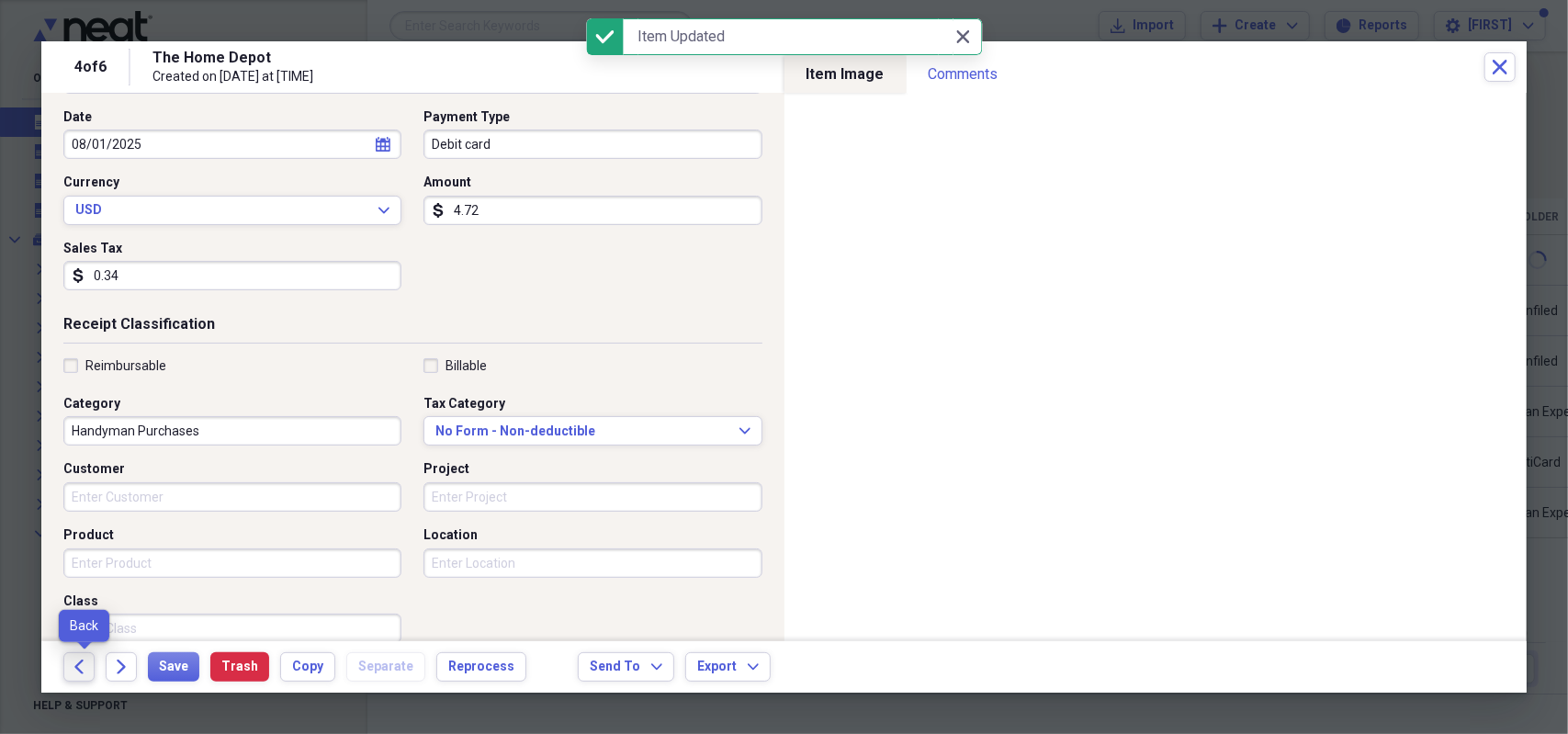 click on "Back" 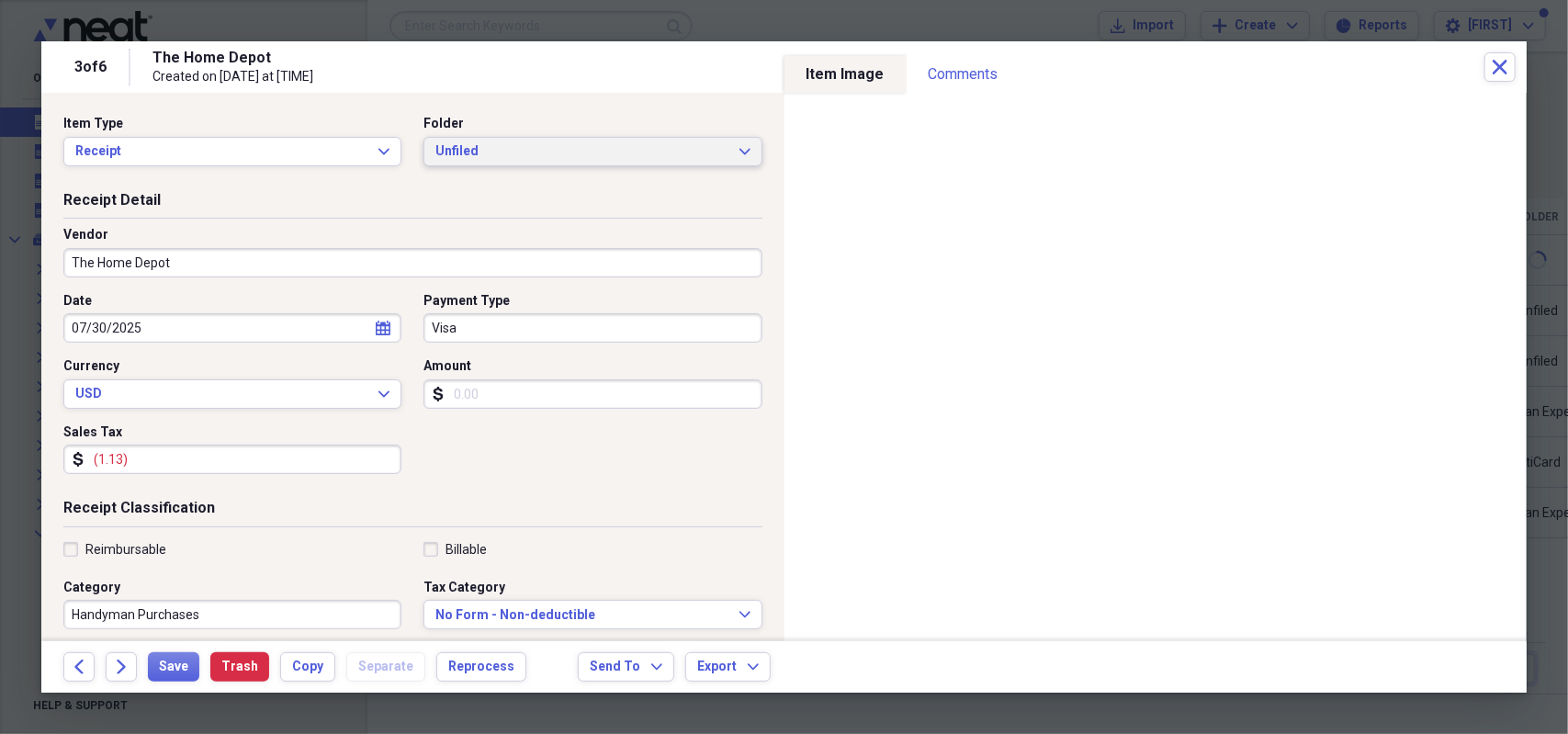 click on "Unfiled Expand" at bounding box center (592, 152) 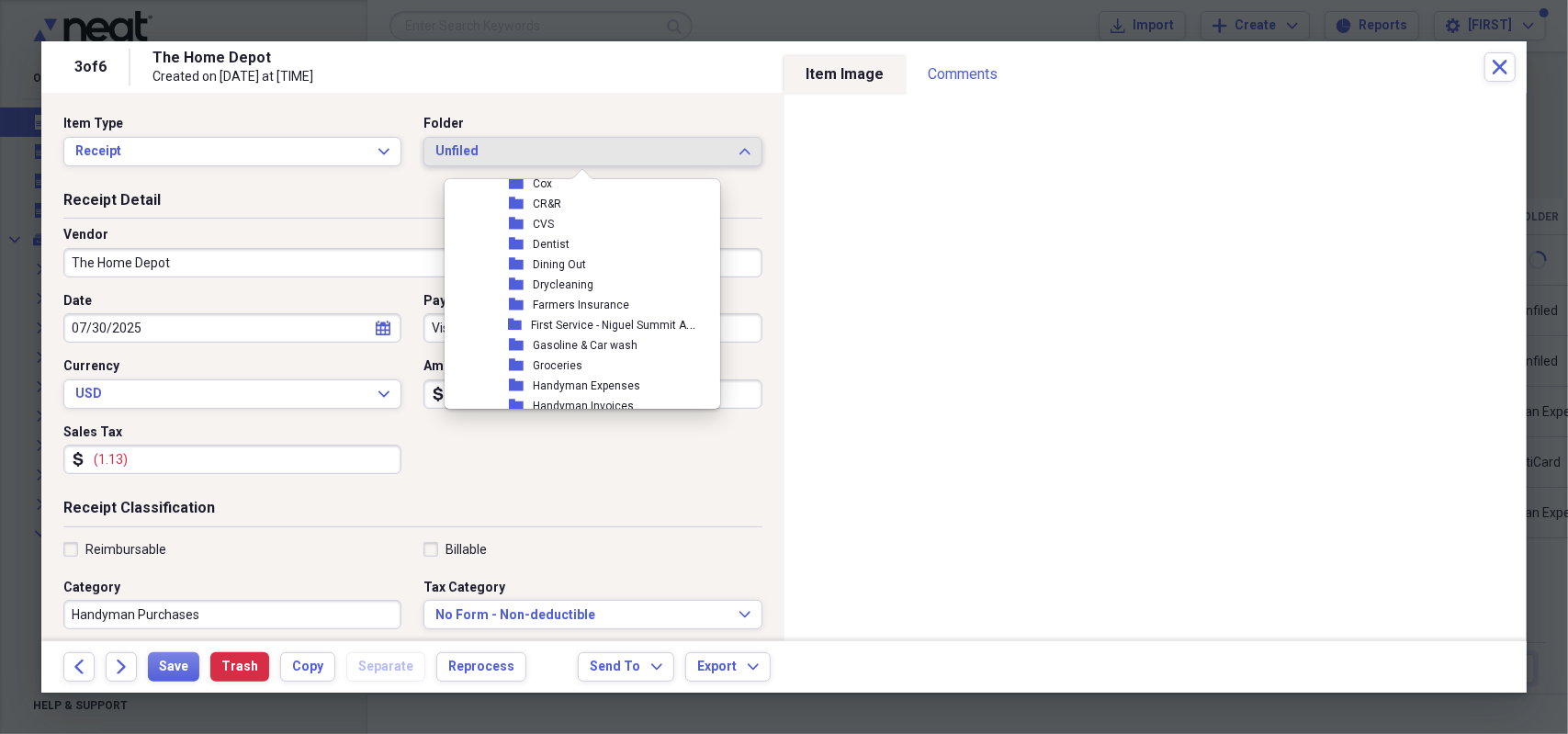 scroll, scrollTop: 551, scrollLeft: 0, axis: vertical 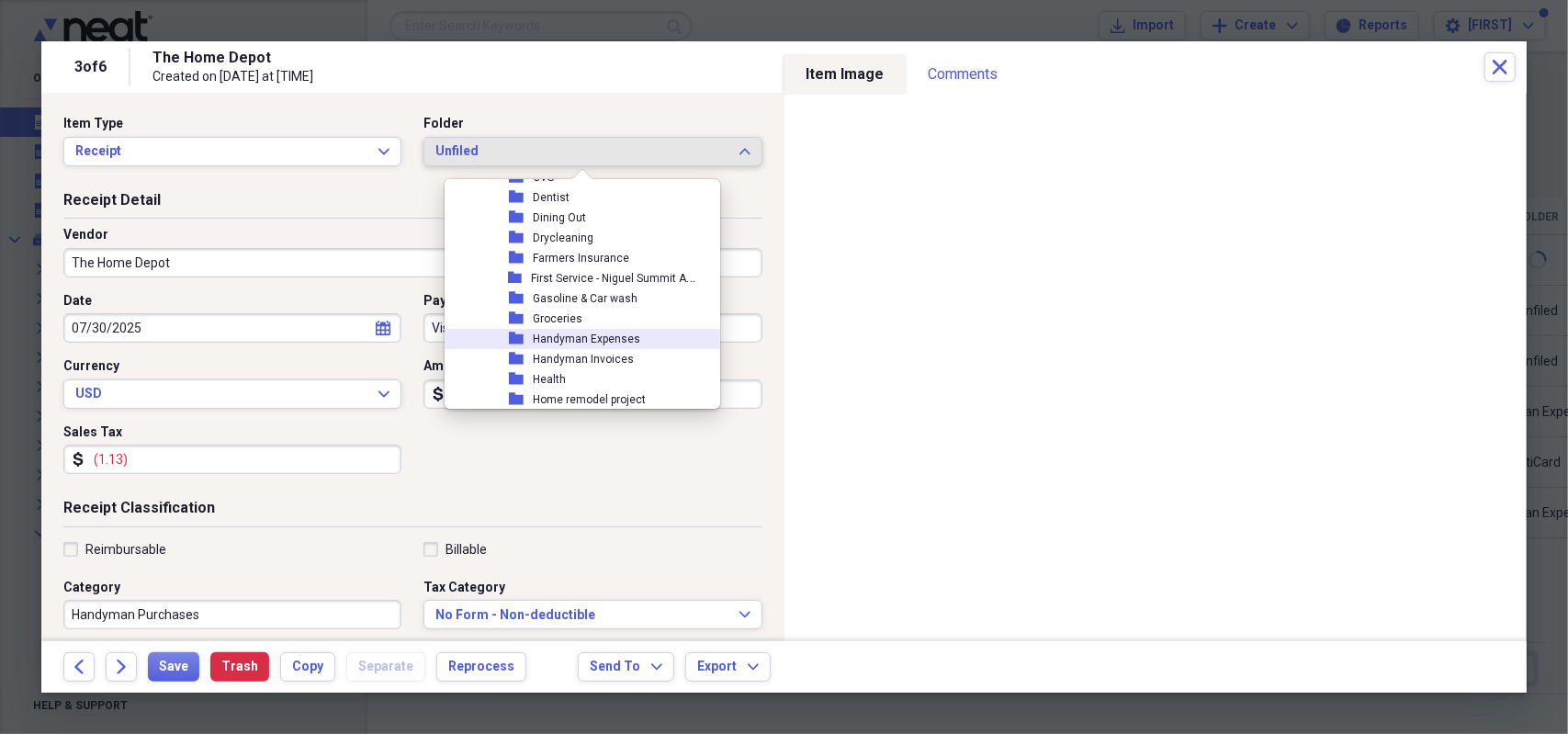 click on "Handyman Expenses" at bounding box center [586, 339] 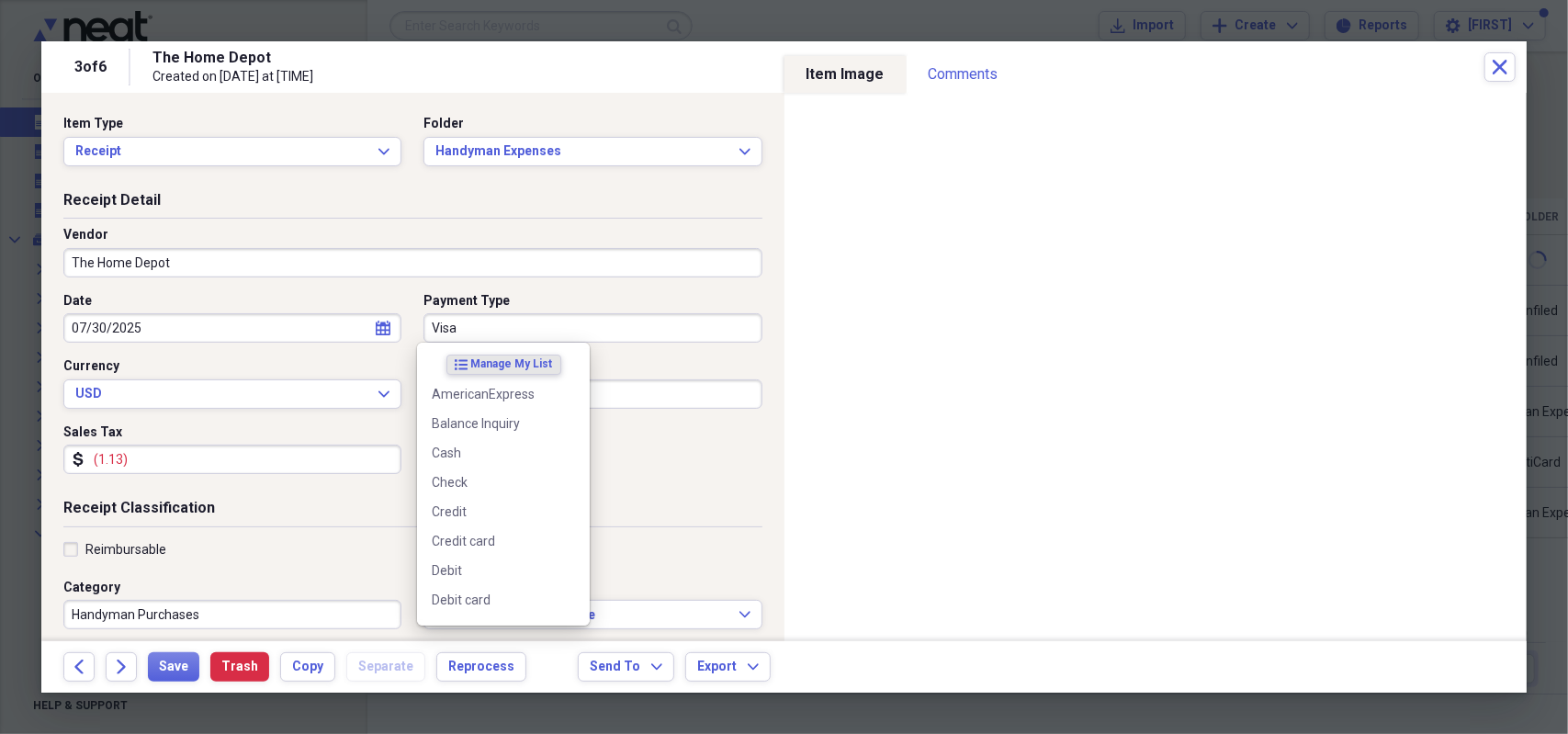 click on "Visa" at bounding box center [592, 328] 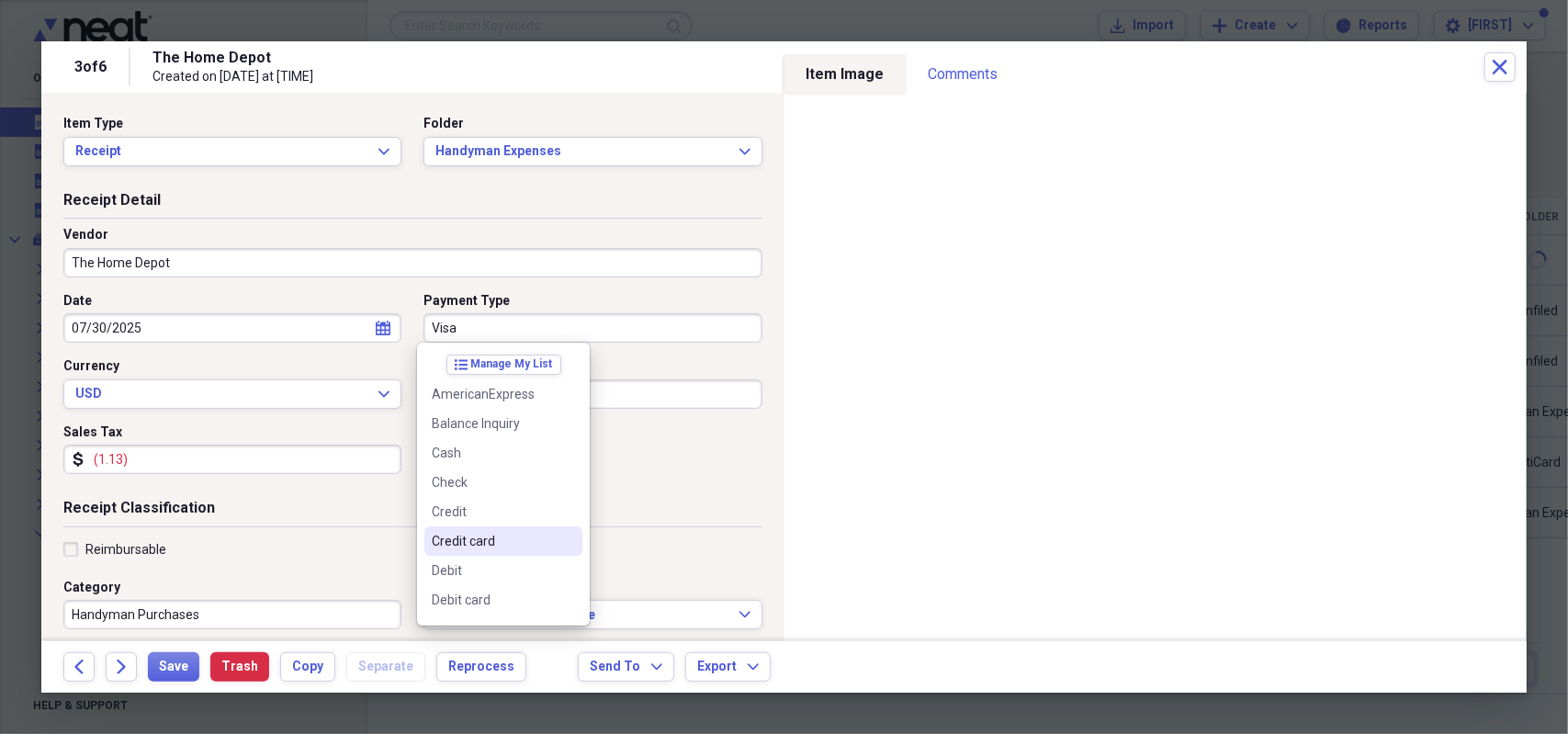 click on "Credit card" at bounding box center [492, 541] 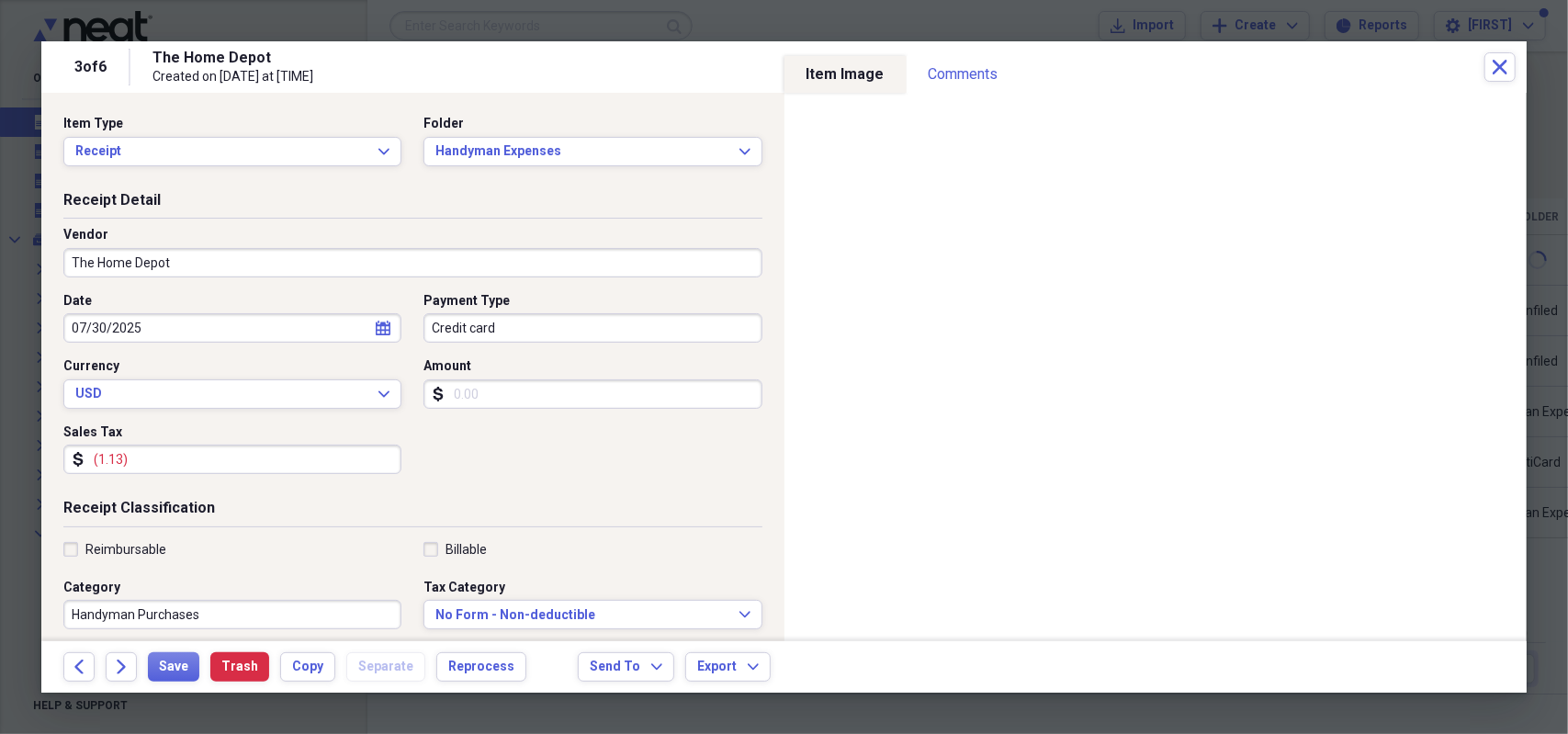 drag, startPoint x: 486, startPoint y: 321, endPoint x: 400, endPoint y: 318, distance: 86.05231 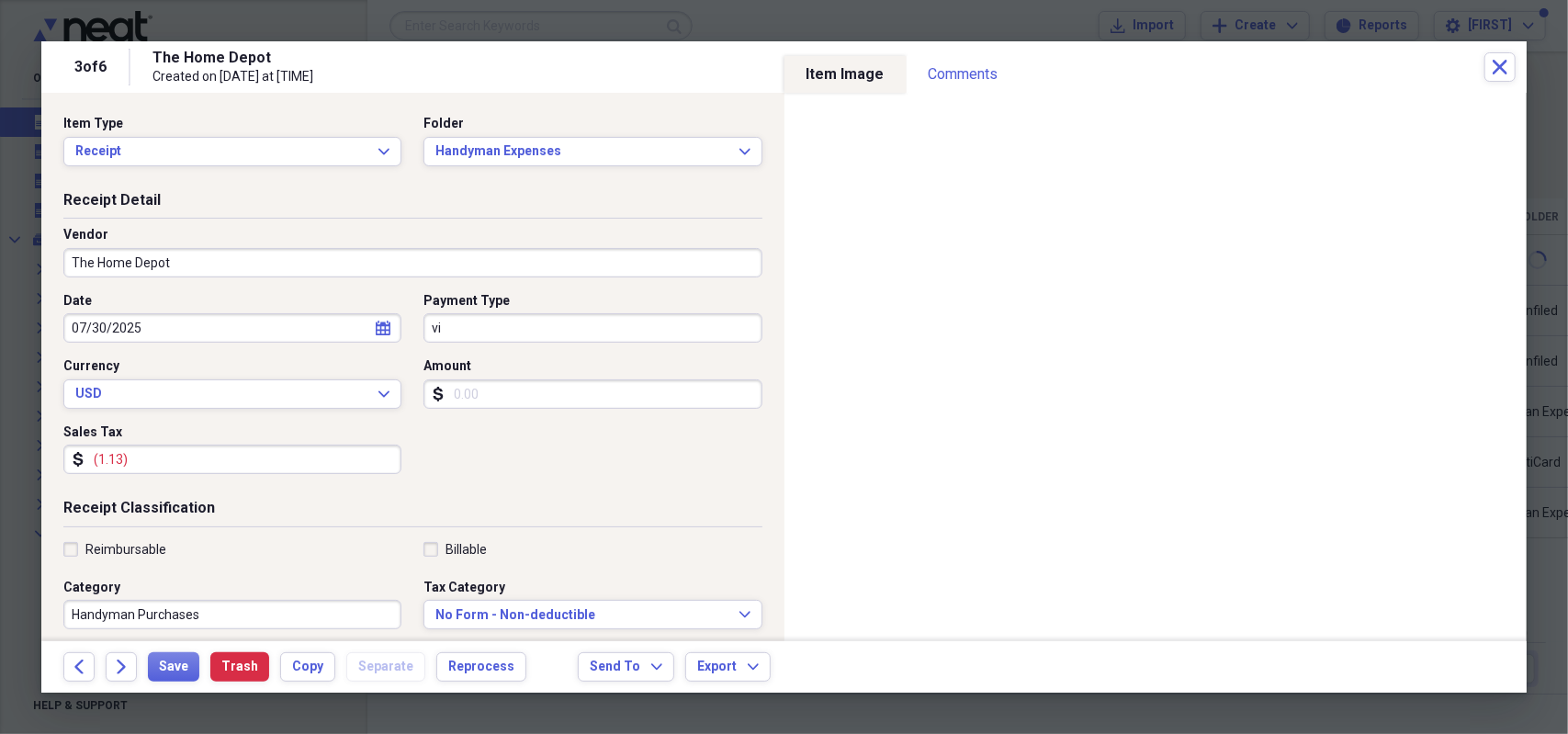 type on "v" 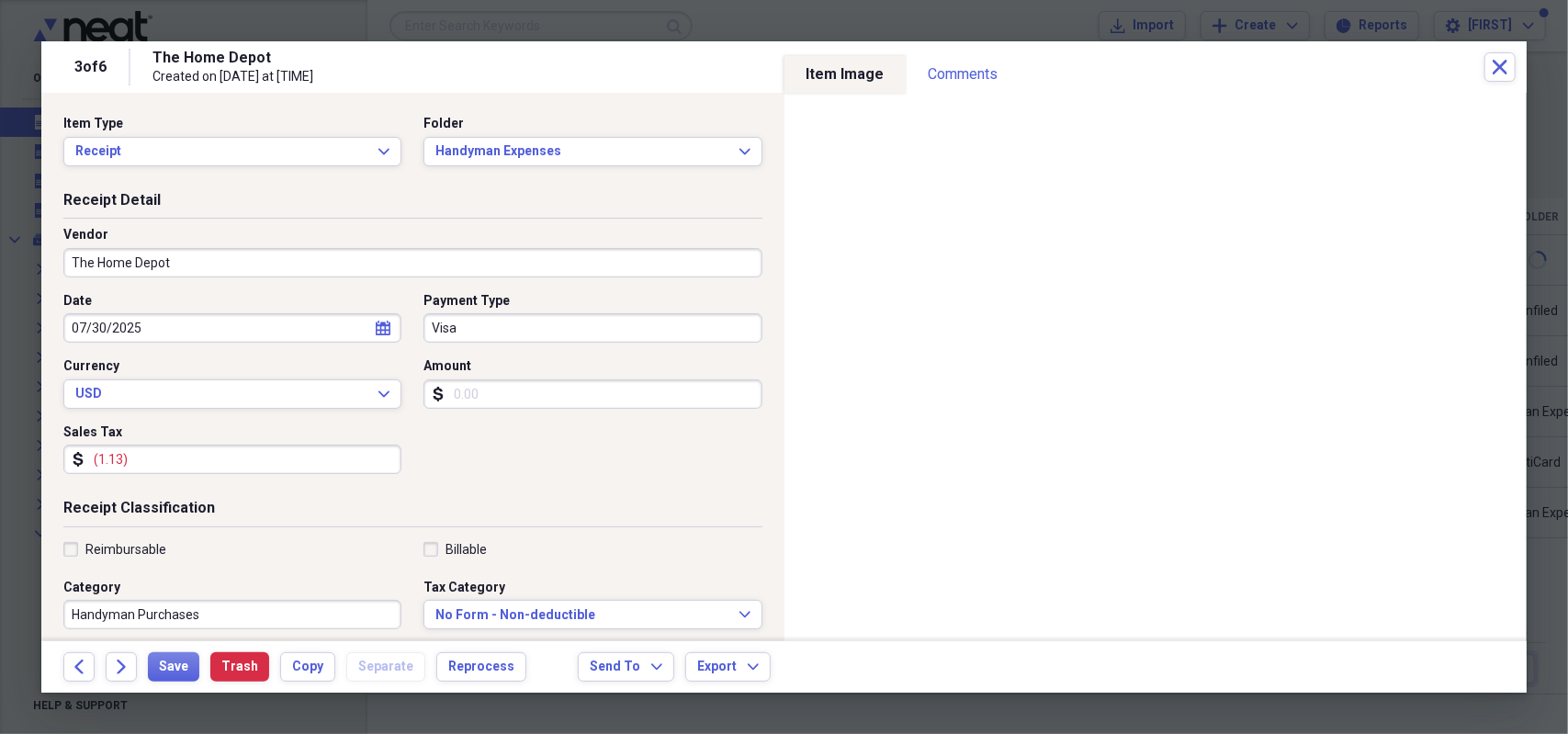 type on "Visa" 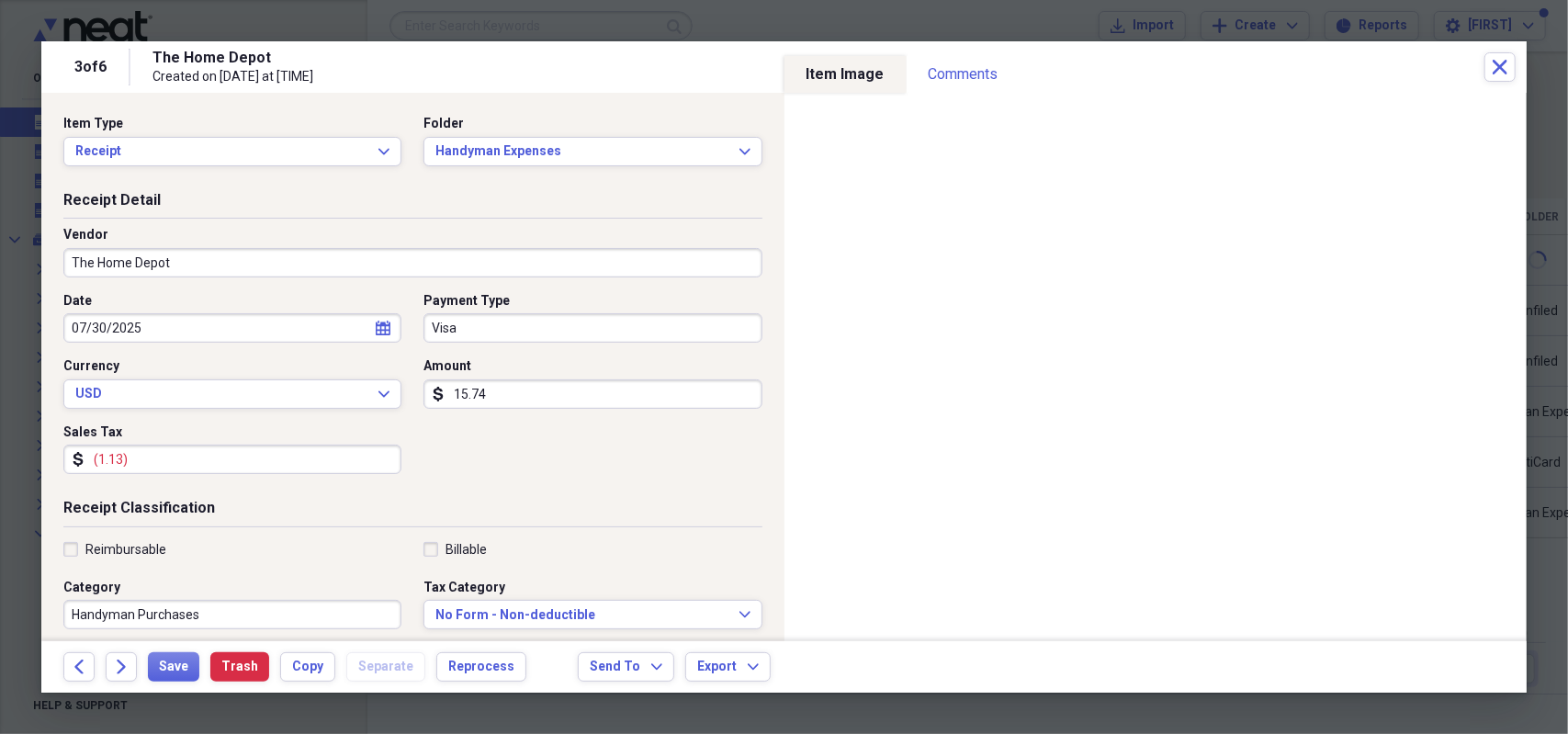 click on "15.74" at bounding box center [592, 394] 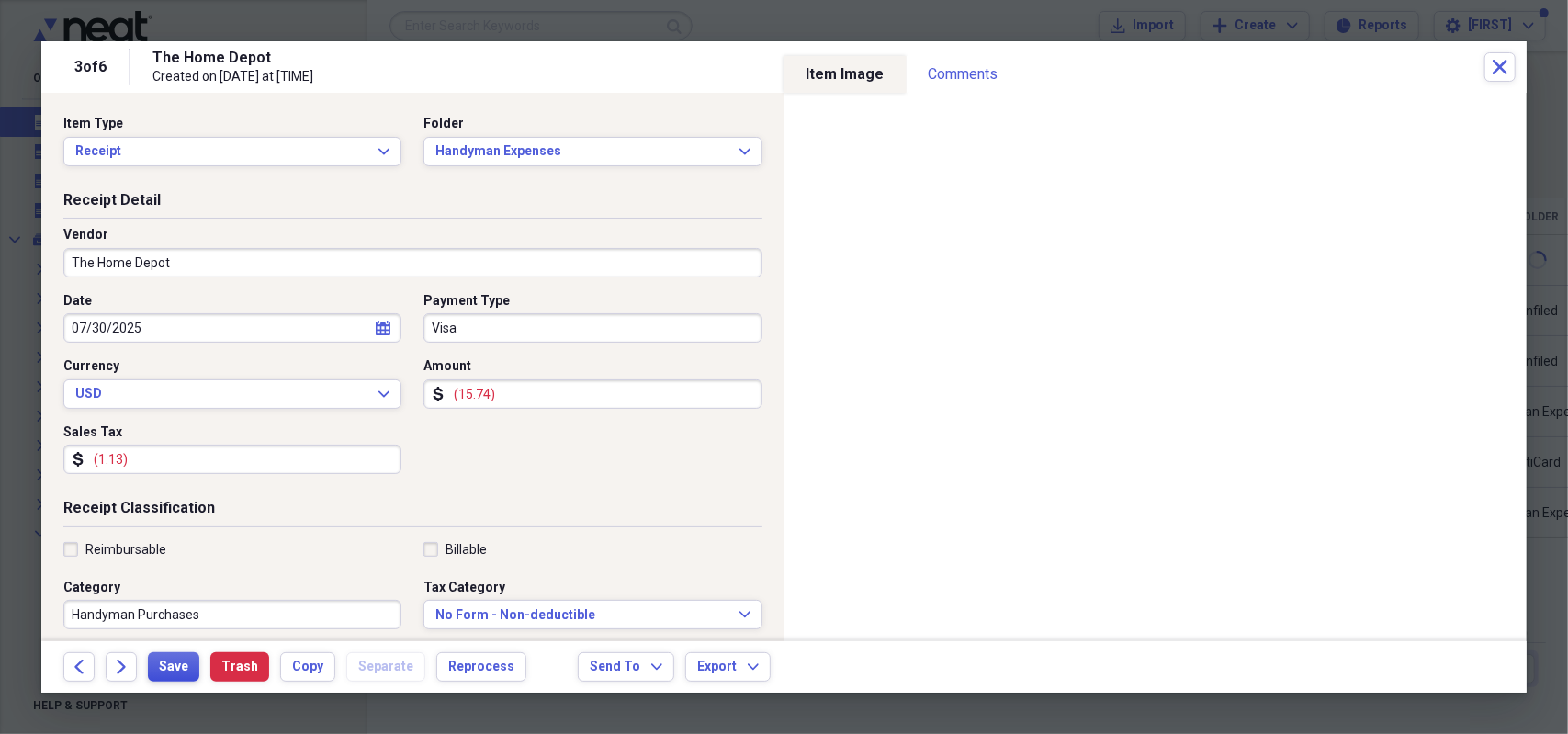 type on "(15.74)" 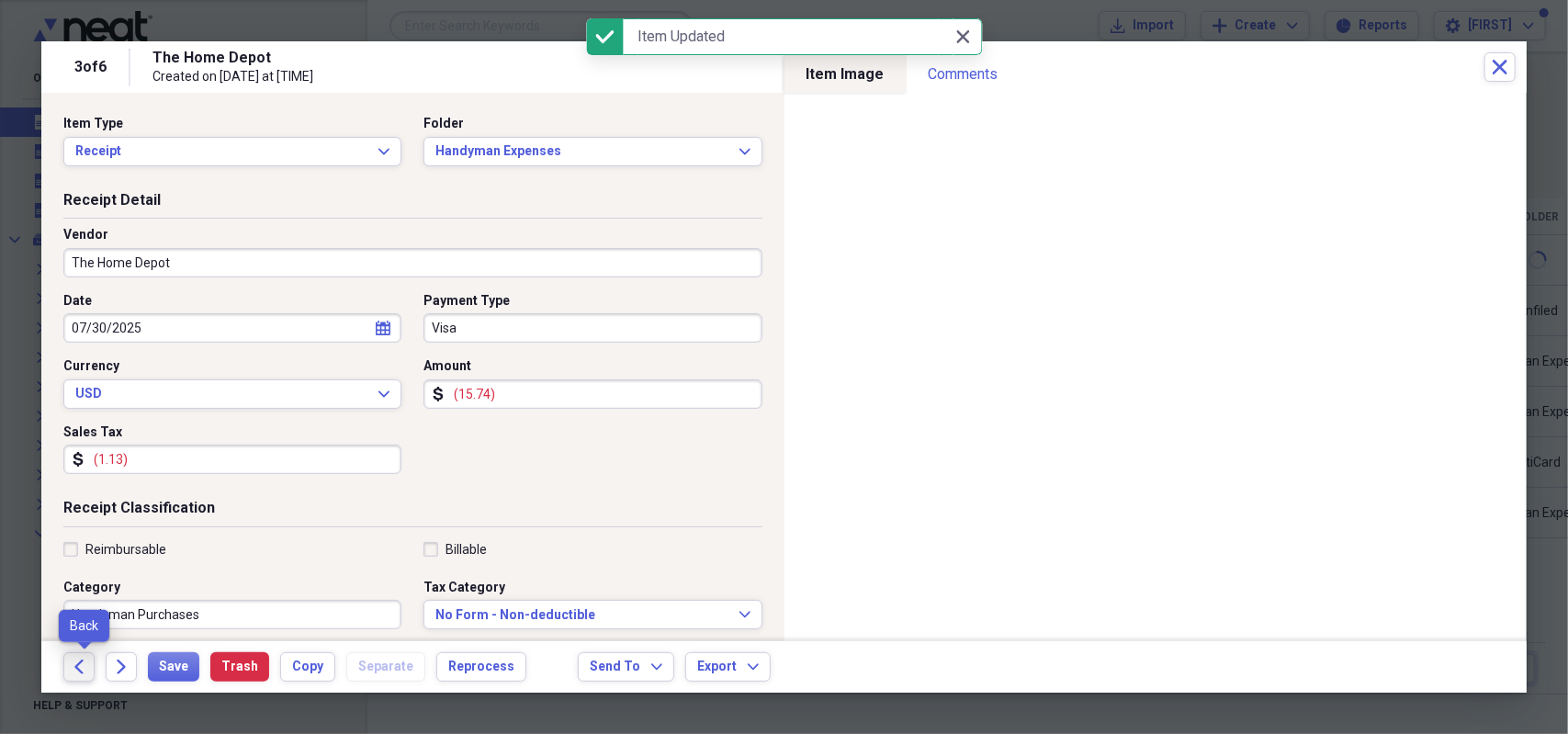 click on "Back" 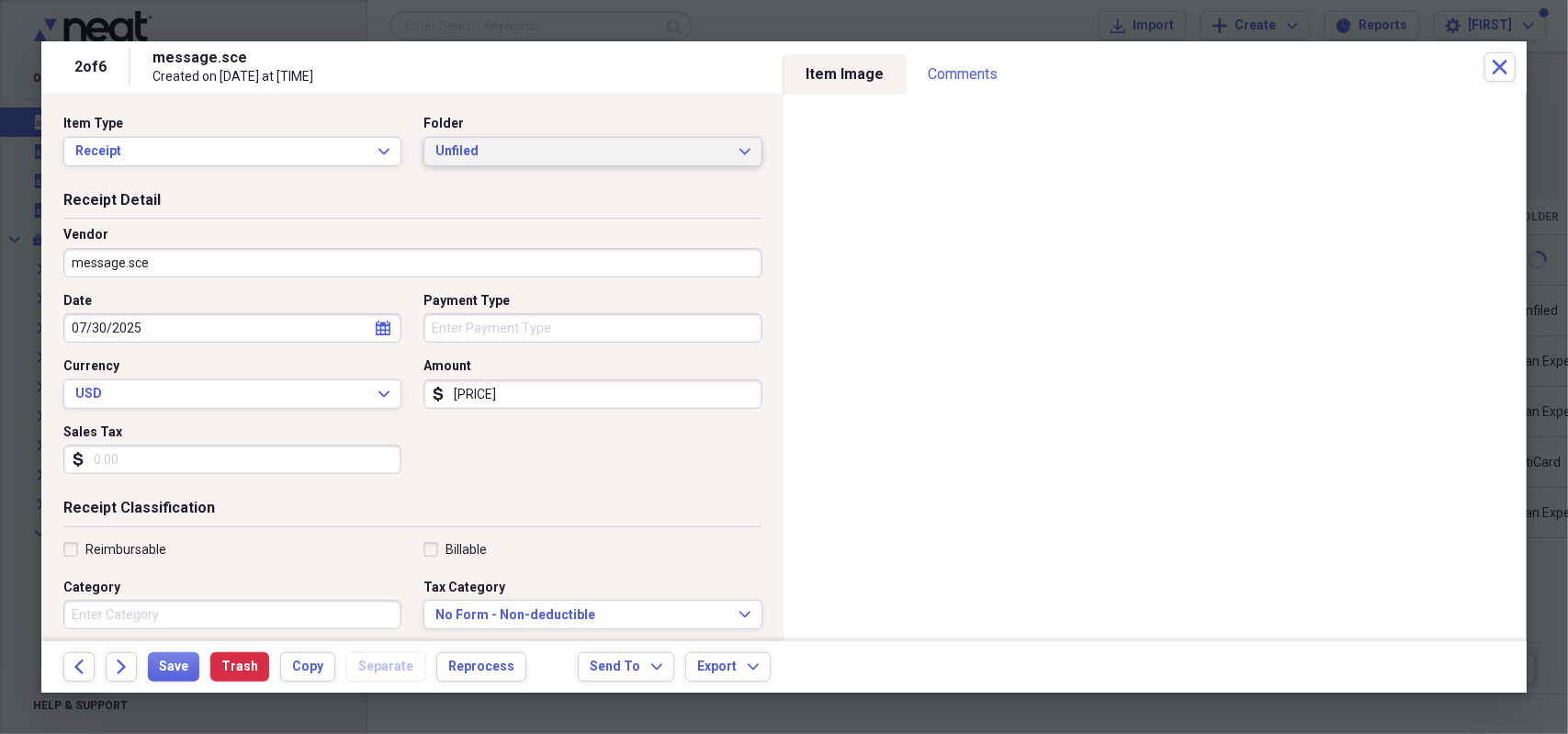 click on "Expand" 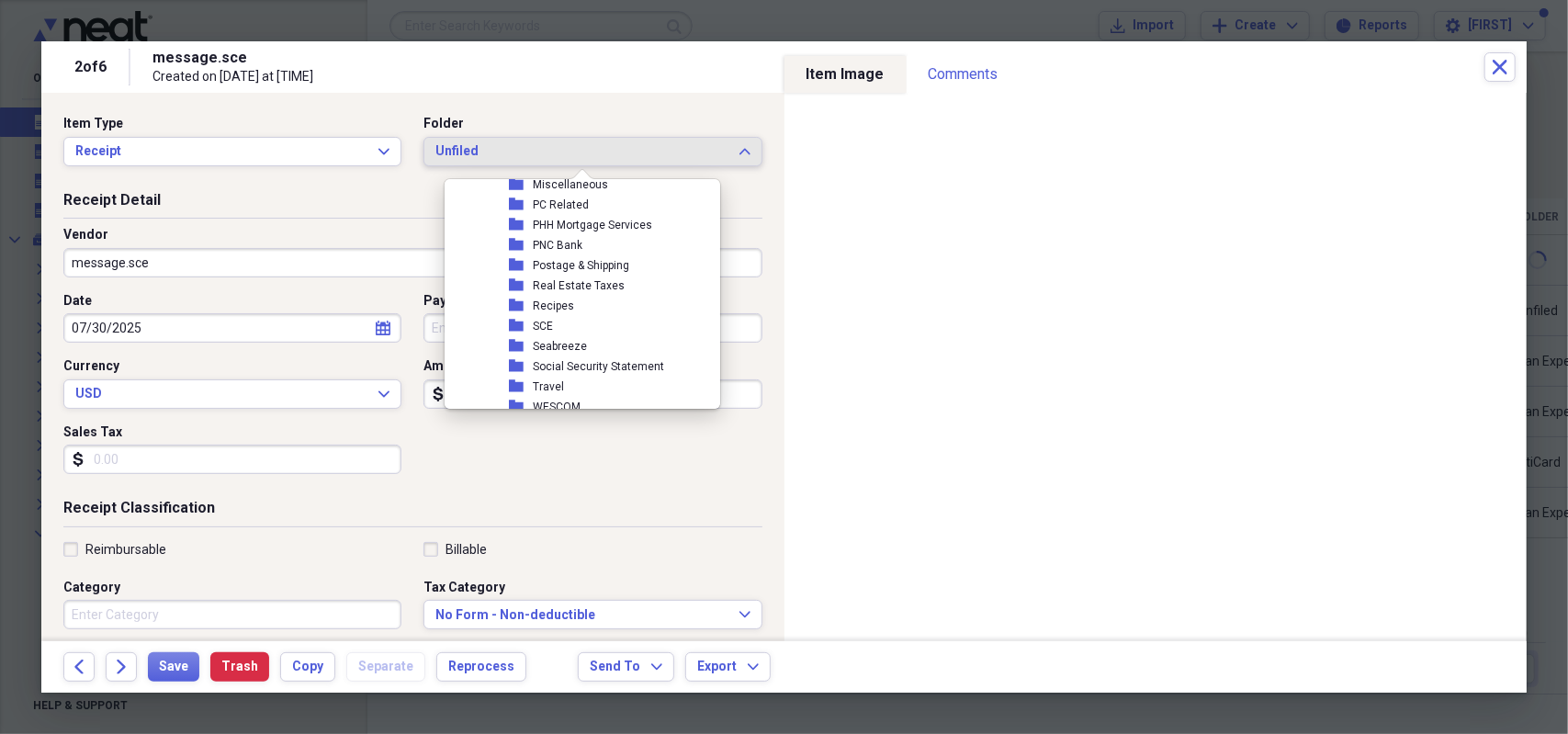 scroll, scrollTop: 919, scrollLeft: 0, axis: vertical 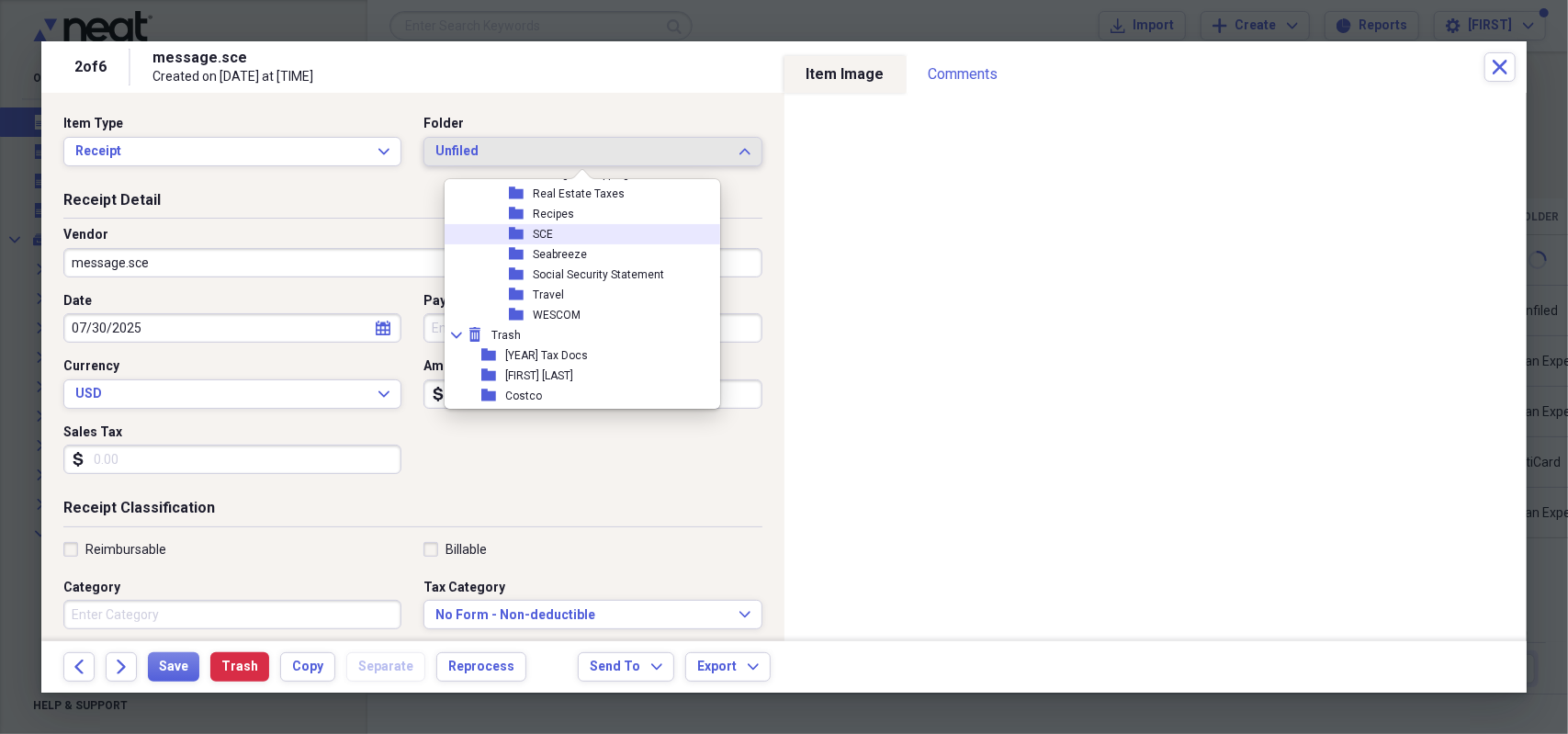 click on "SCE" at bounding box center [543, 234] 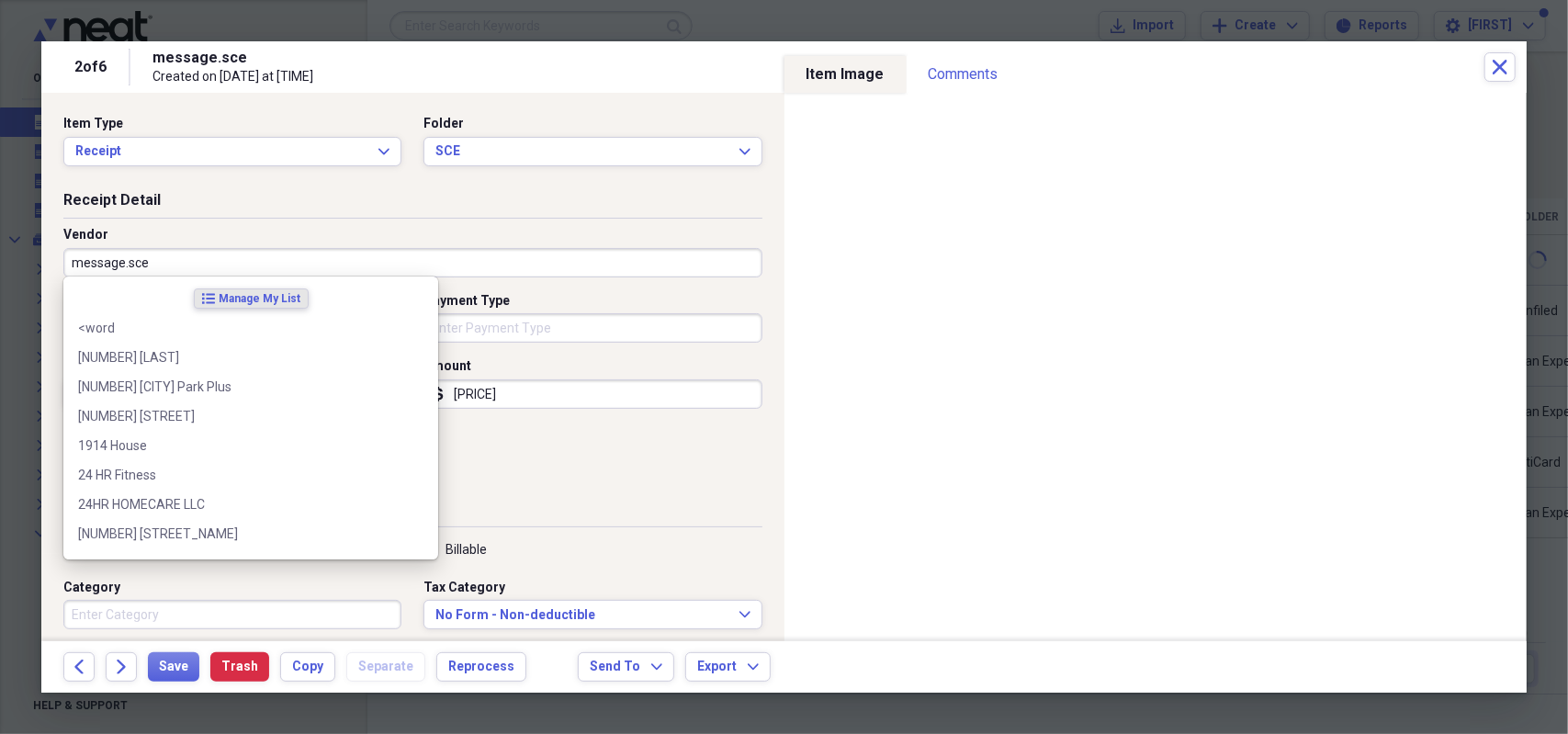 click on "message.sce" at bounding box center [412, 263] 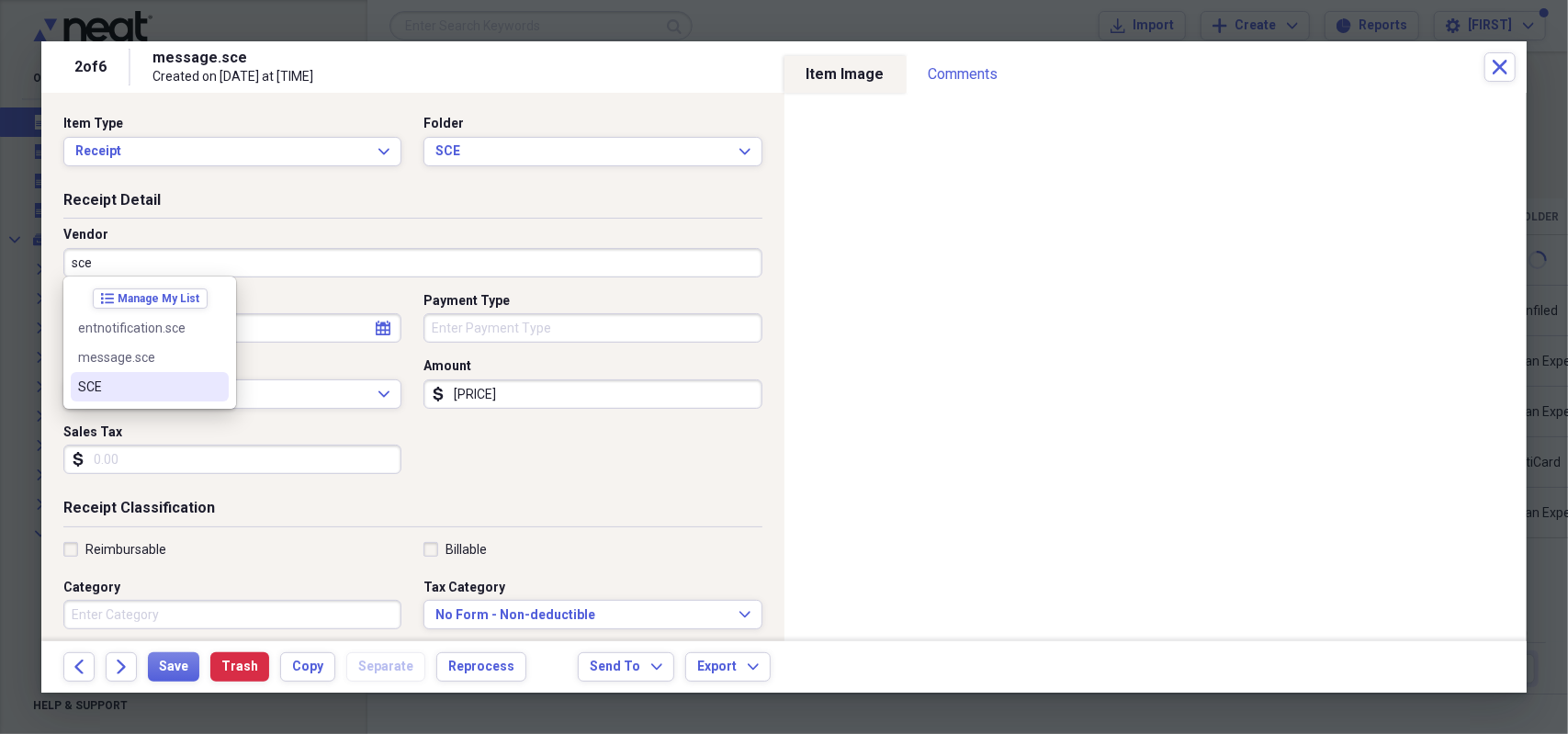 click on "SCE" at bounding box center (150, 387) 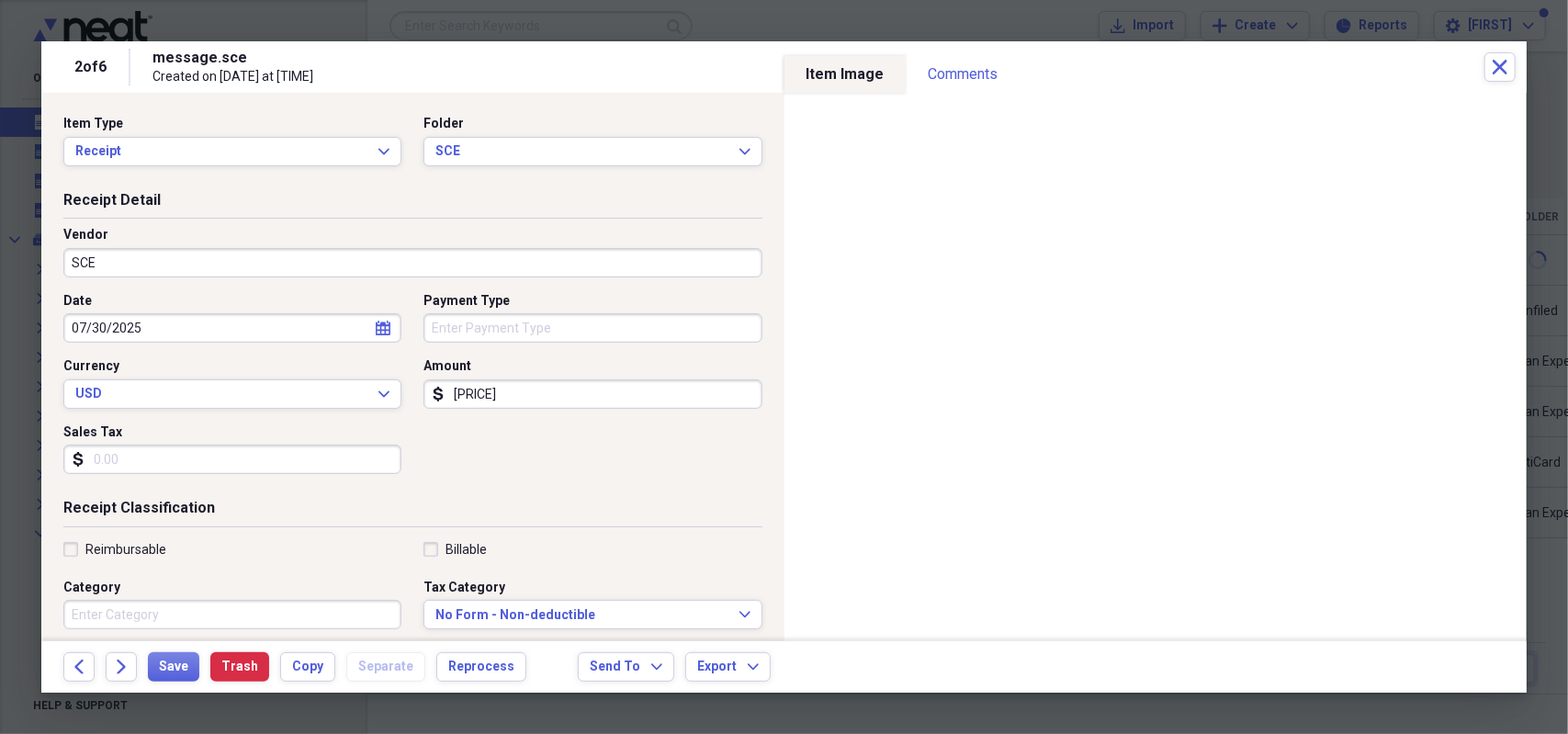 type on "Utilities" 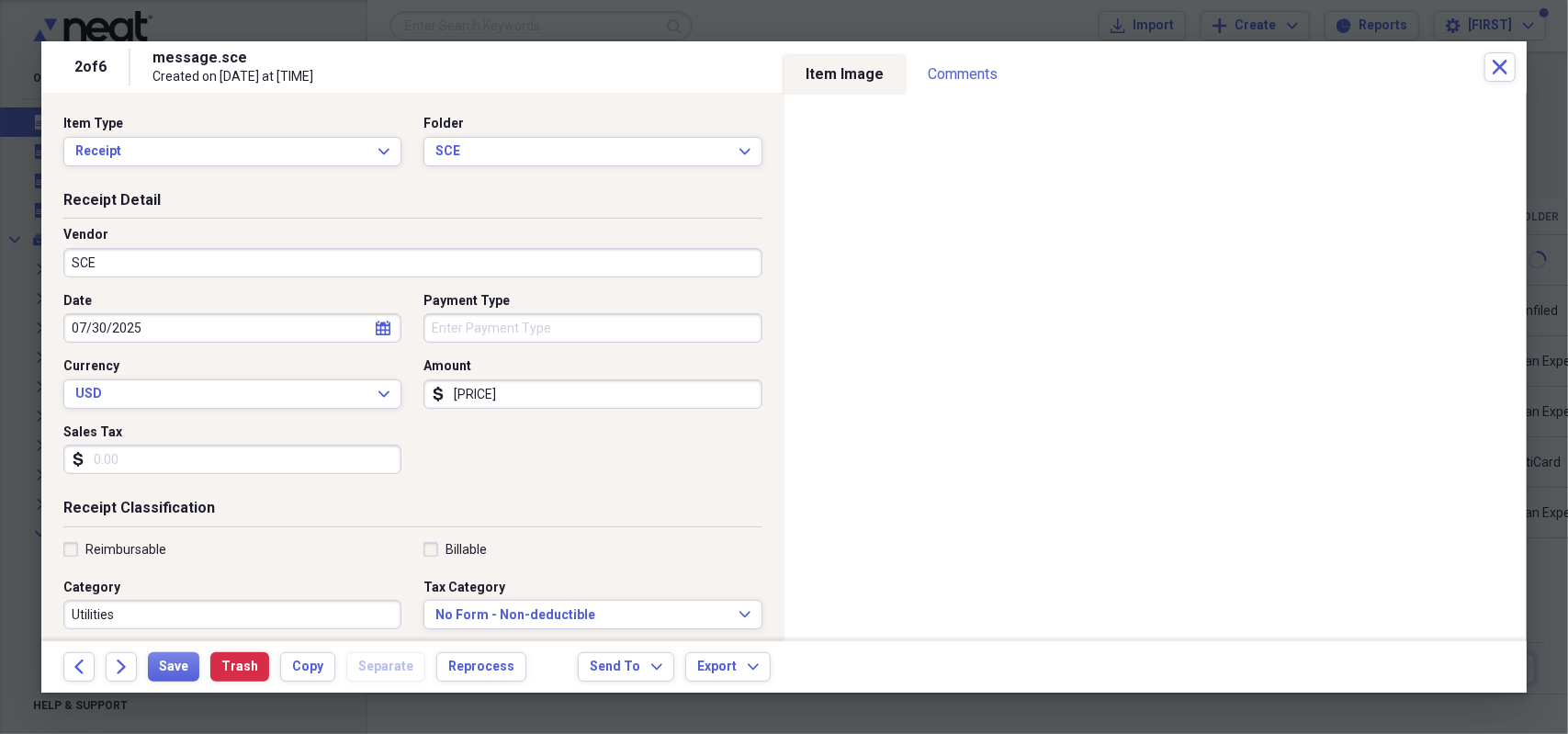 click on "Payment Type" at bounding box center [592, 328] 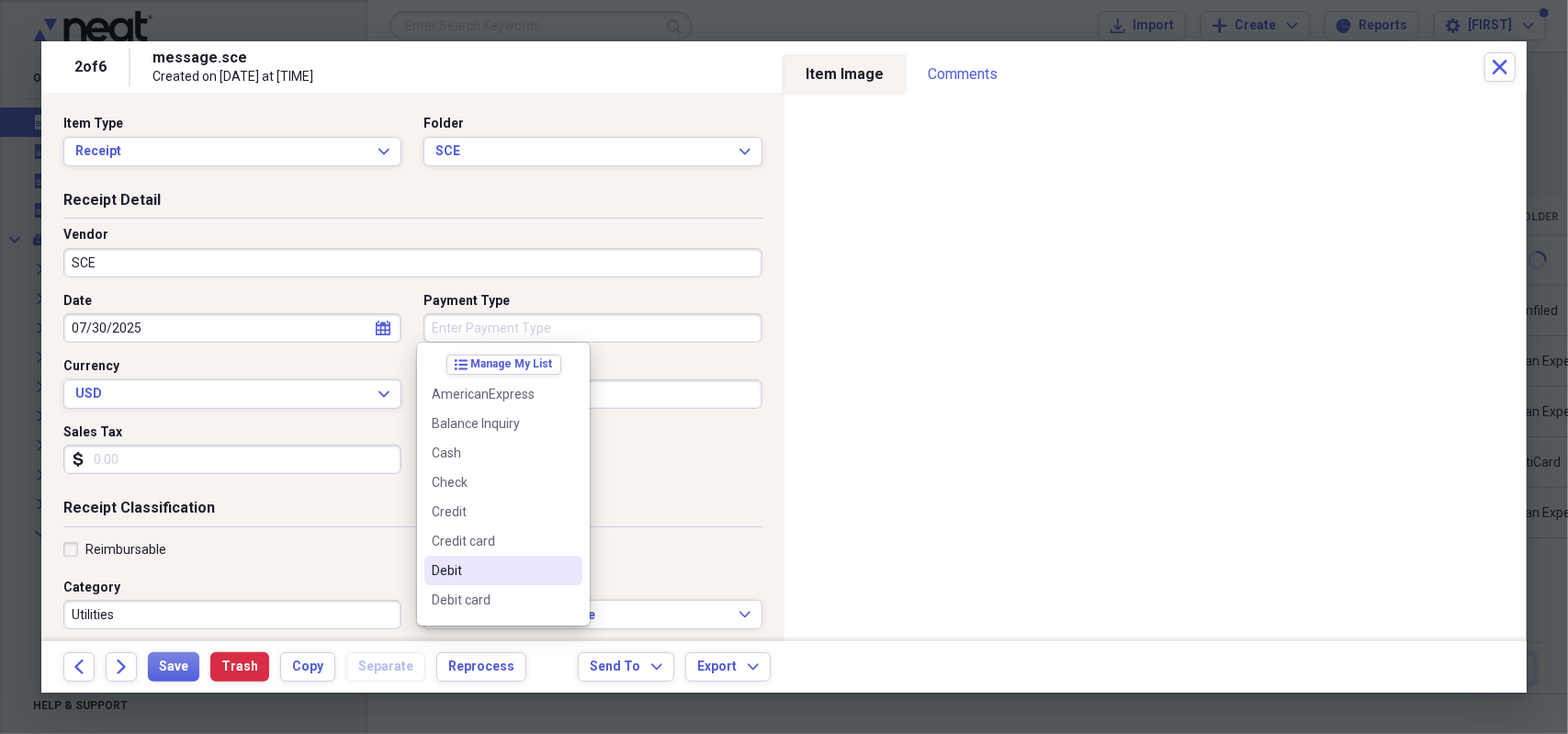 click on "Debit" at bounding box center (492, 570) 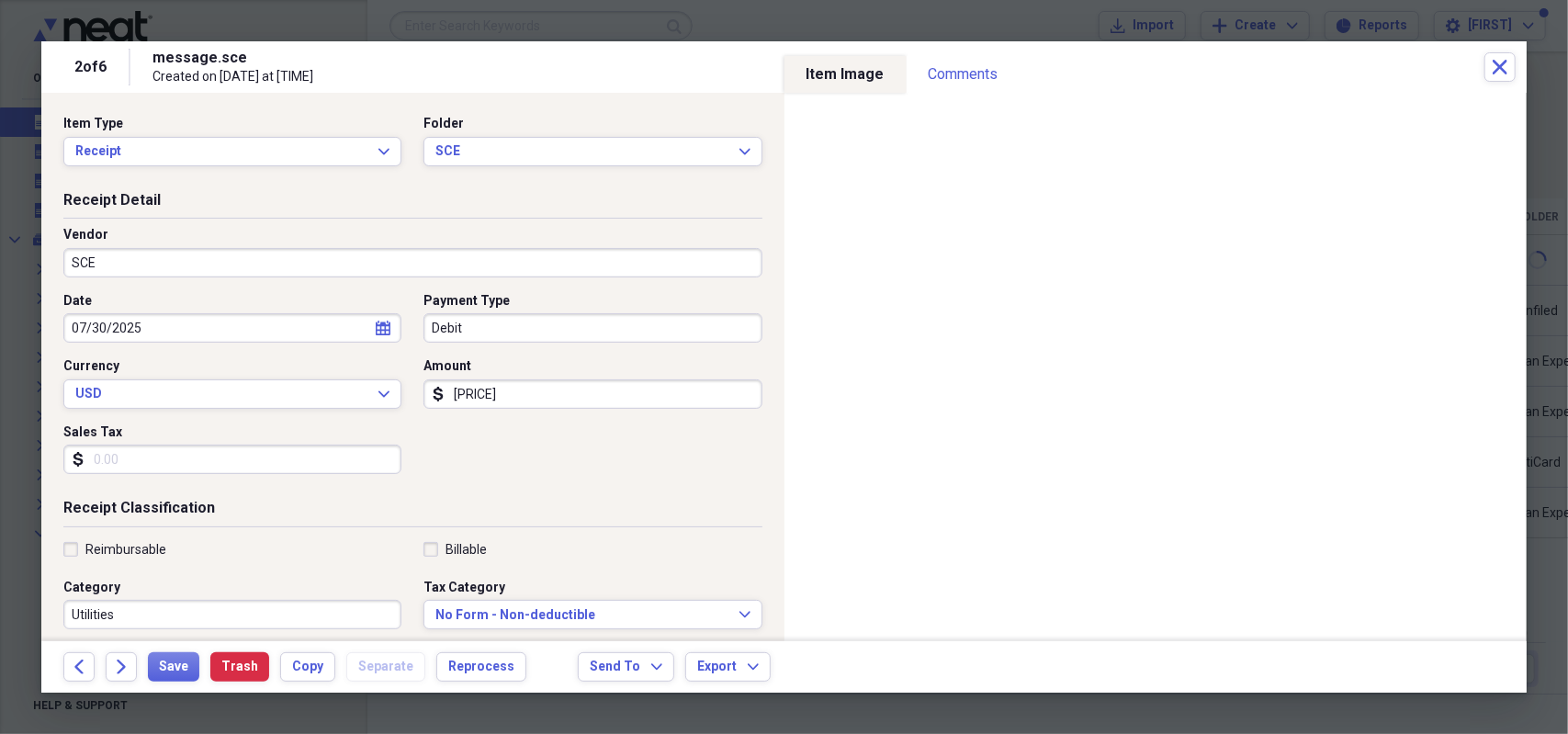 scroll, scrollTop: 92, scrollLeft: 0, axis: vertical 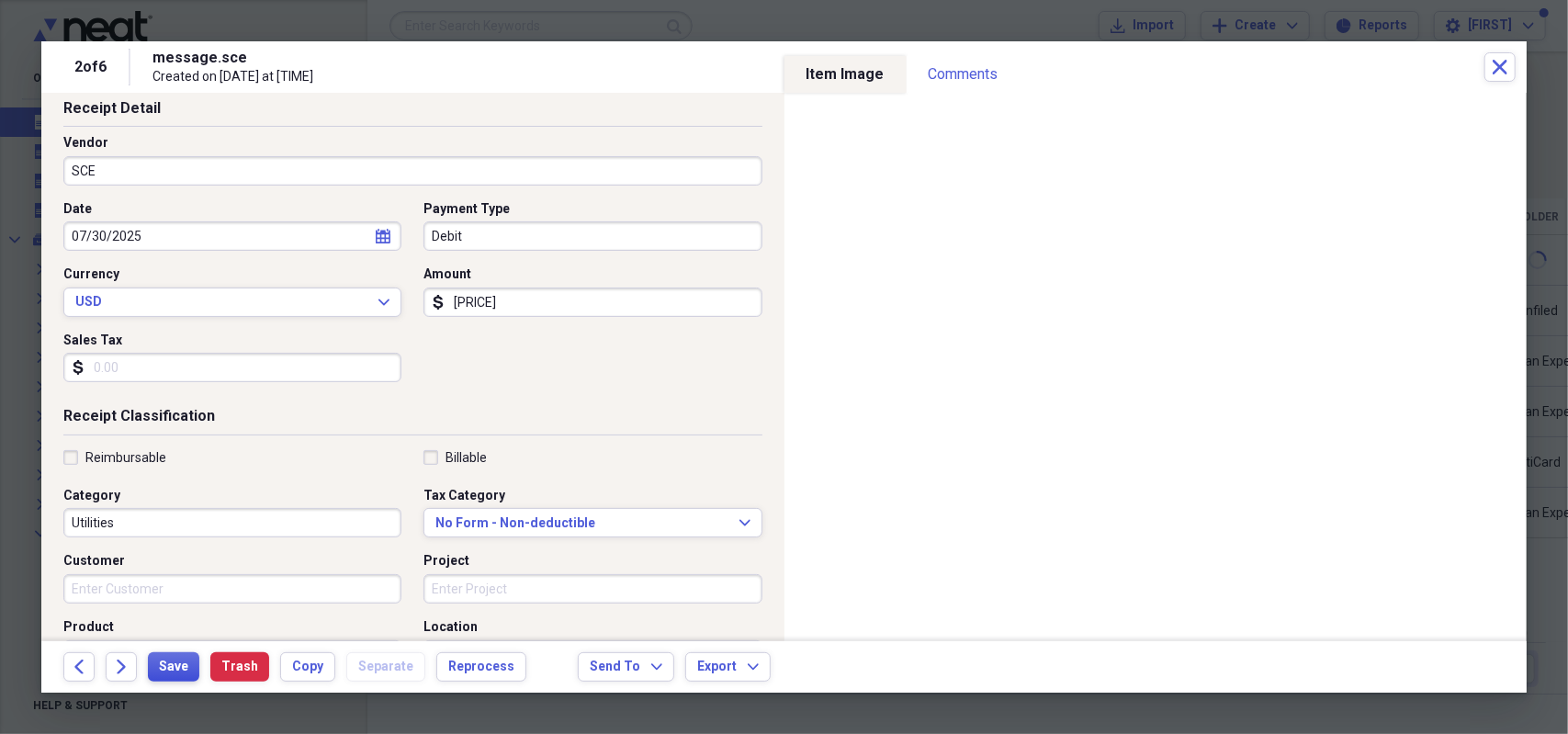 click on "Save" at bounding box center (174, 667) 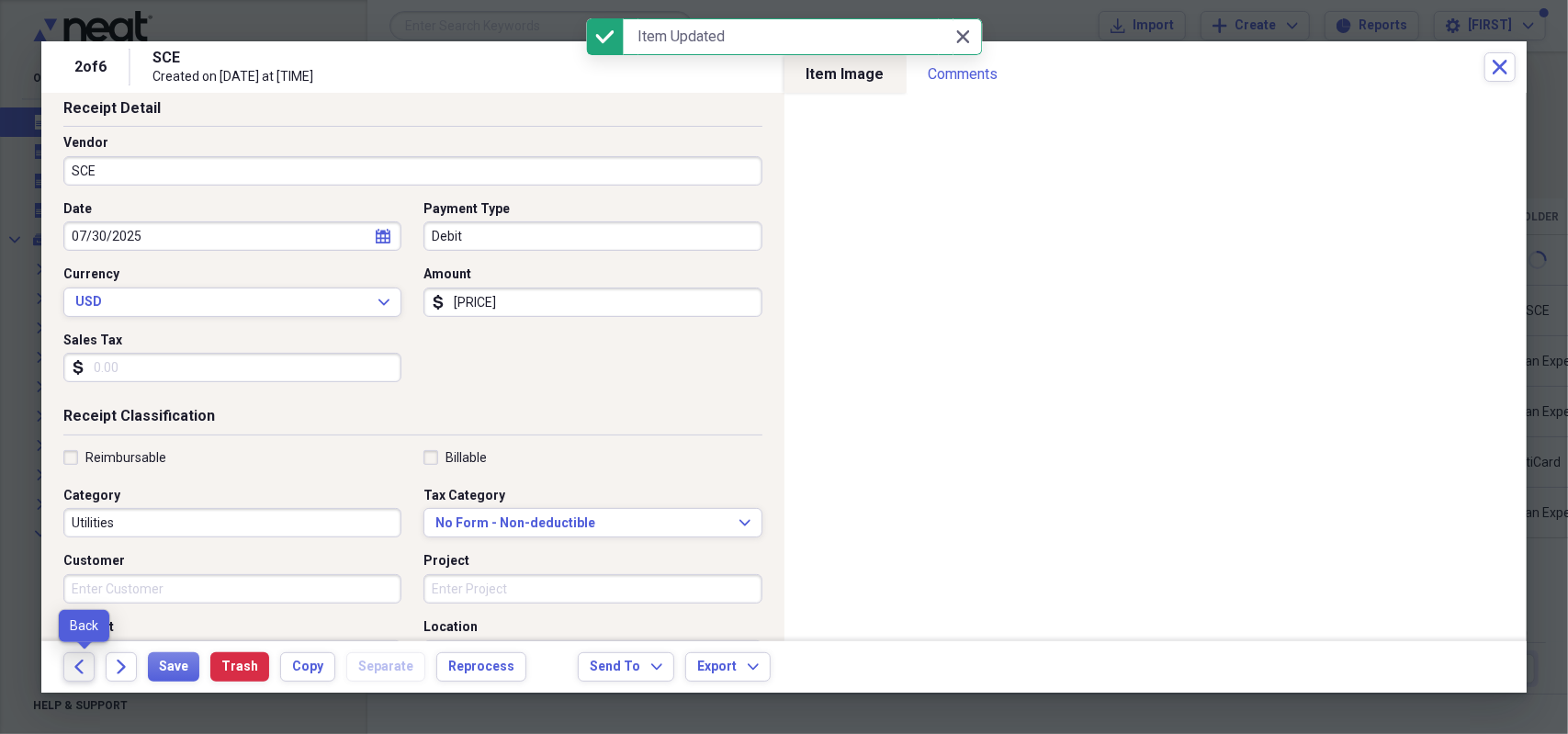 click on "Back" at bounding box center [79, 667] 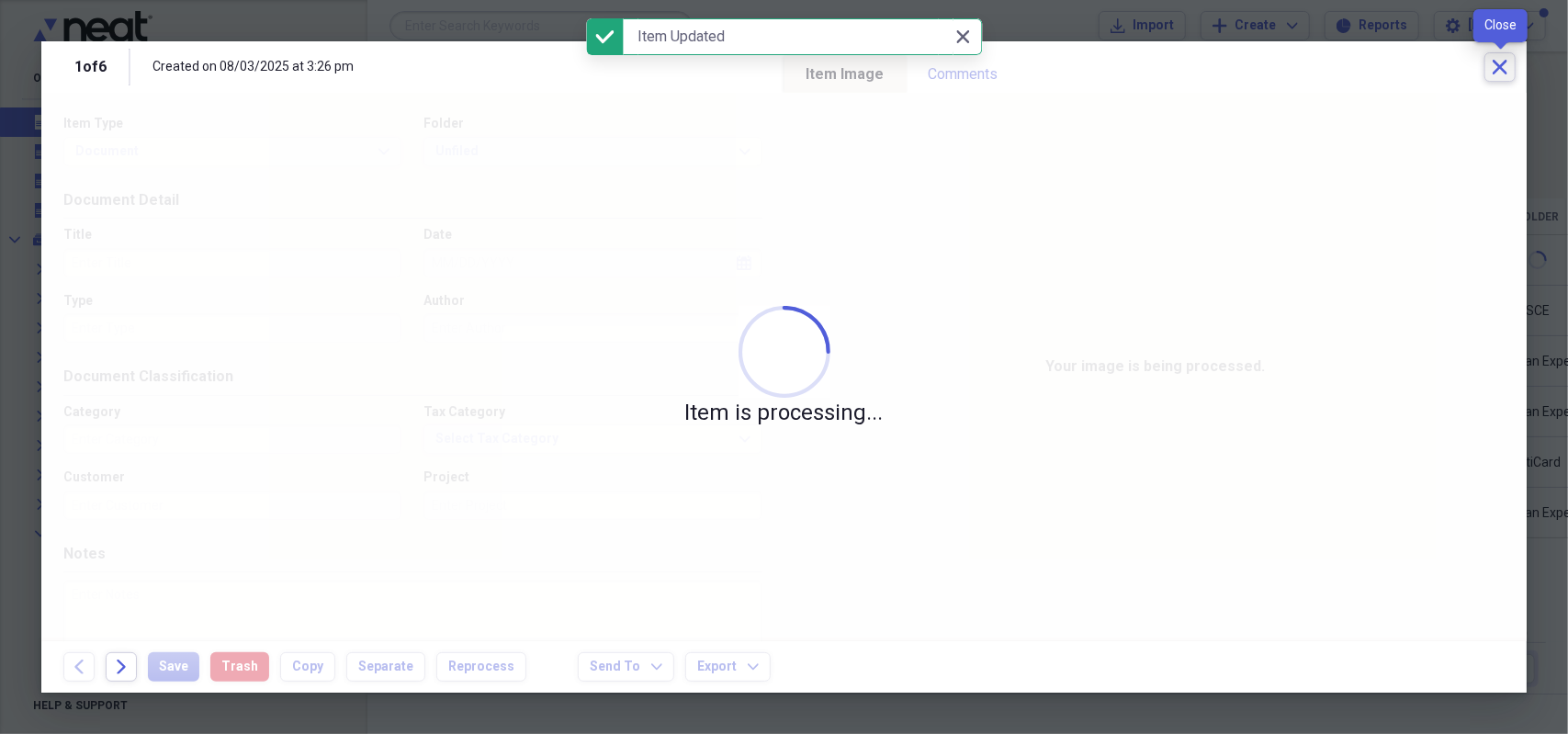 click on "Close" 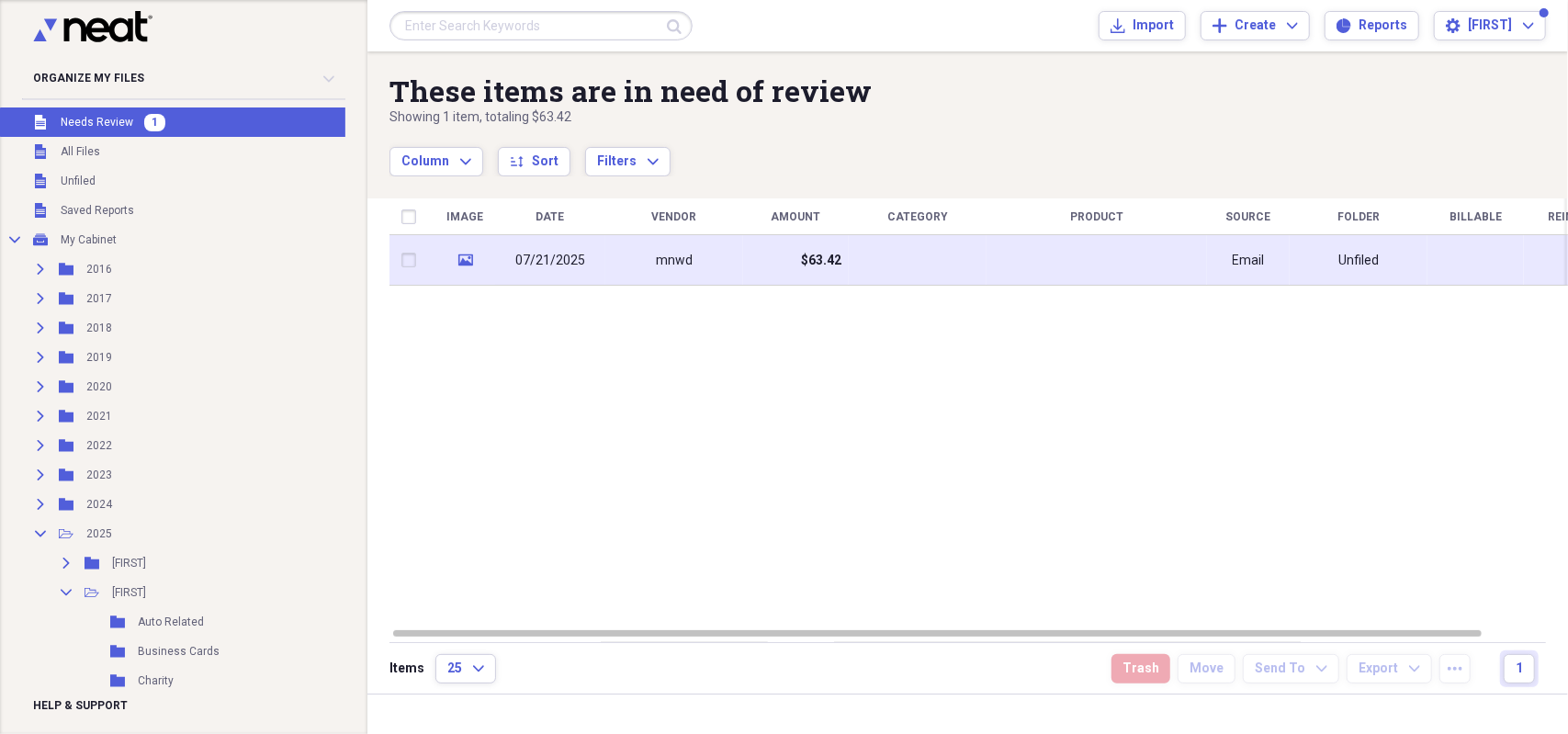 click on "mnwd" at bounding box center (674, 261) 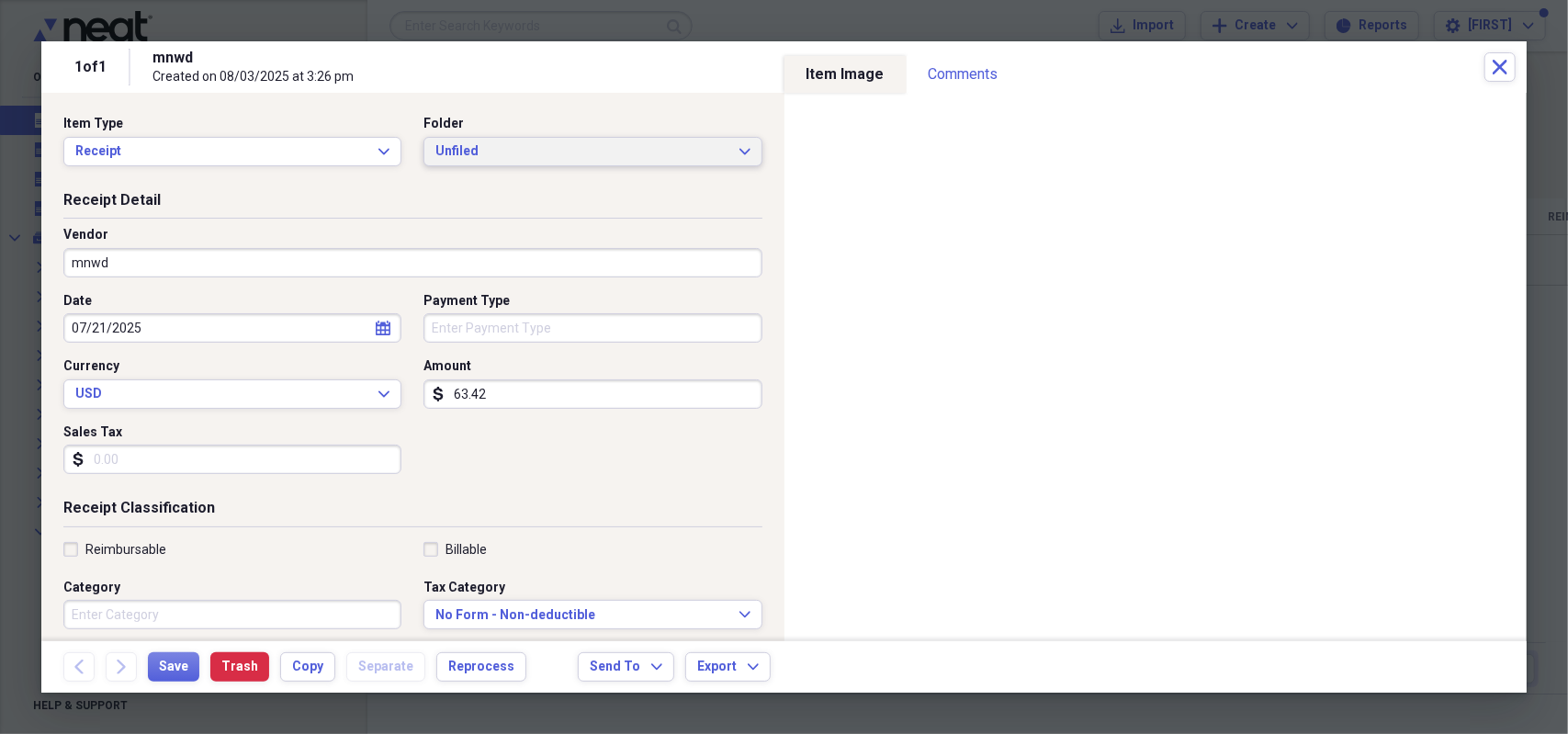 click on "Unfiled Expand" at bounding box center (592, 152) 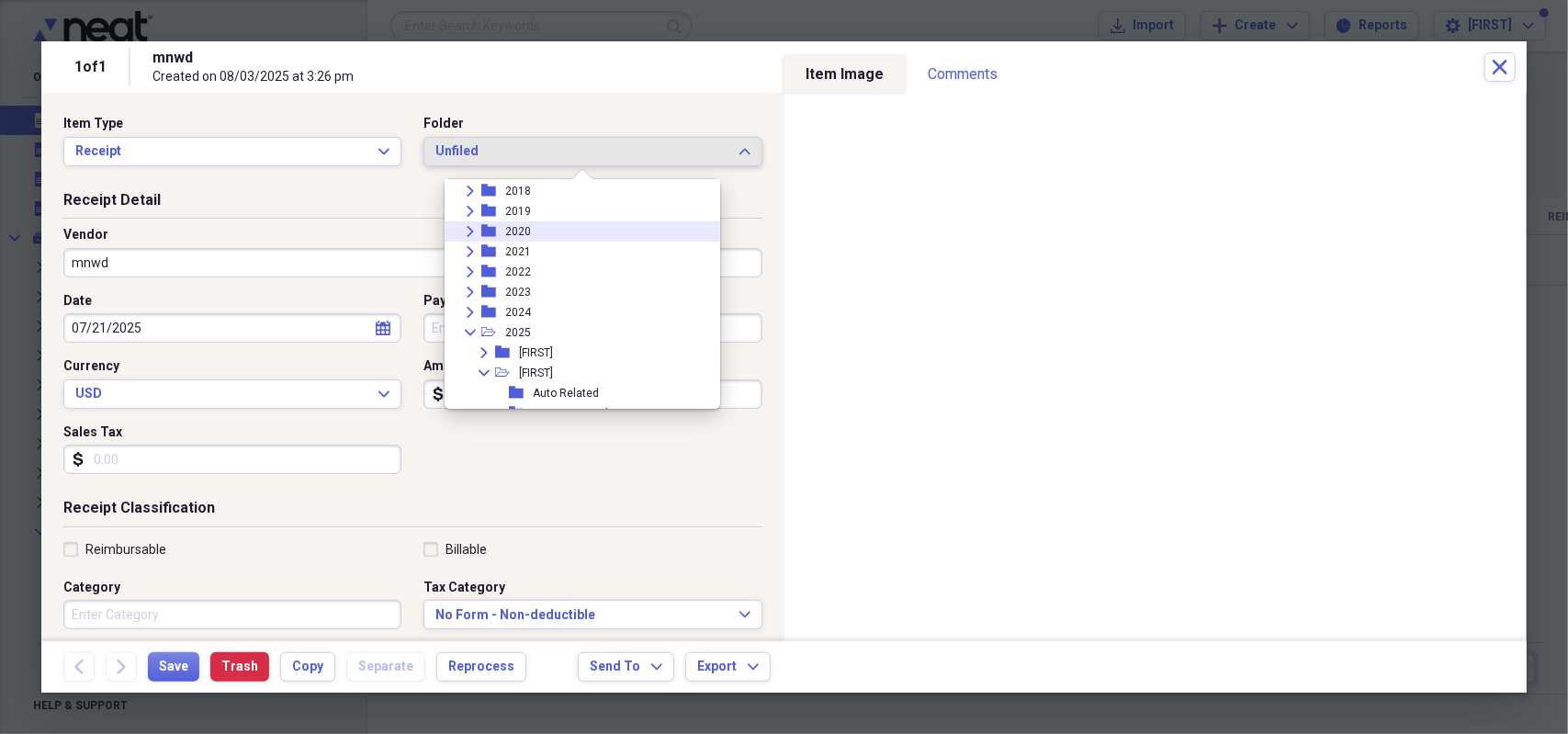 scroll, scrollTop: 184, scrollLeft: 0, axis: vertical 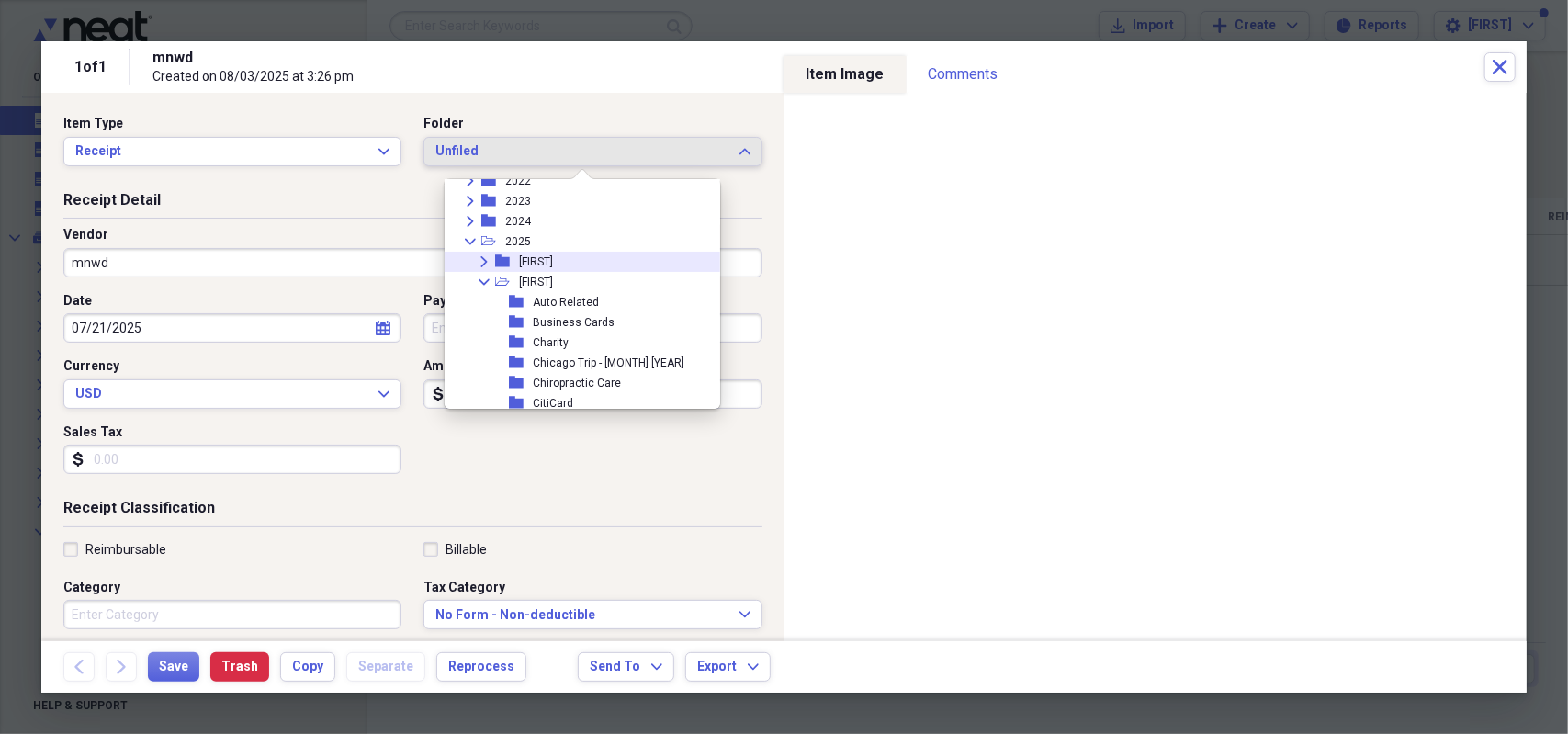 click on "Expand" 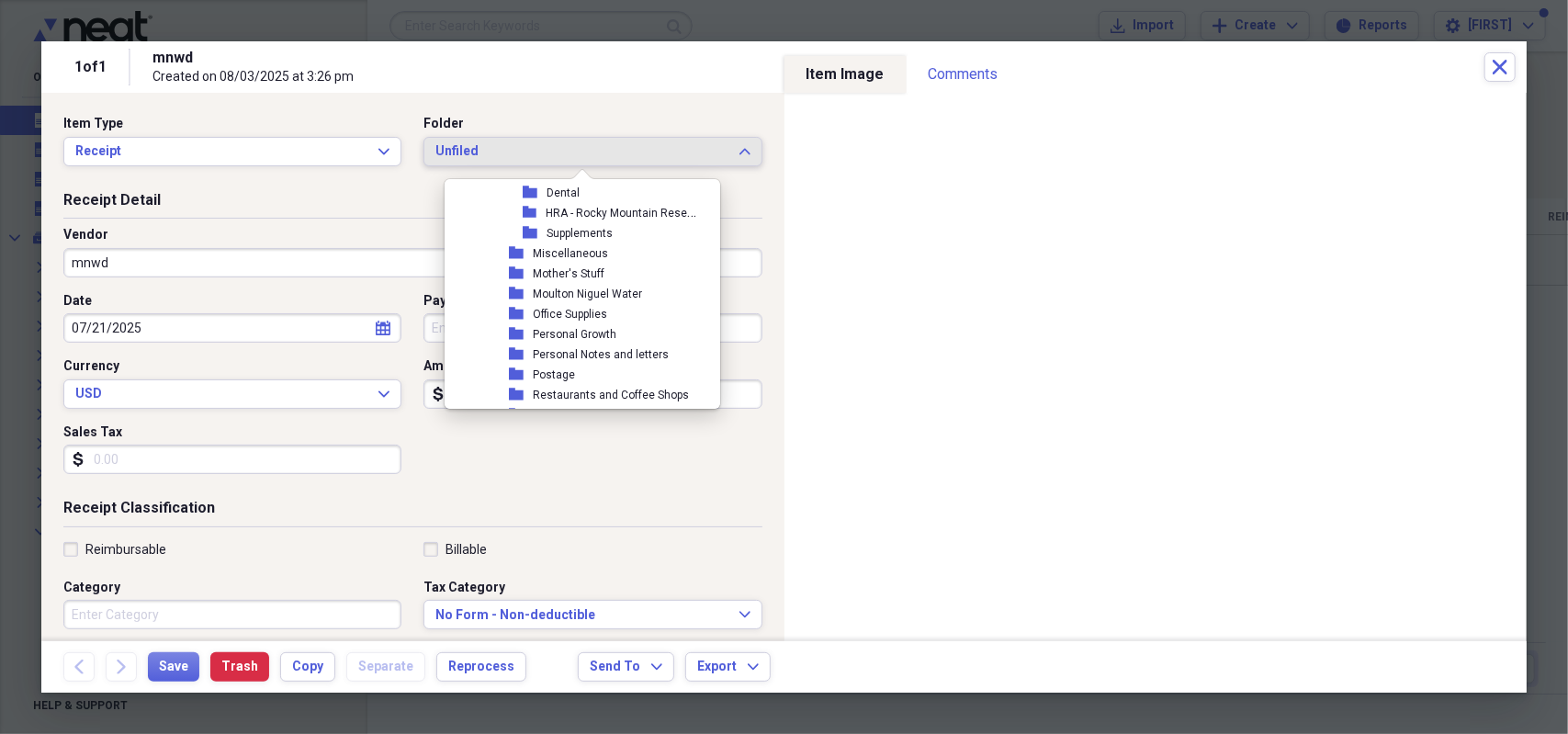 scroll, scrollTop: 919, scrollLeft: 0, axis: vertical 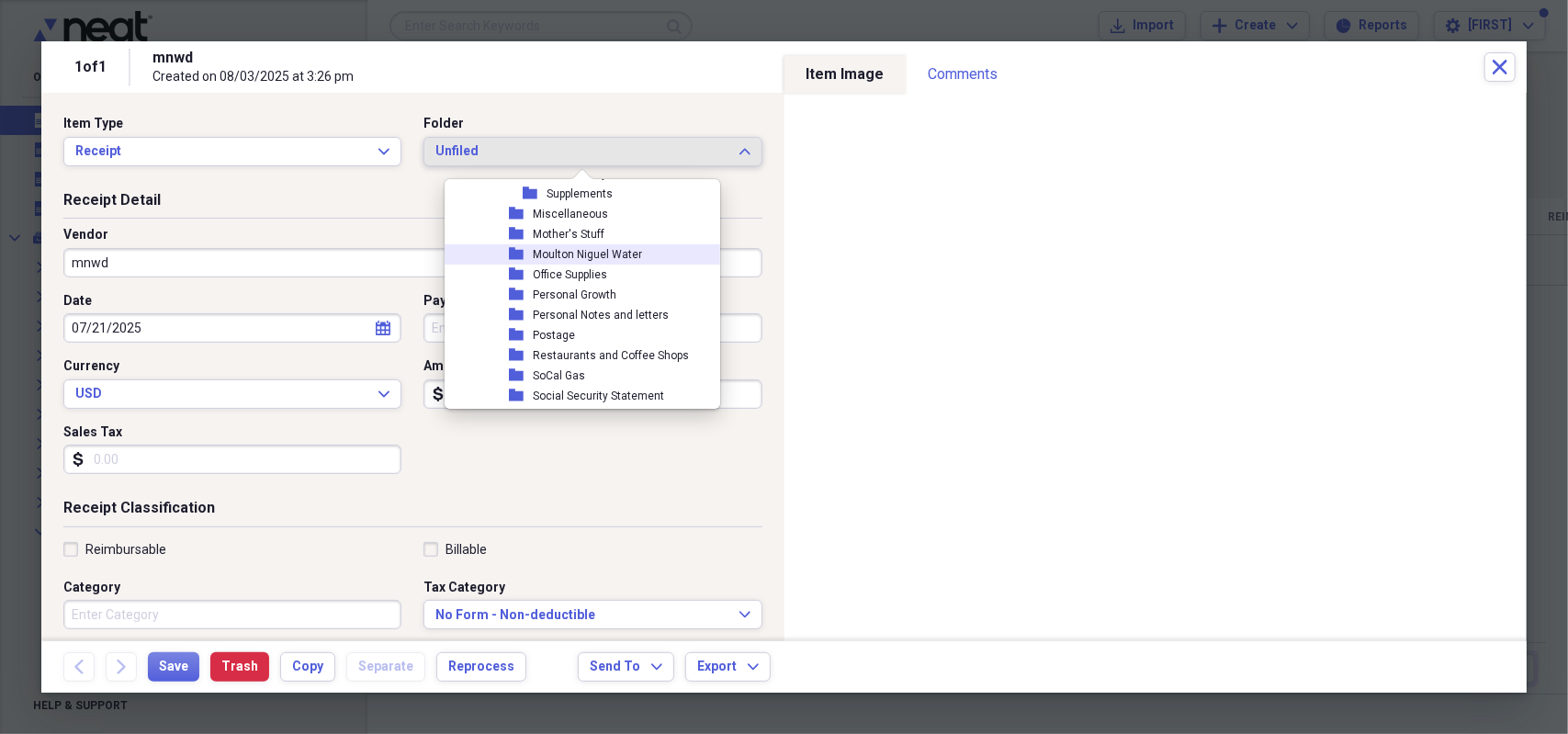 click on "Moulton Niguel Water" at bounding box center [587, 254] 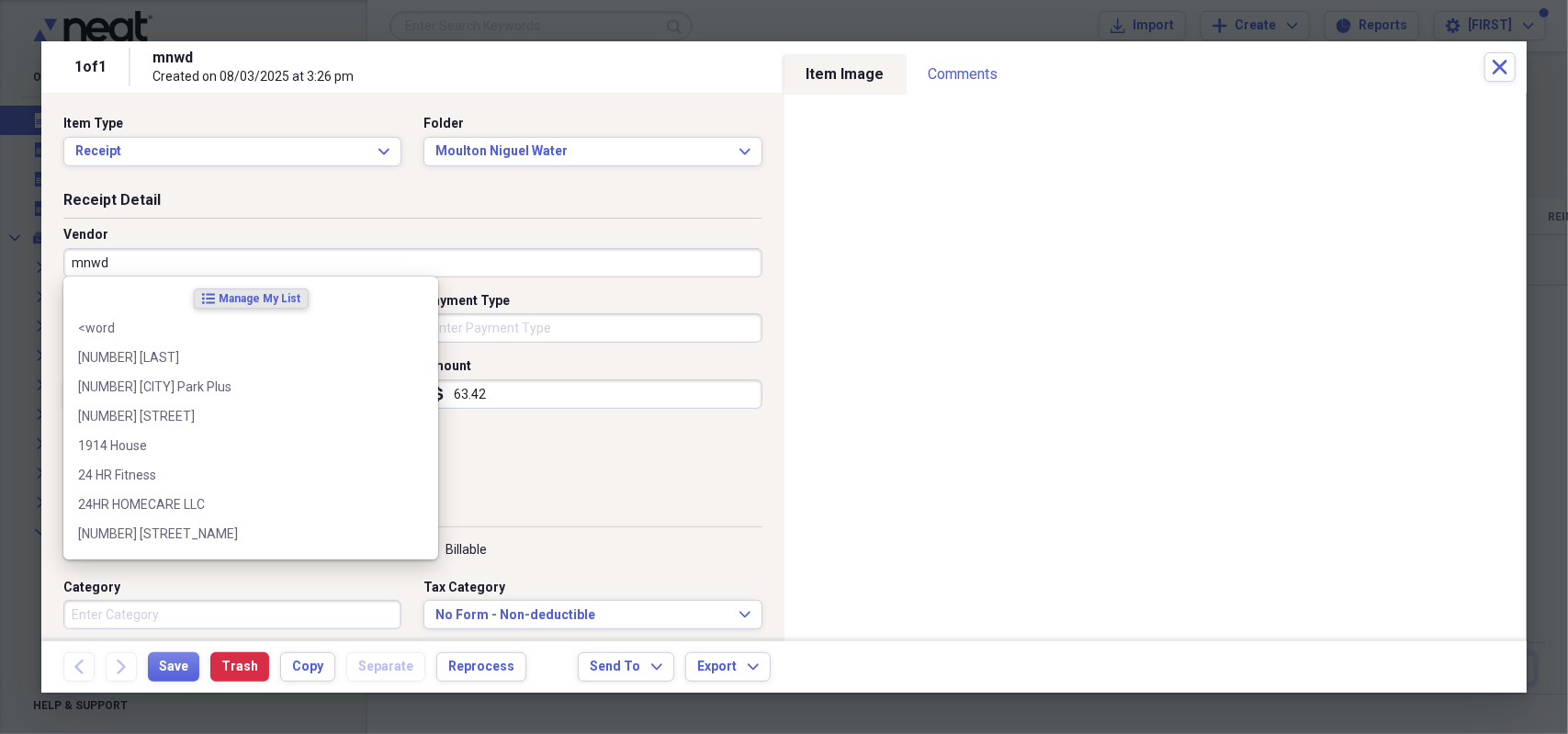 click on "mnwd" at bounding box center [412, 263] 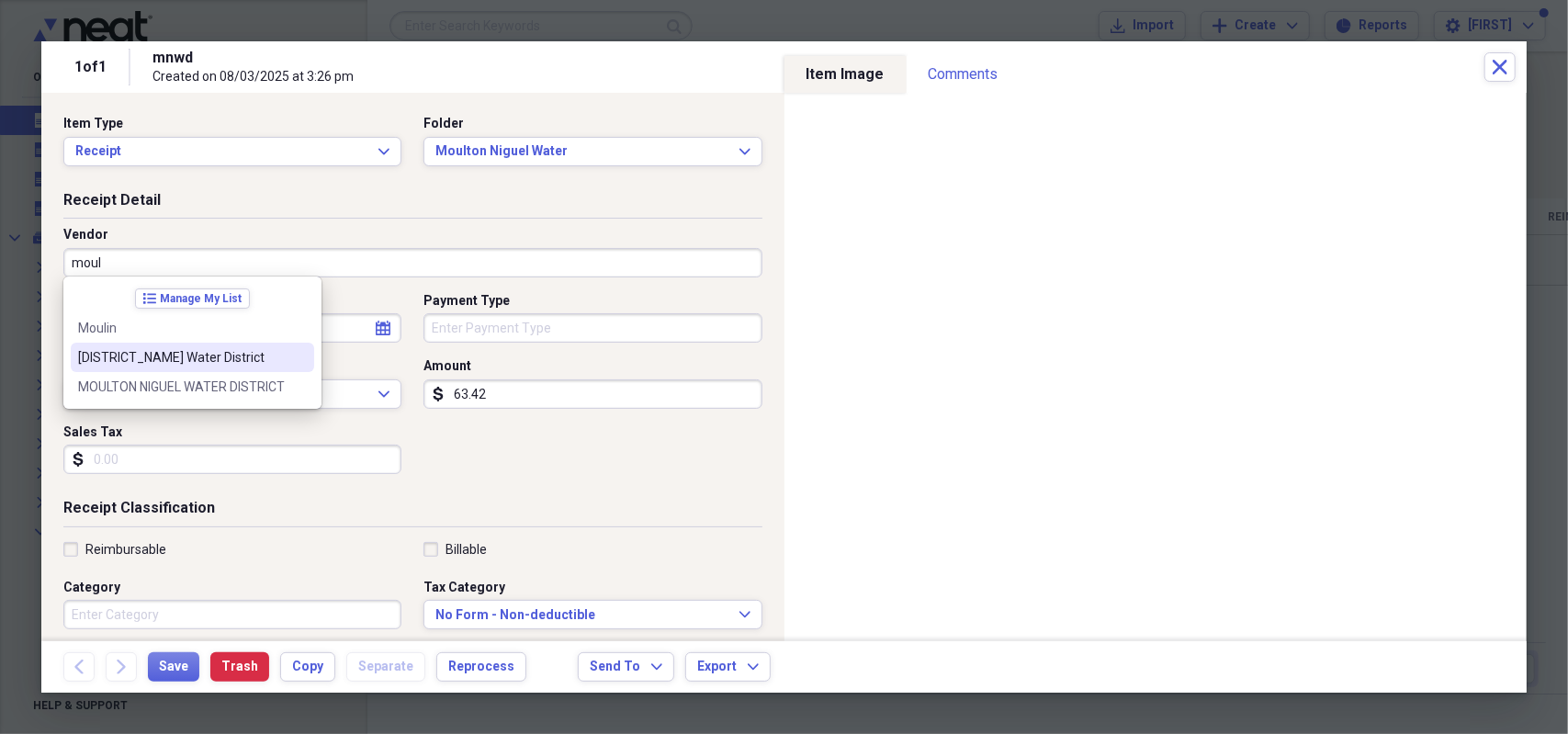 click on "[DISTRICT_NAME] Water District" at bounding box center [181, 357] 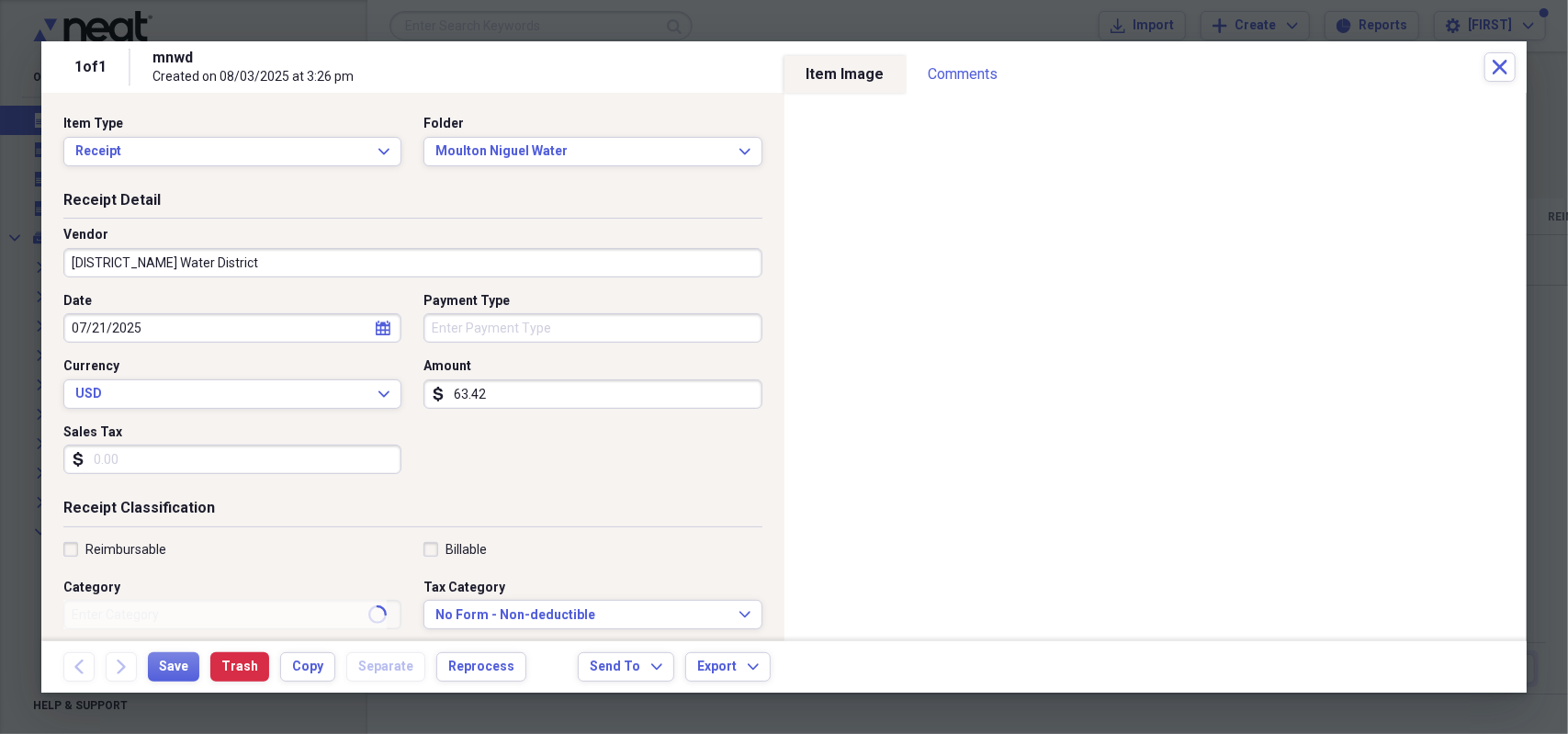 type on "Utilities" 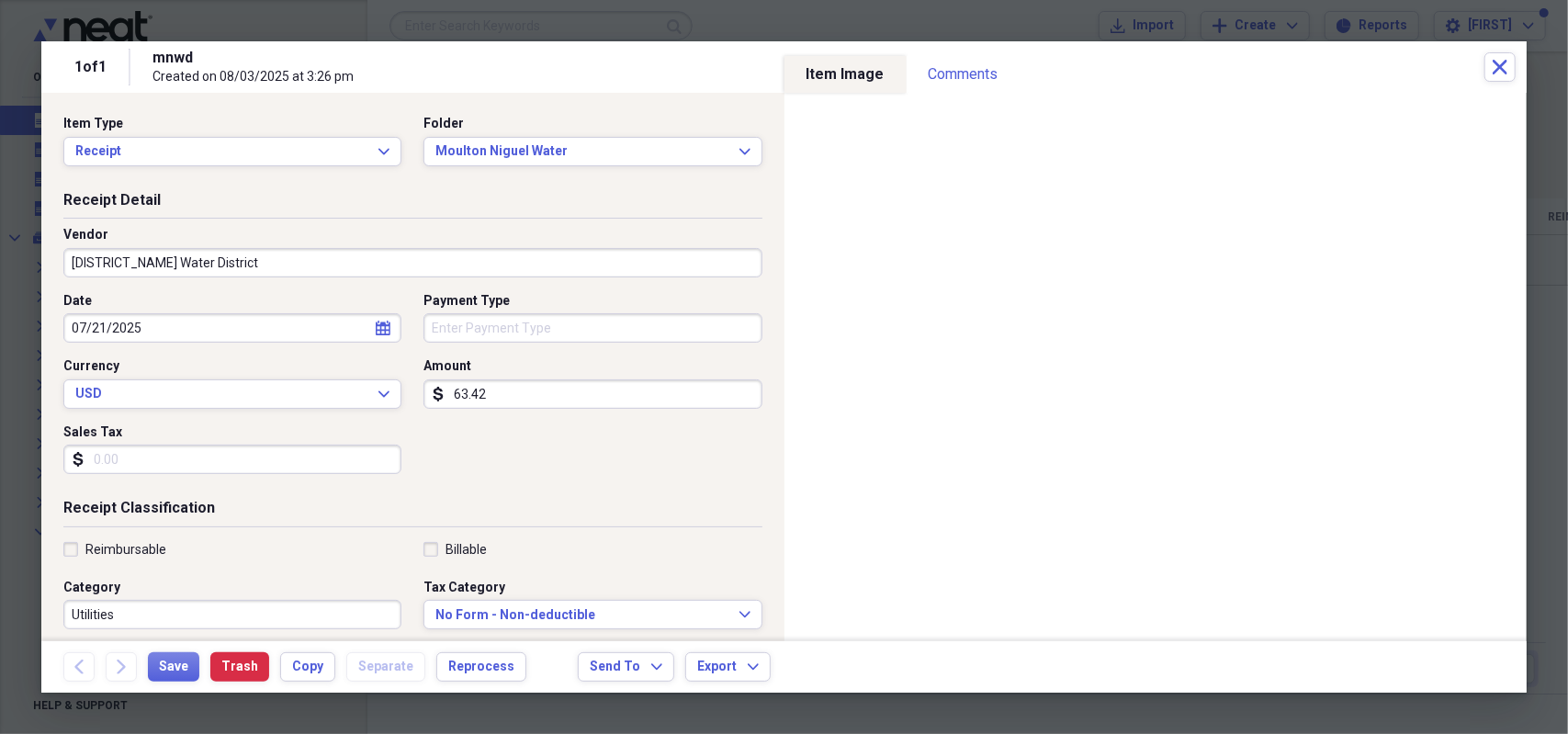 click on "Payment Type" at bounding box center (592, 328) 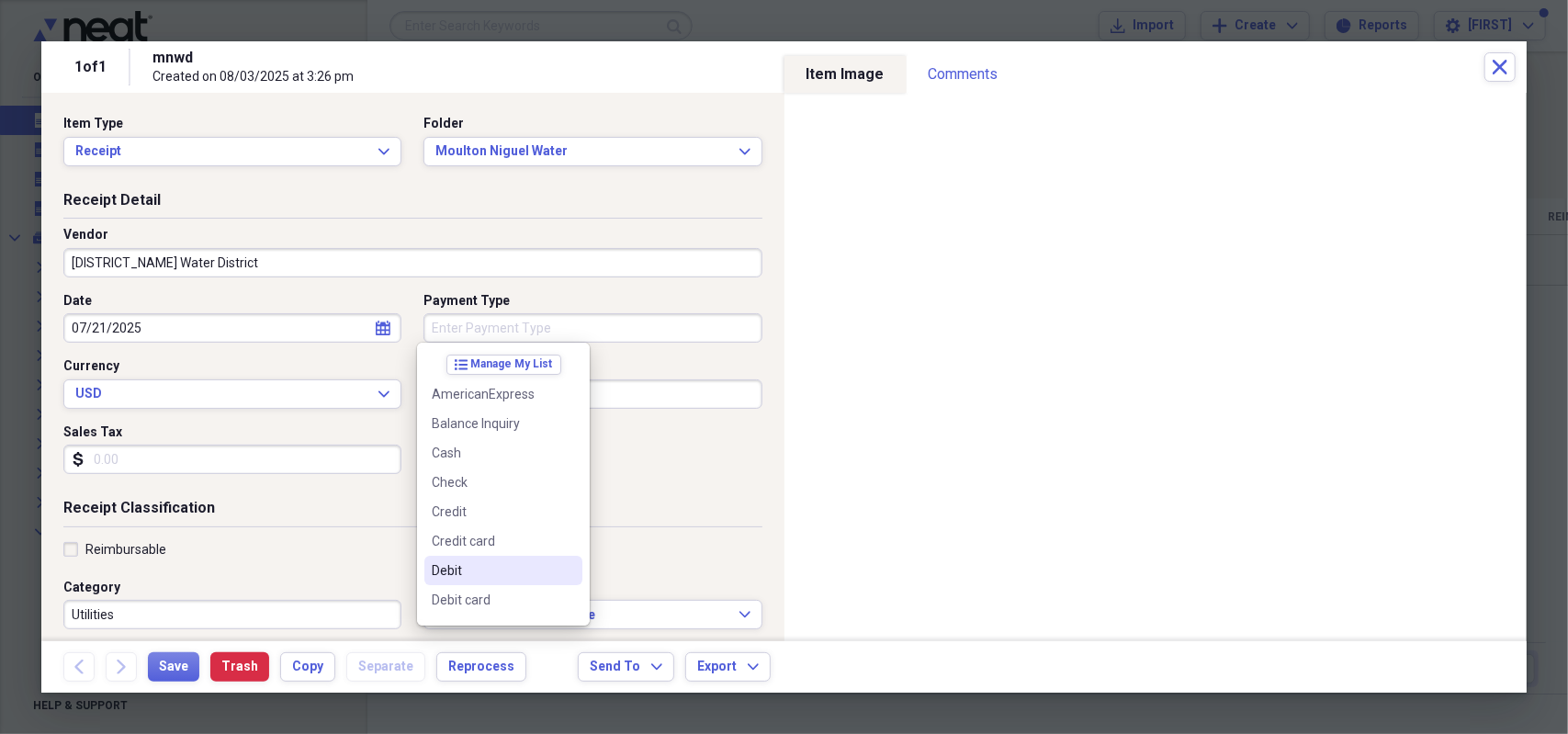 click on "Debit" at bounding box center [492, 570] 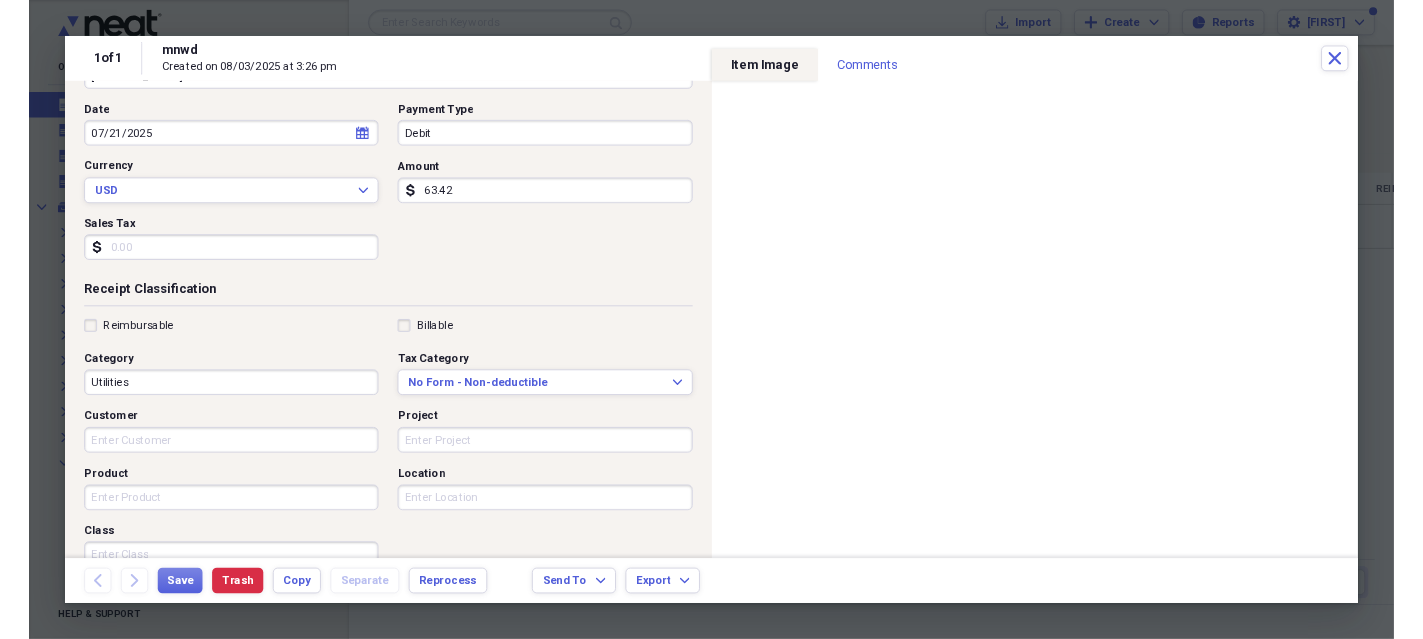 scroll, scrollTop: 200, scrollLeft: 0, axis: vertical 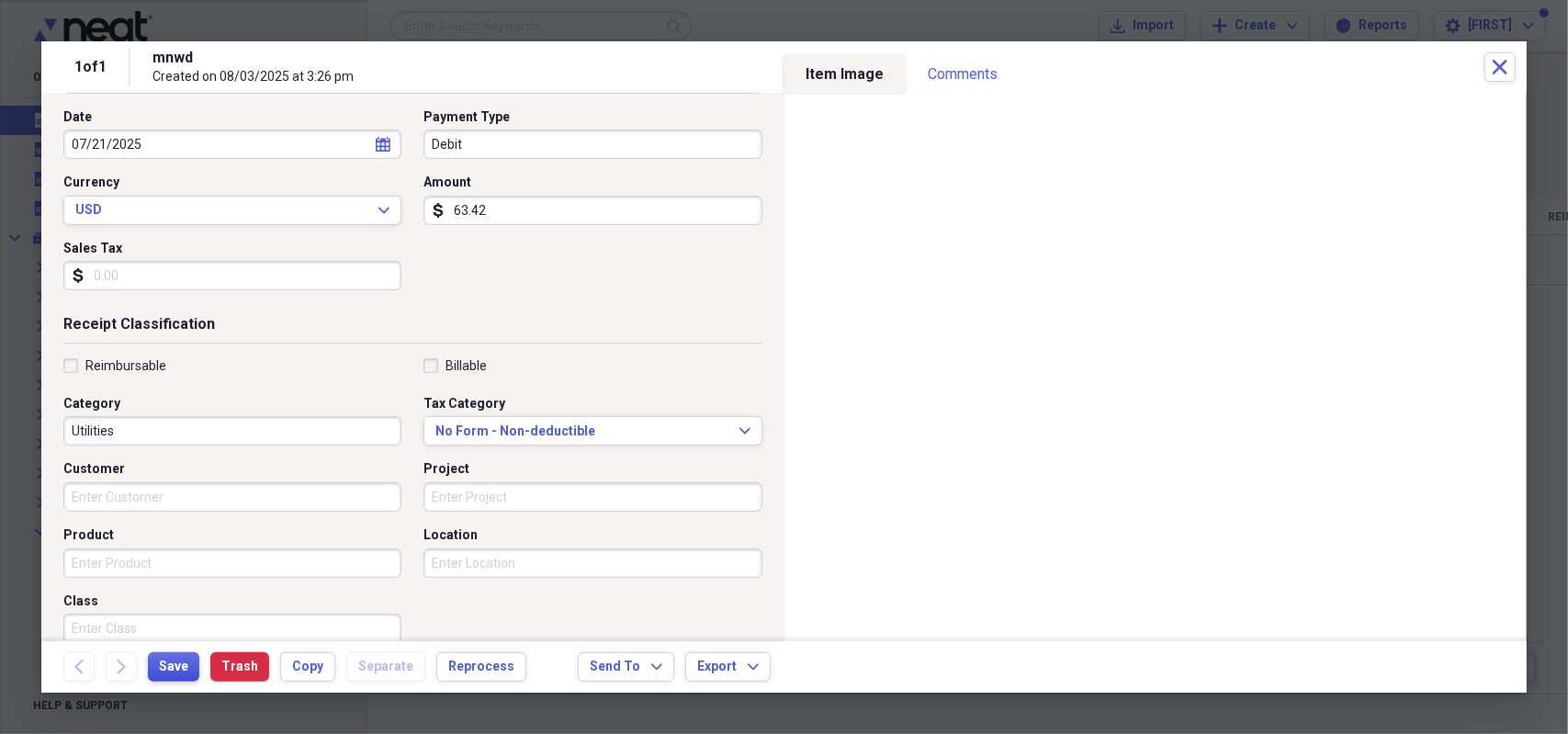click on "Save" at bounding box center [174, 667] 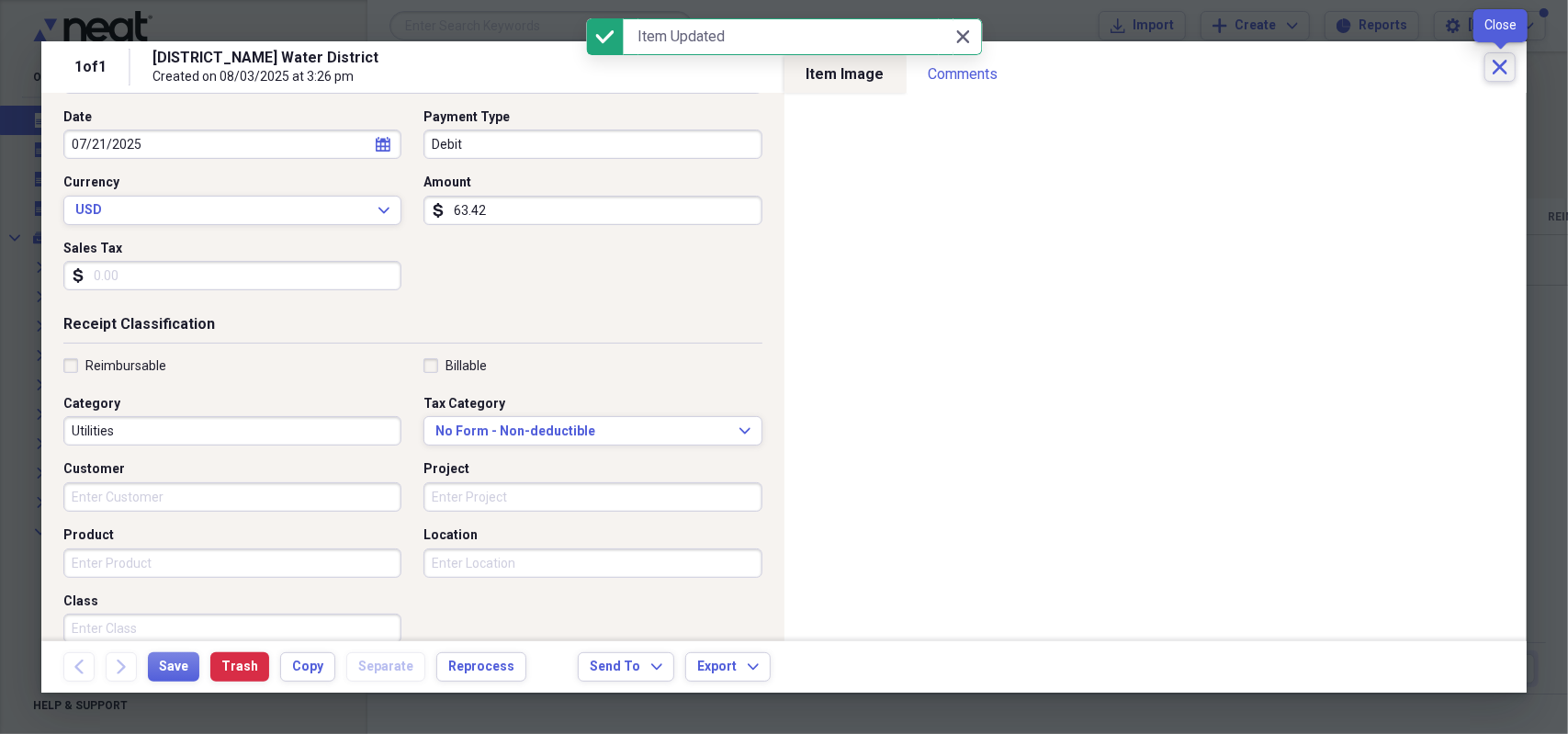 click on "Close" 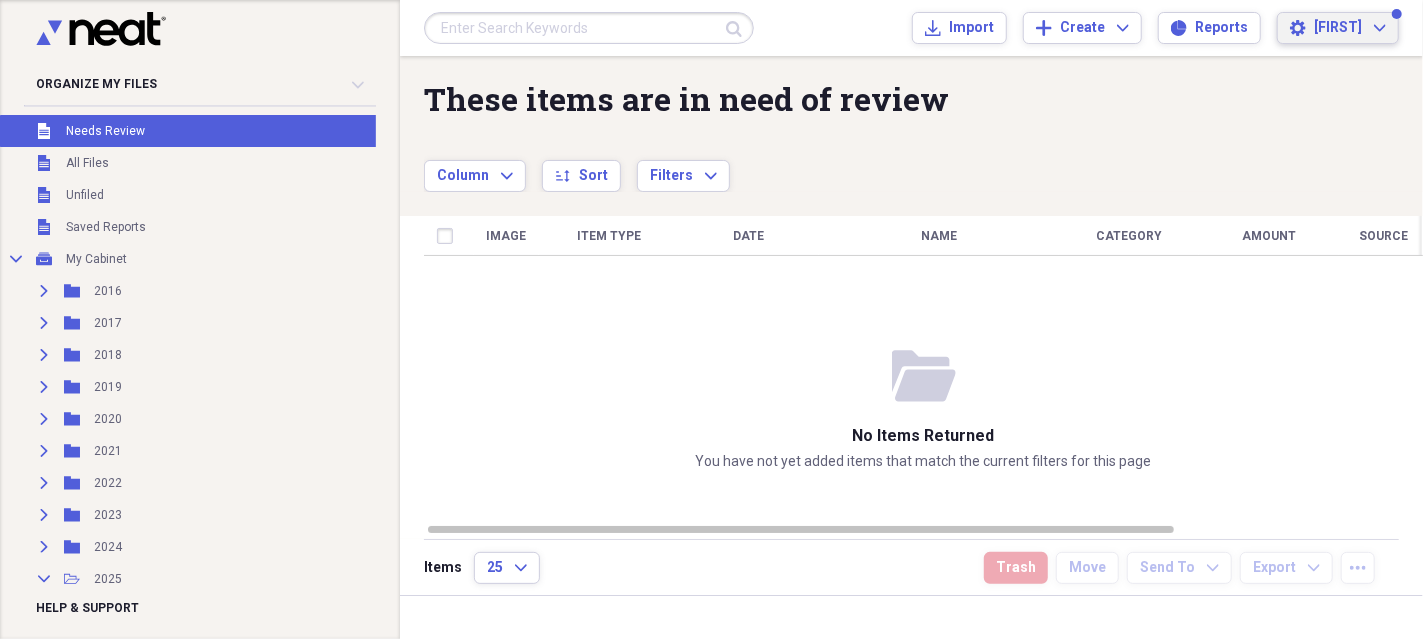 click on "[FIRST]" at bounding box center [1338, 28] 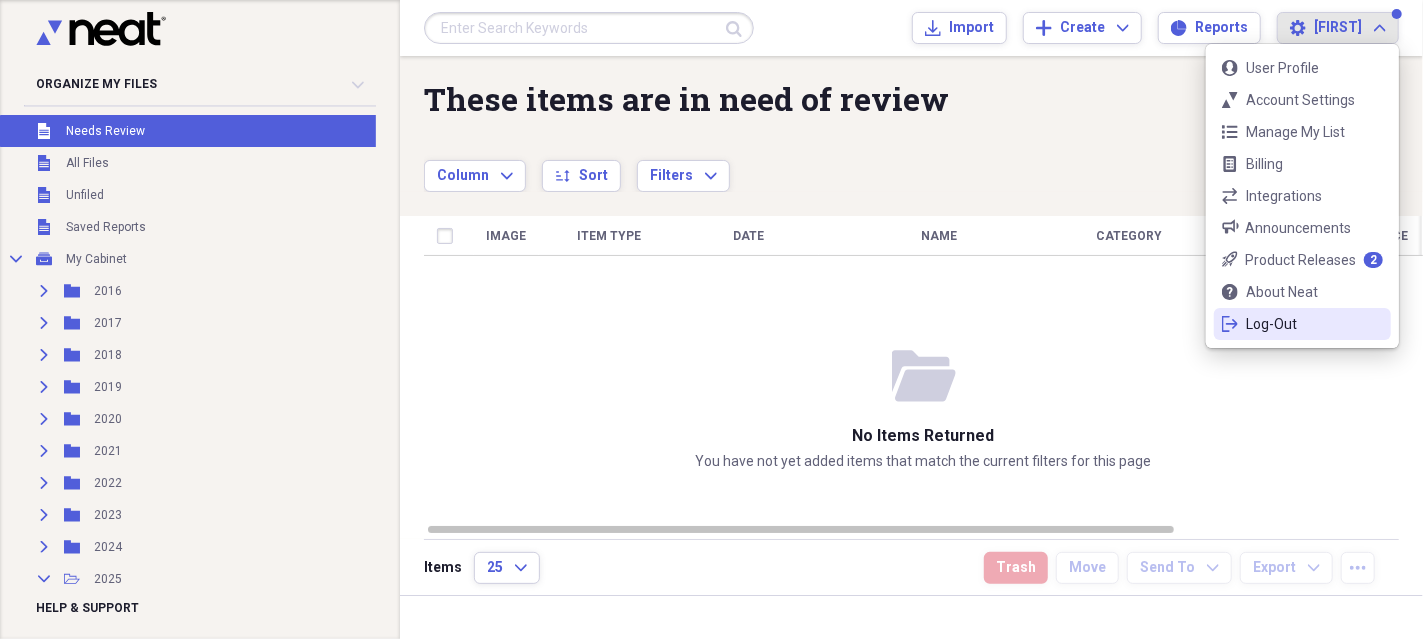 click on "Log-Out" at bounding box center (1302, 324) 